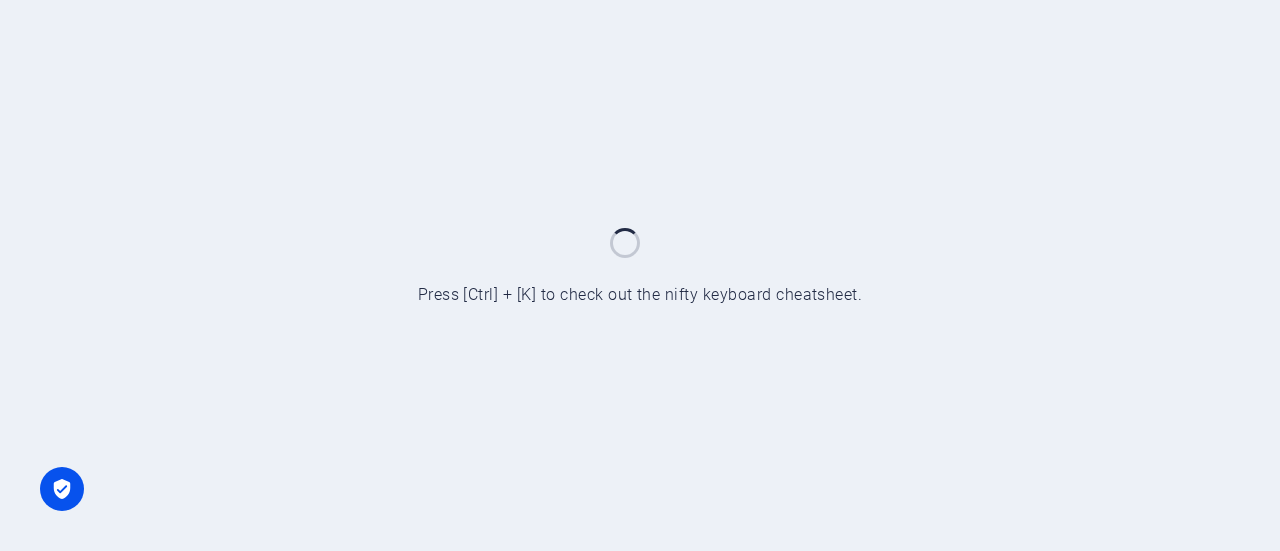 scroll, scrollTop: 0, scrollLeft: 0, axis: both 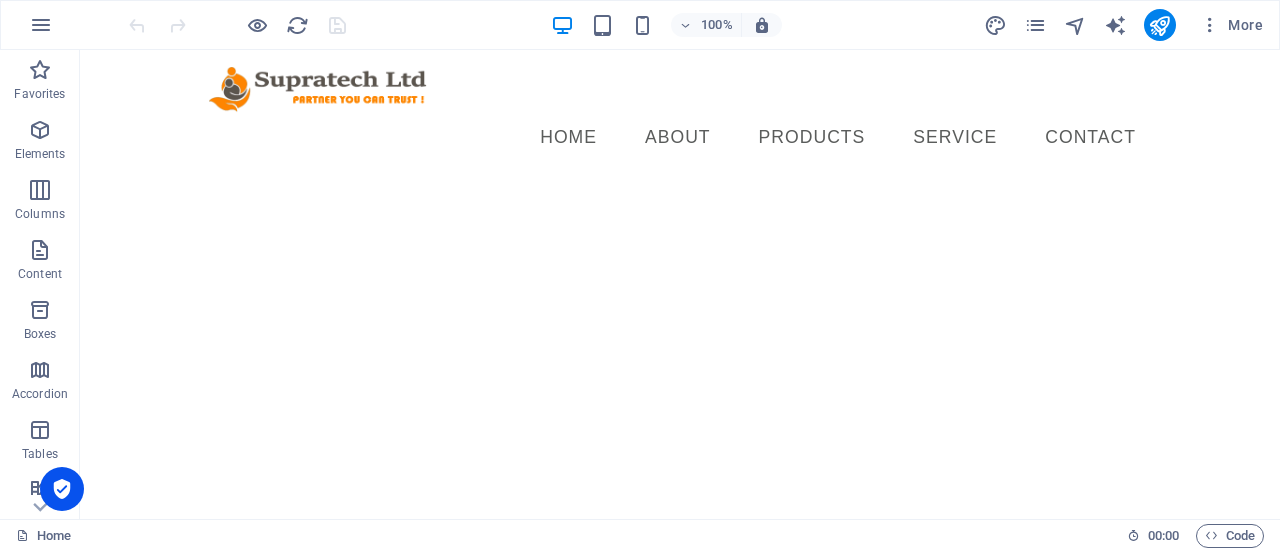 click on "Skip to main content
Menu Home About PRODUCTS Service Contact" at bounding box center (680, 114) 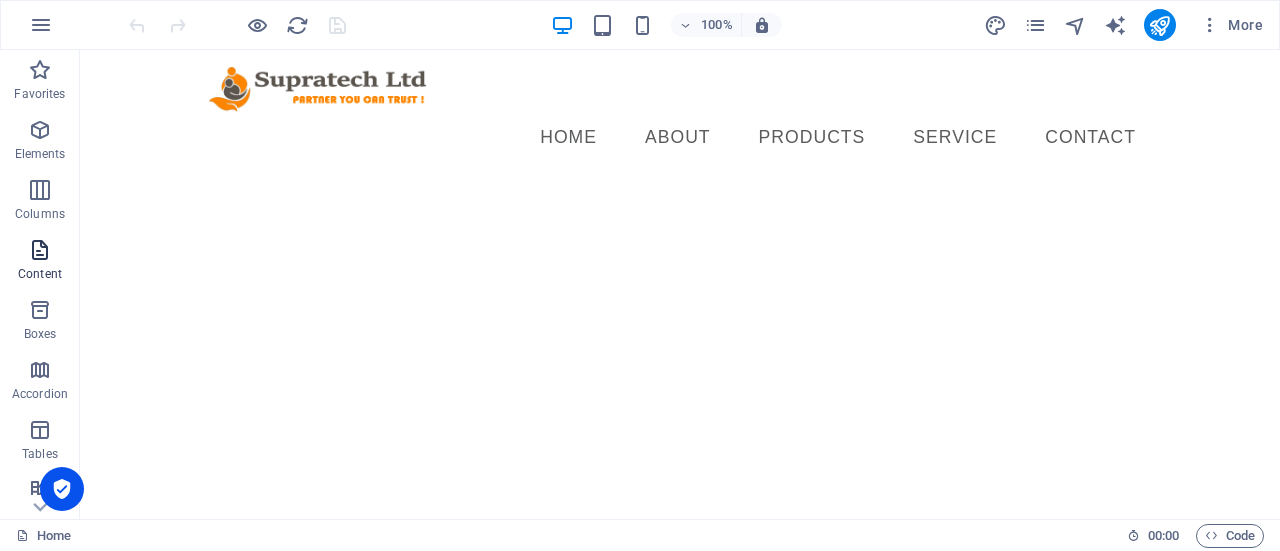 click at bounding box center (40, 250) 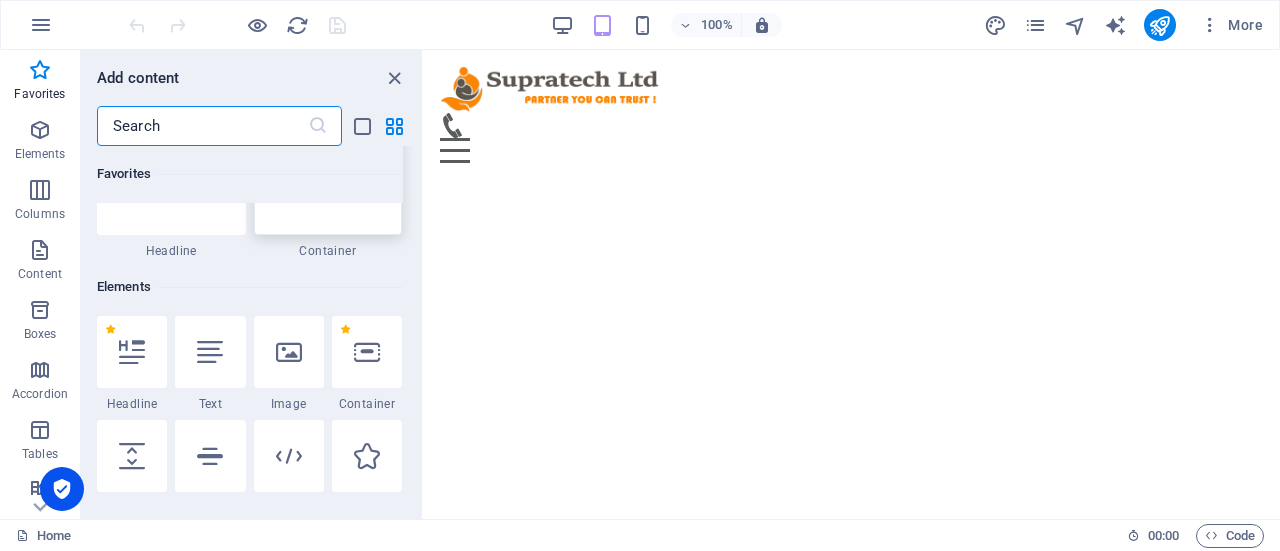 scroll, scrollTop: 200, scrollLeft: 0, axis: vertical 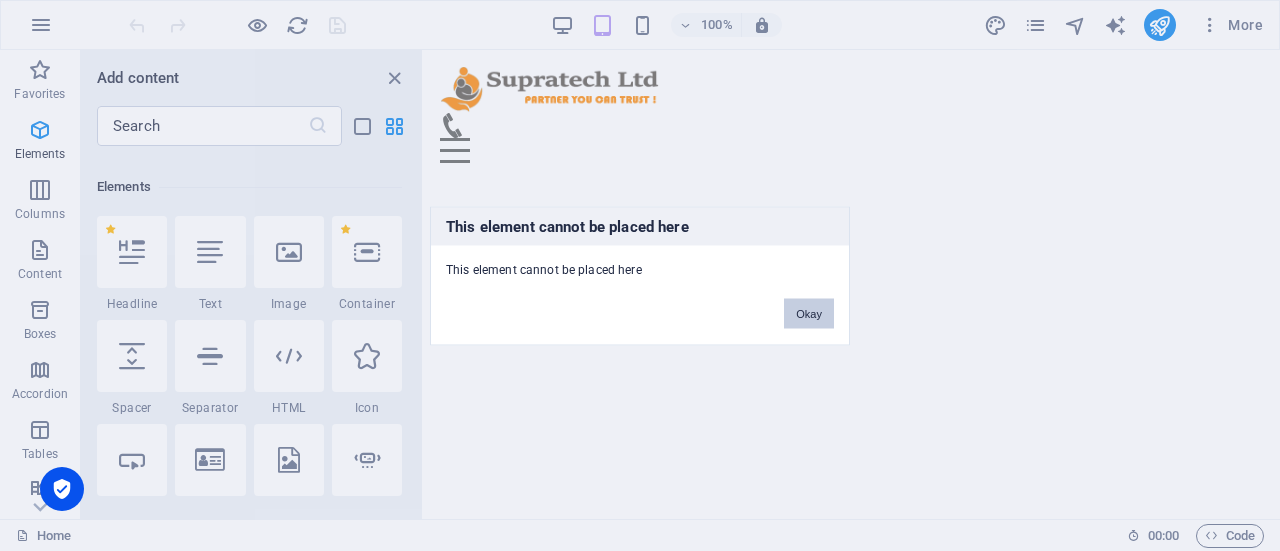 click on "Okay" at bounding box center (809, 313) 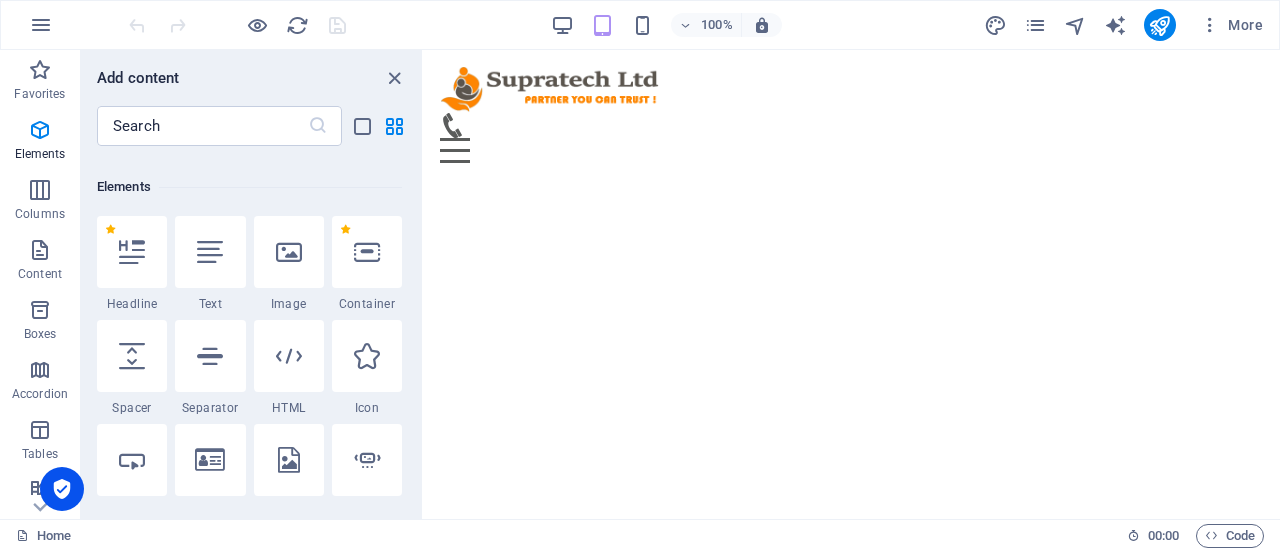 click on "Skip to main content
Menu Home About PRODUCTS Service Contact" at bounding box center [852, 114] 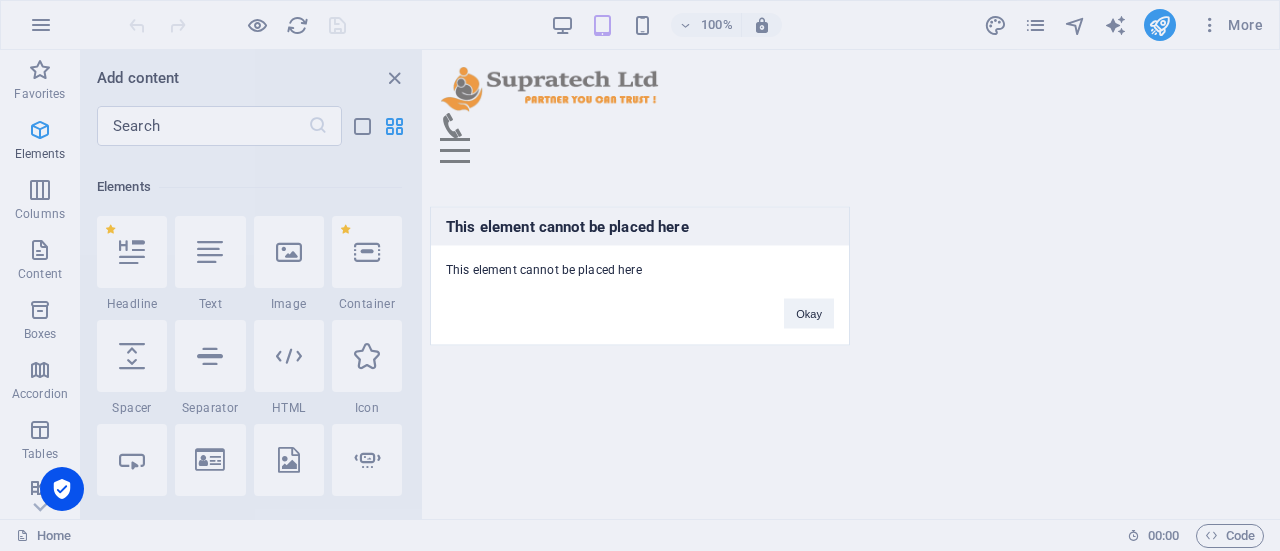 click on "This element cannot be placed here This element cannot be placed here Okay" at bounding box center [640, 275] 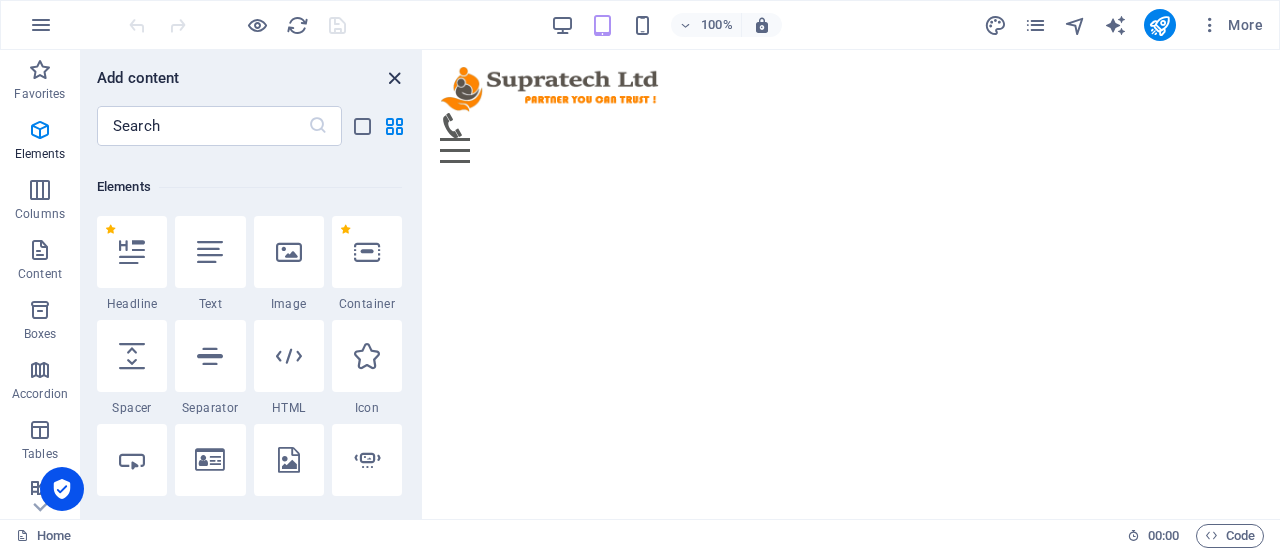click at bounding box center (394, 78) 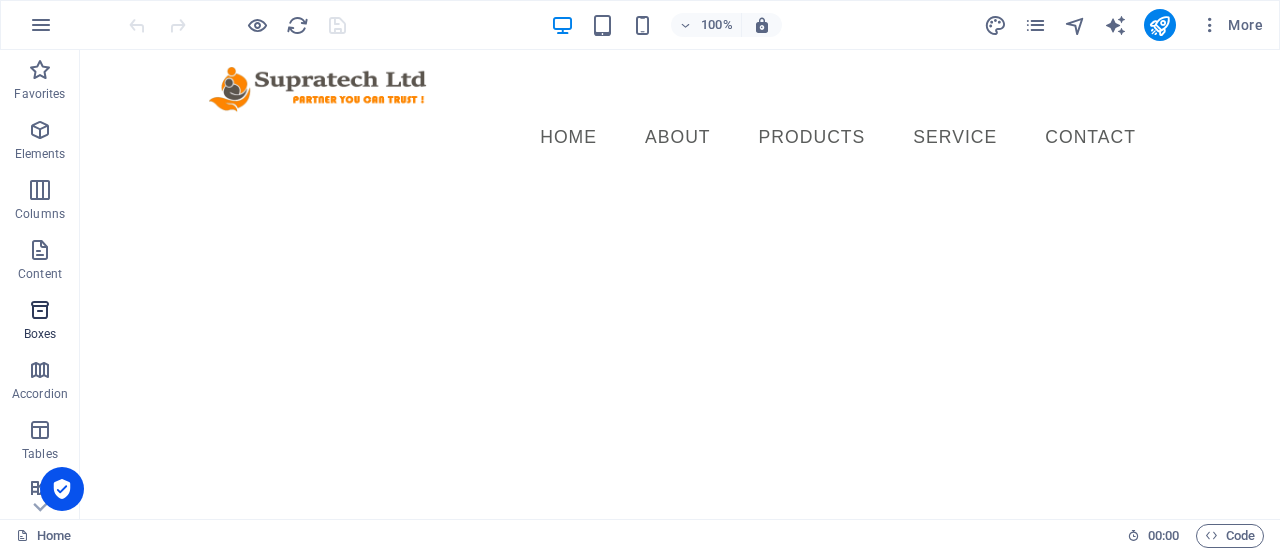 click at bounding box center [40, 310] 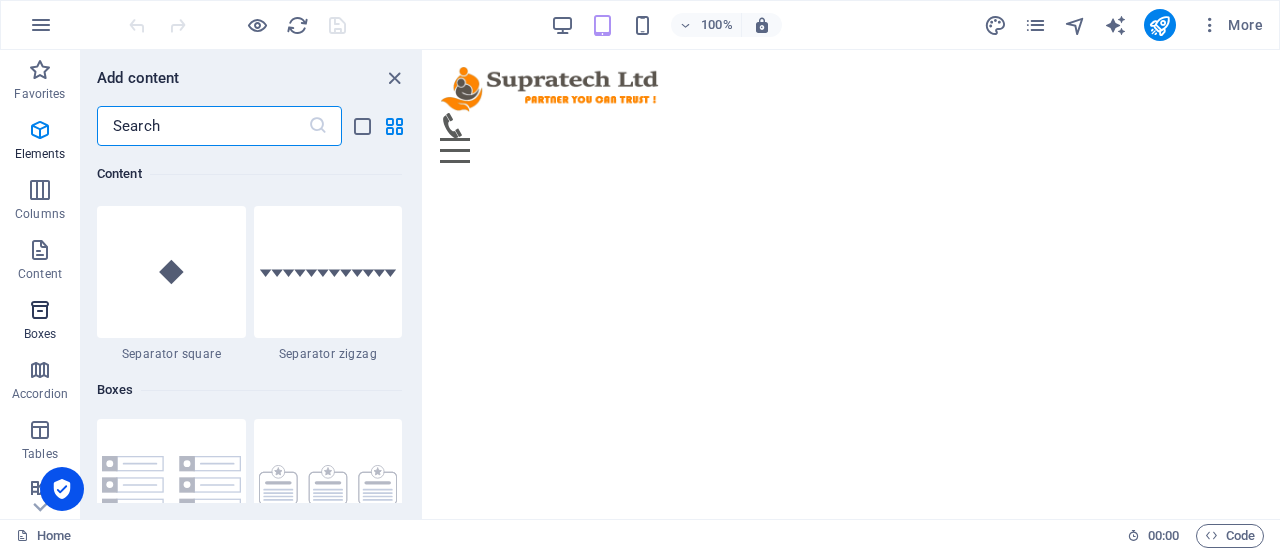 scroll, scrollTop: 5352, scrollLeft: 0, axis: vertical 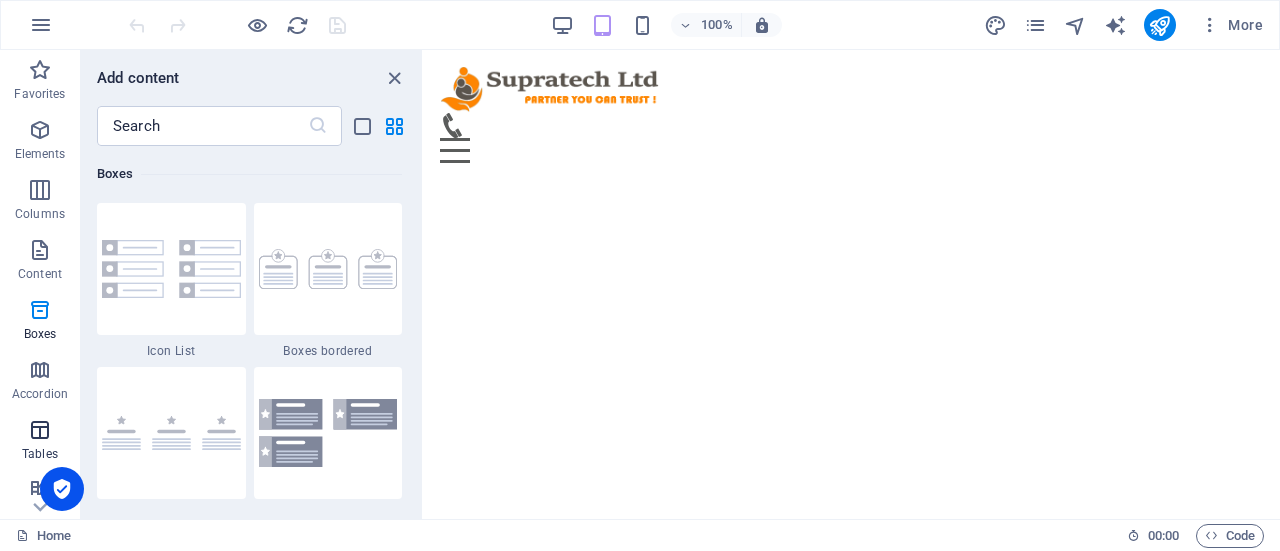 click at bounding box center (40, 430) 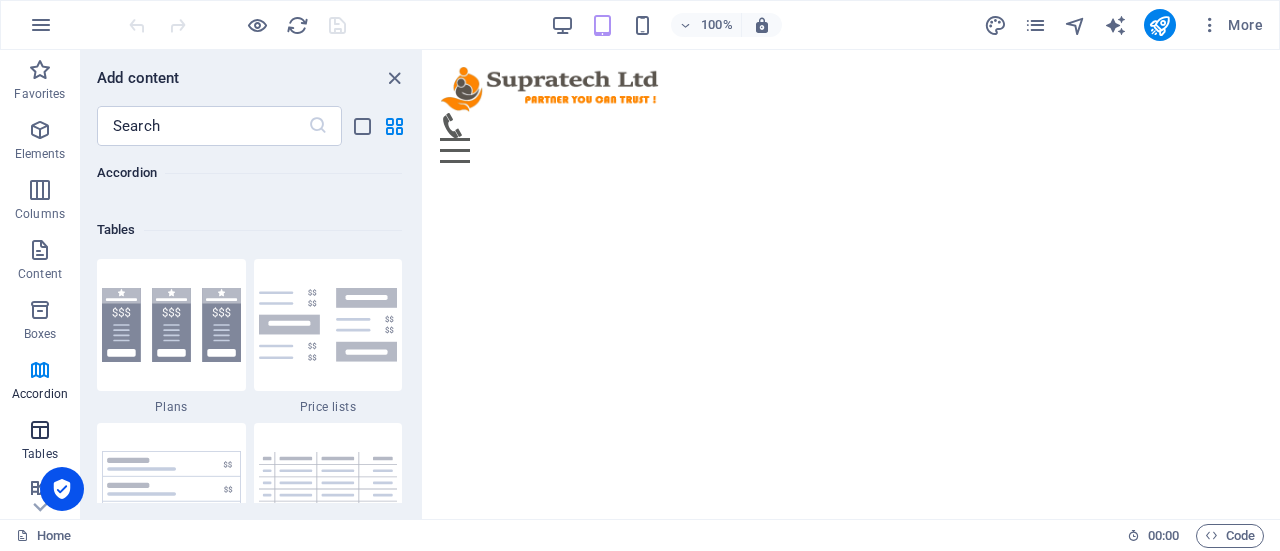 scroll, scrollTop: 6762, scrollLeft: 0, axis: vertical 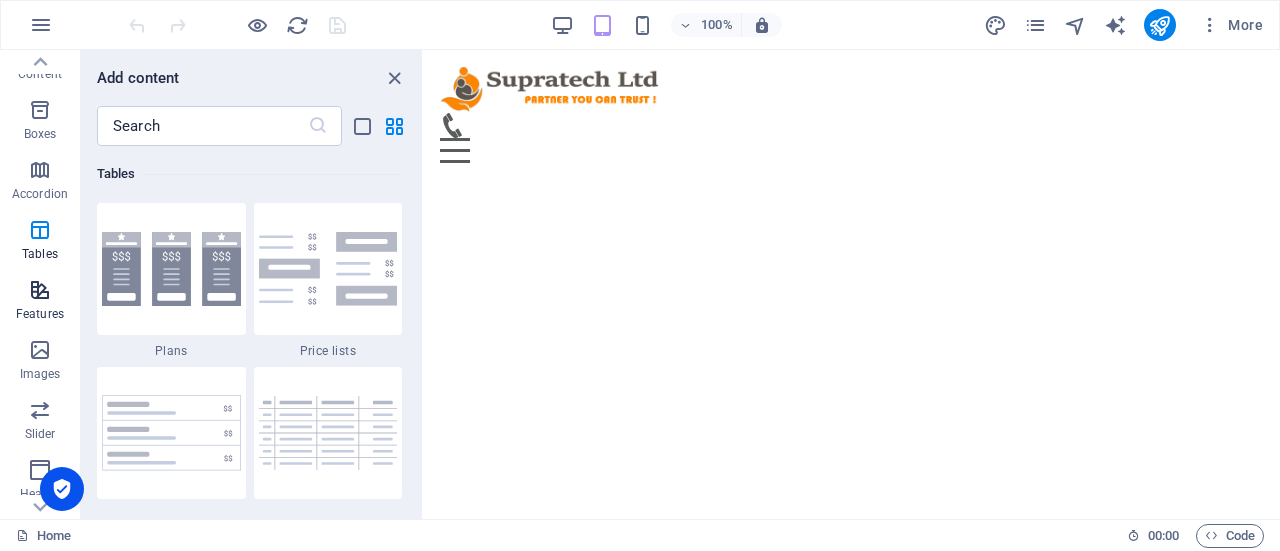 click at bounding box center [40, 290] 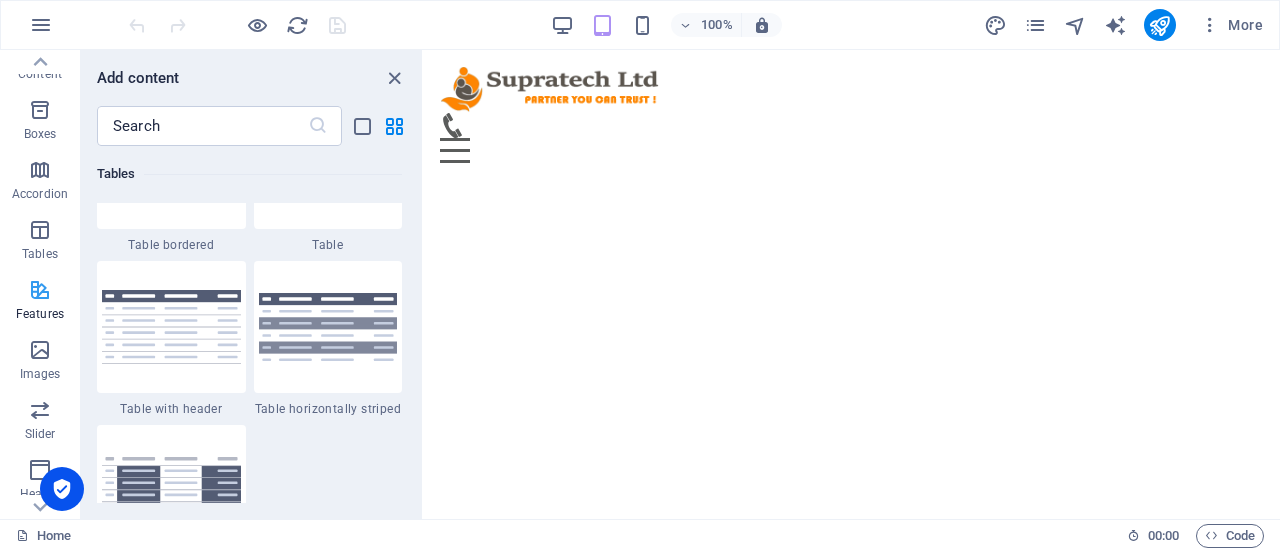 scroll, scrollTop: 7631, scrollLeft: 0, axis: vertical 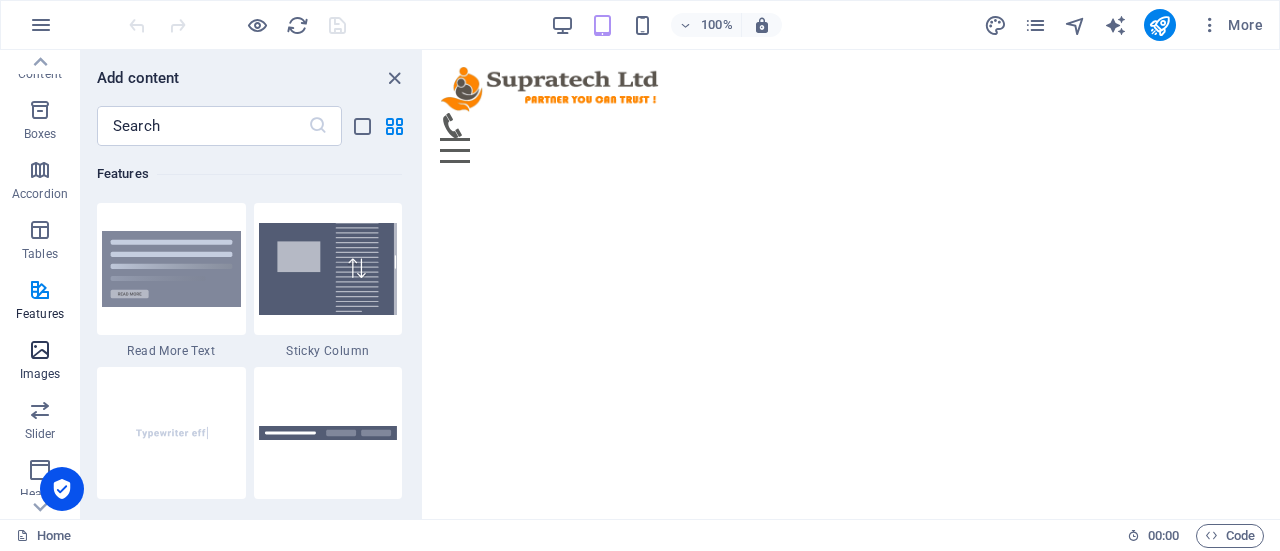 click at bounding box center [40, 350] 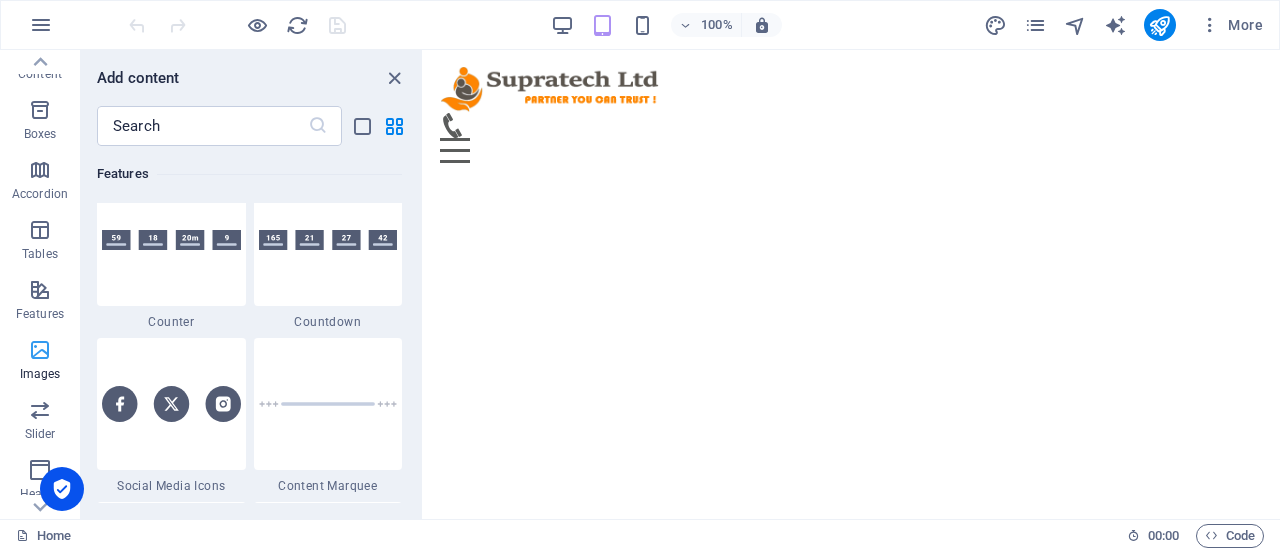 scroll, scrollTop: 9976, scrollLeft: 0, axis: vertical 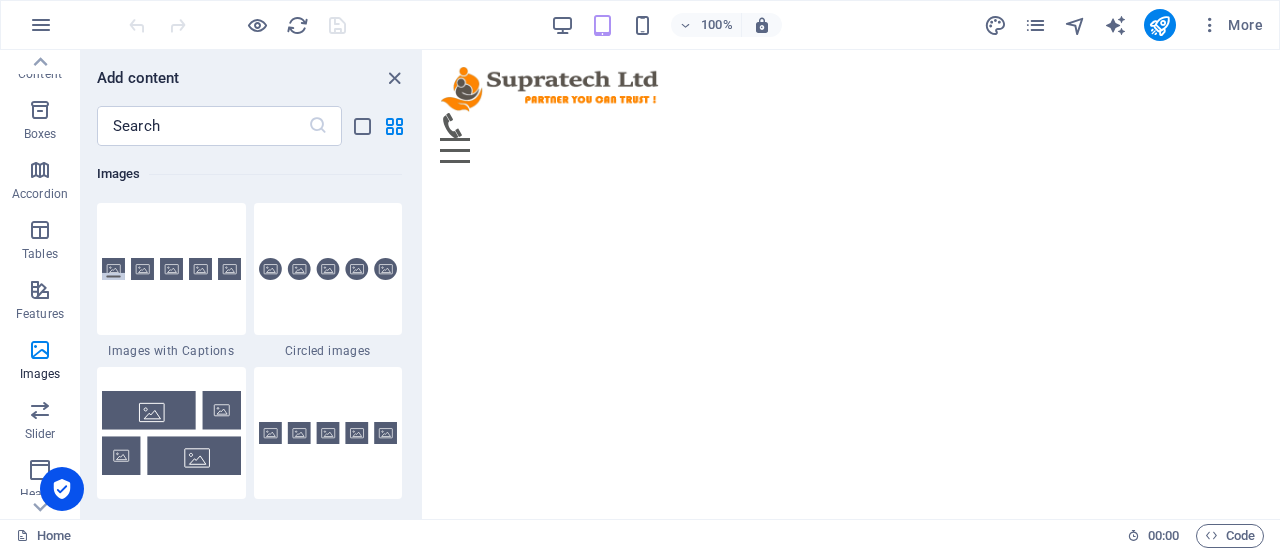 drag, startPoint x: 465, startPoint y: 403, endPoint x: 555, endPoint y: 199, distance: 222.97086 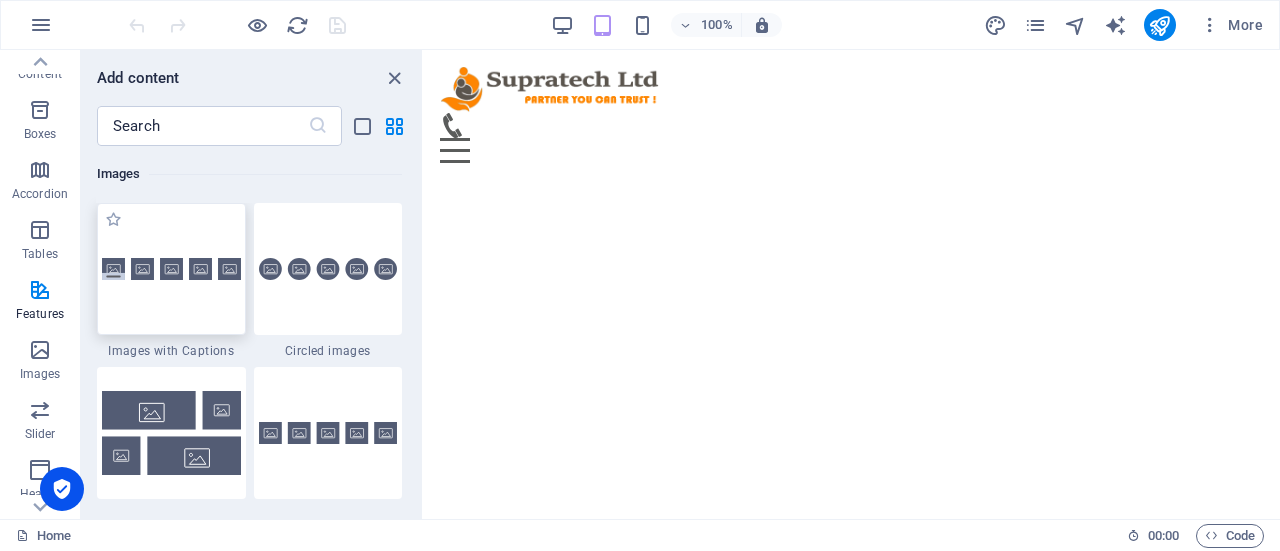 scroll, scrollTop: 9876, scrollLeft: 0, axis: vertical 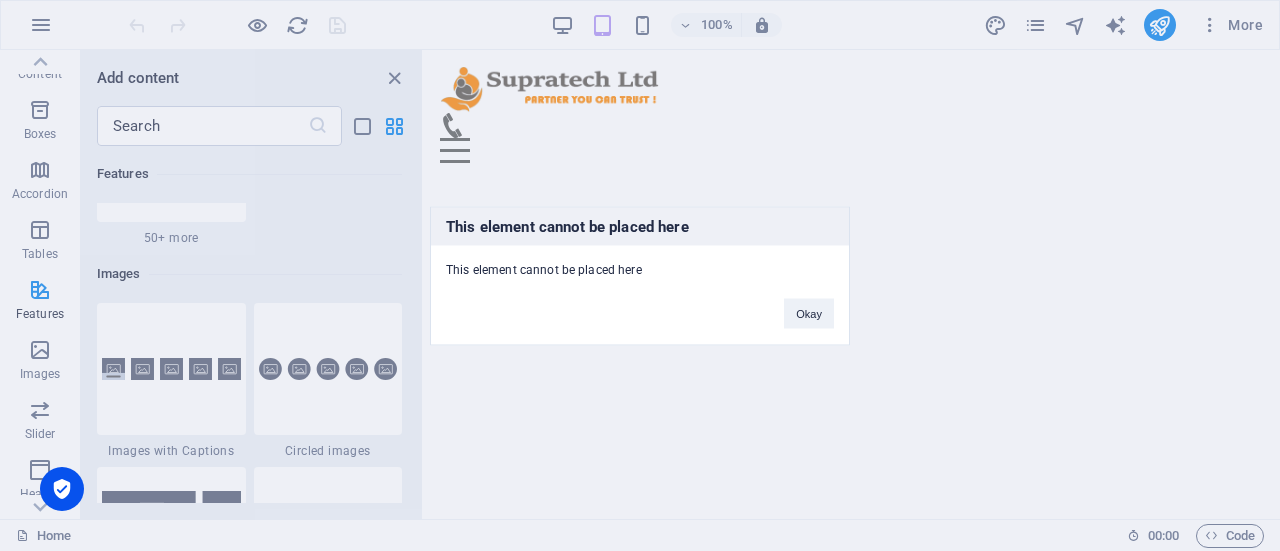 click on "Okay" at bounding box center (809, 303) 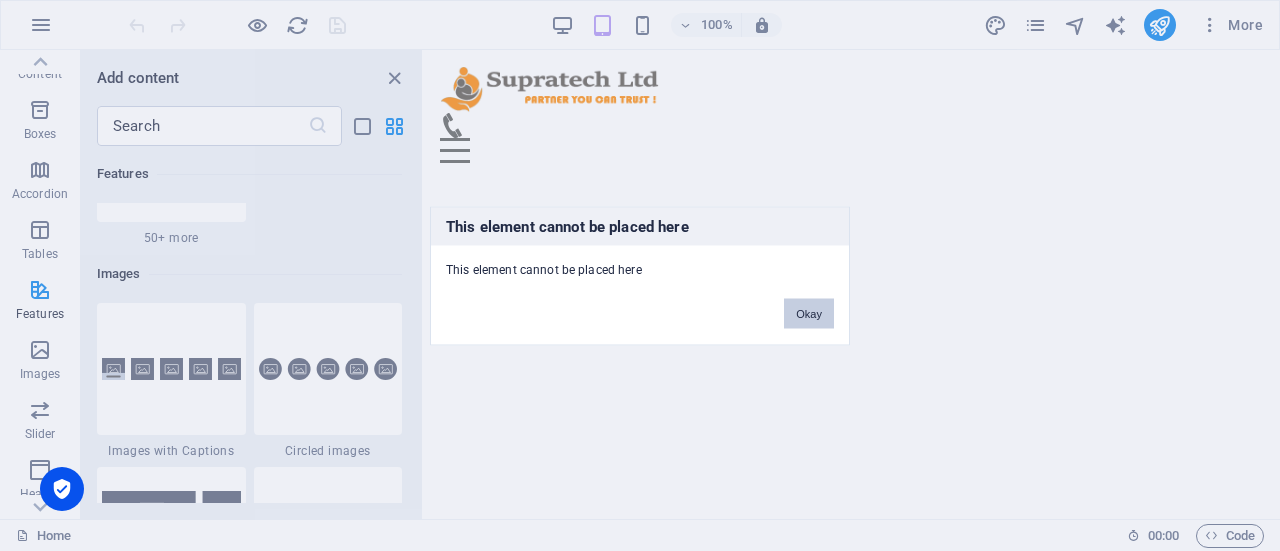 click on "Okay" at bounding box center [809, 303] 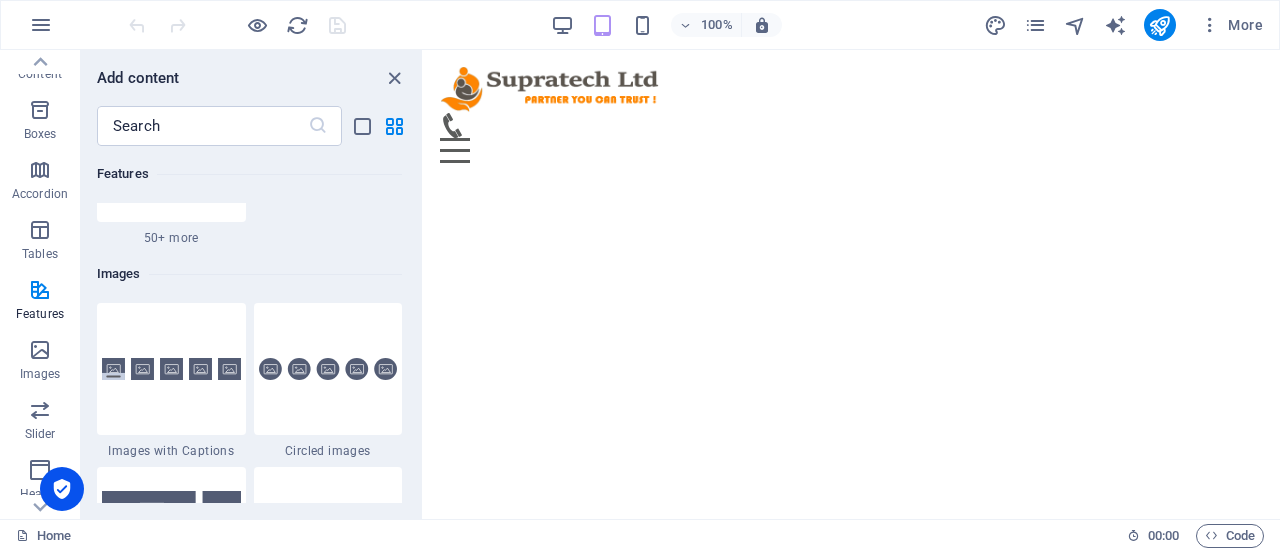 click on "Skip to main content
Menu Home About PRODUCTS Service Contact" at bounding box center [852, 114] 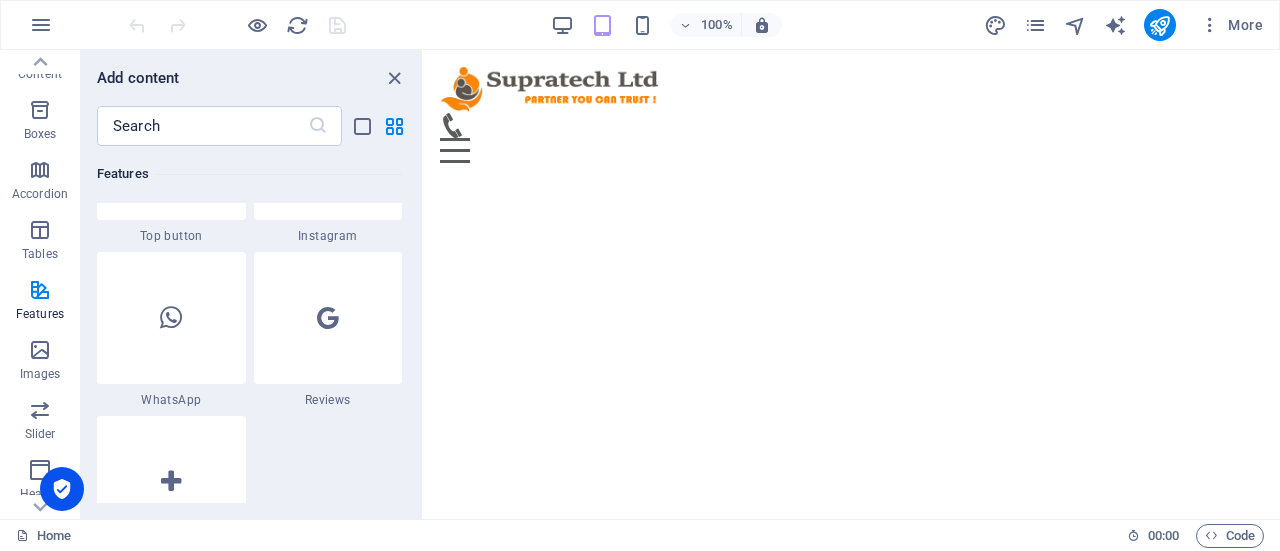 scroll, scrollTop: 9576, scrollLeft: 0, axis: vertical 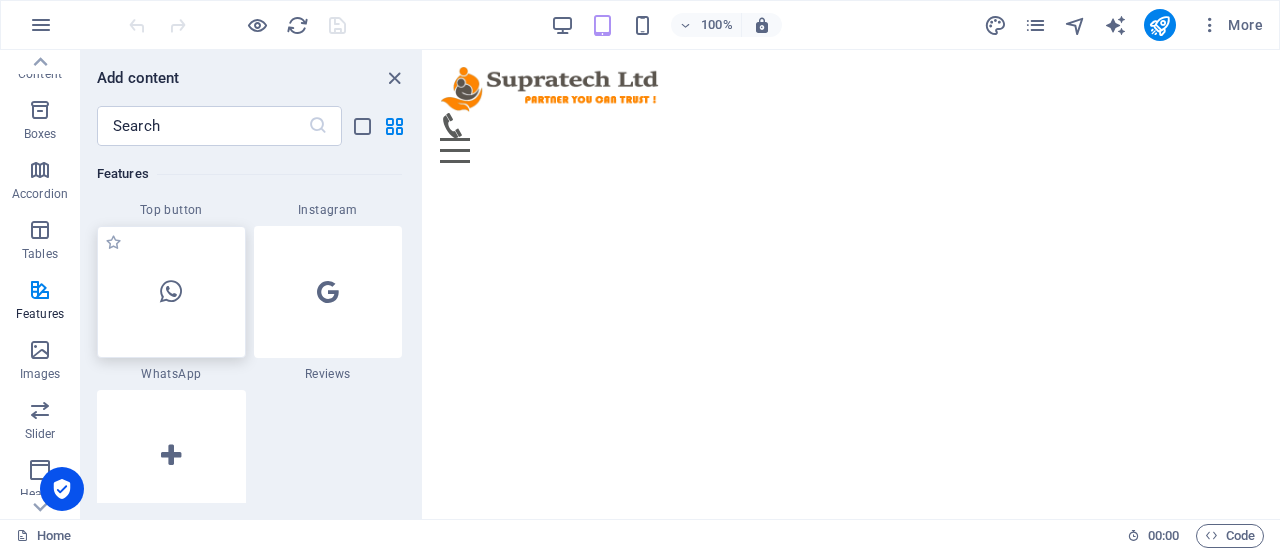 click at bounding box center [171, 292] 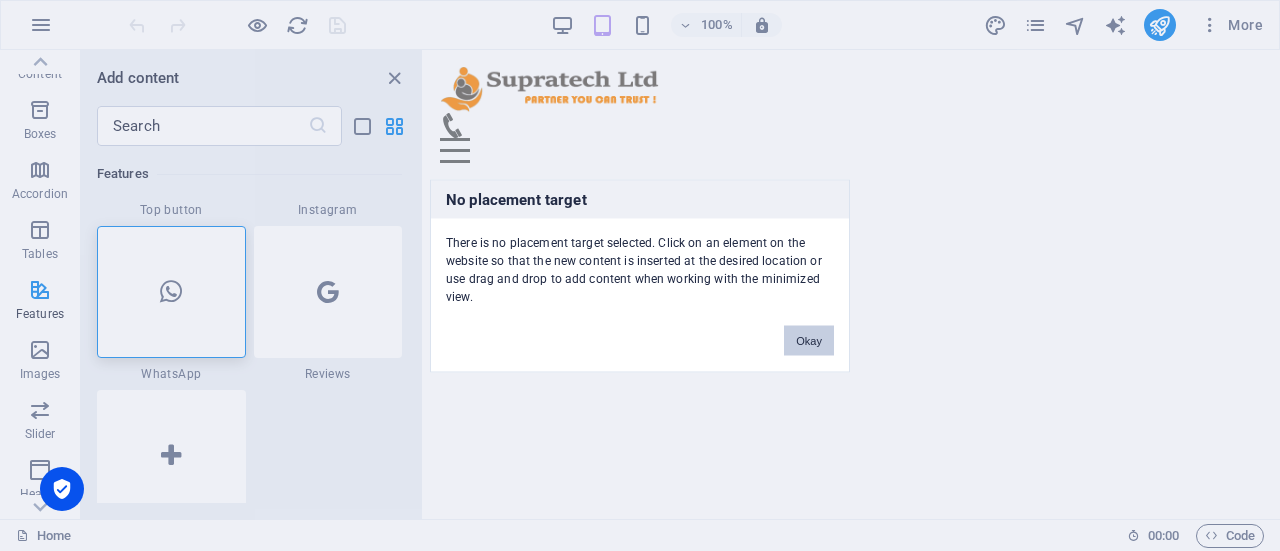 click on "Okay" at bounding box center [809, 340] 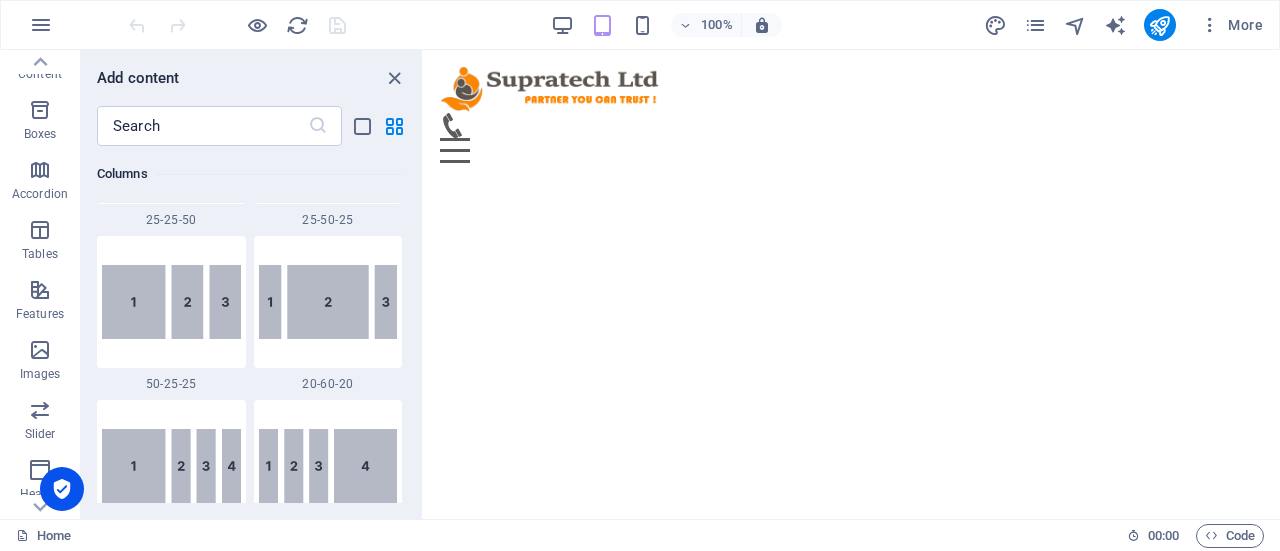 scroll, scrollTop: 1676, scrollLeft: 0, axis: vertical 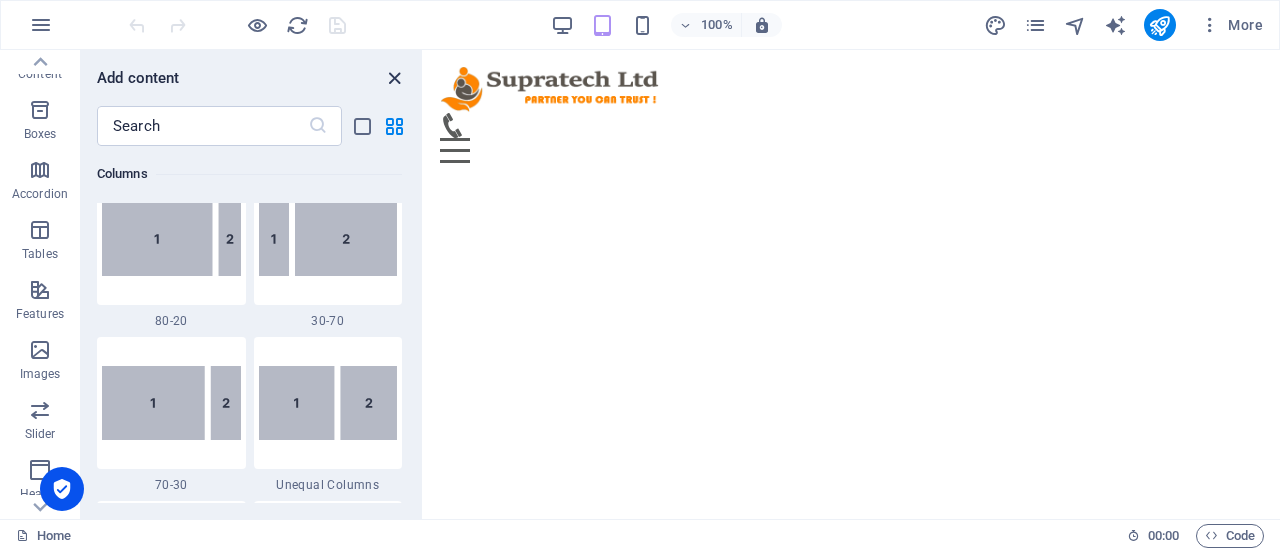 click at bounding box center (394, 78) 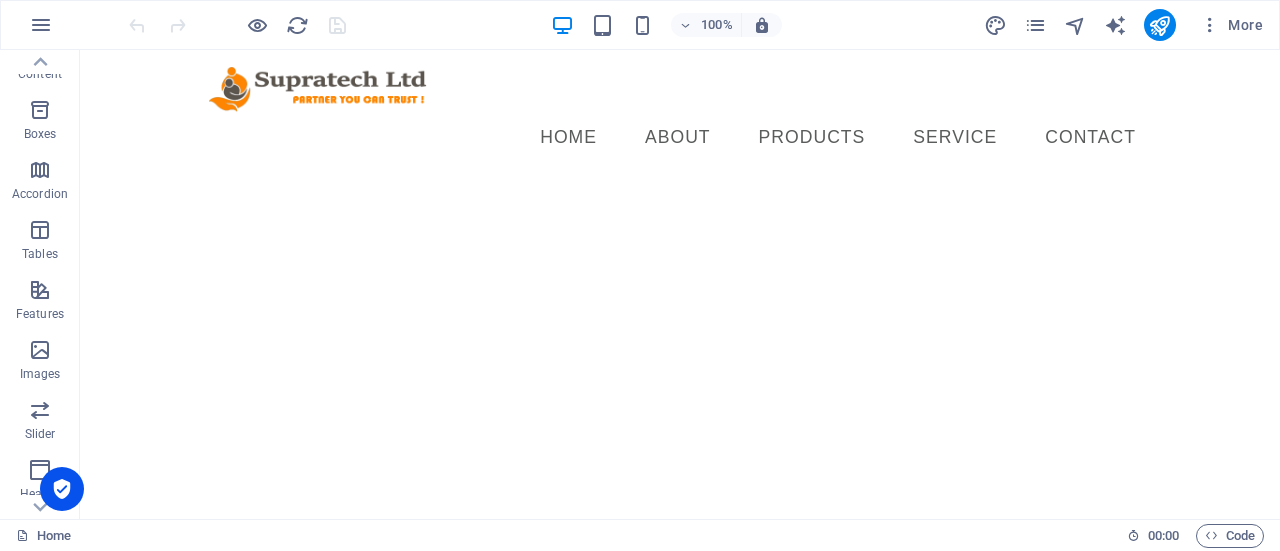 click on "Skip to main content
Menu Home About PRODUCTS Service Contact" at bounding box center [680, 114] 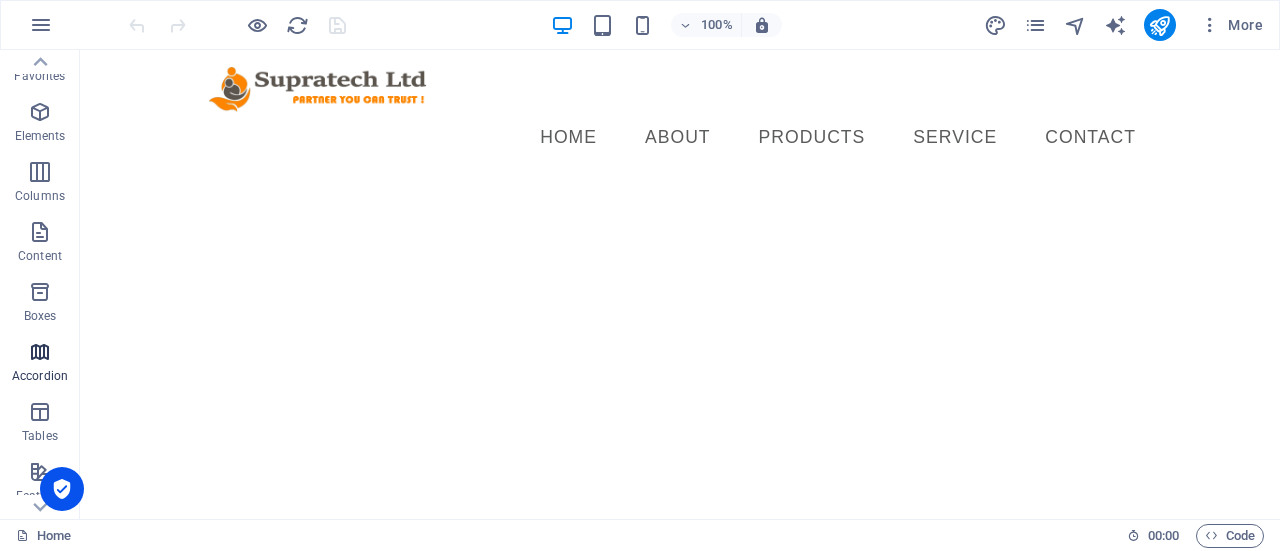 scroll, scrollTop: 0, scrollLeft: 0, axis: both 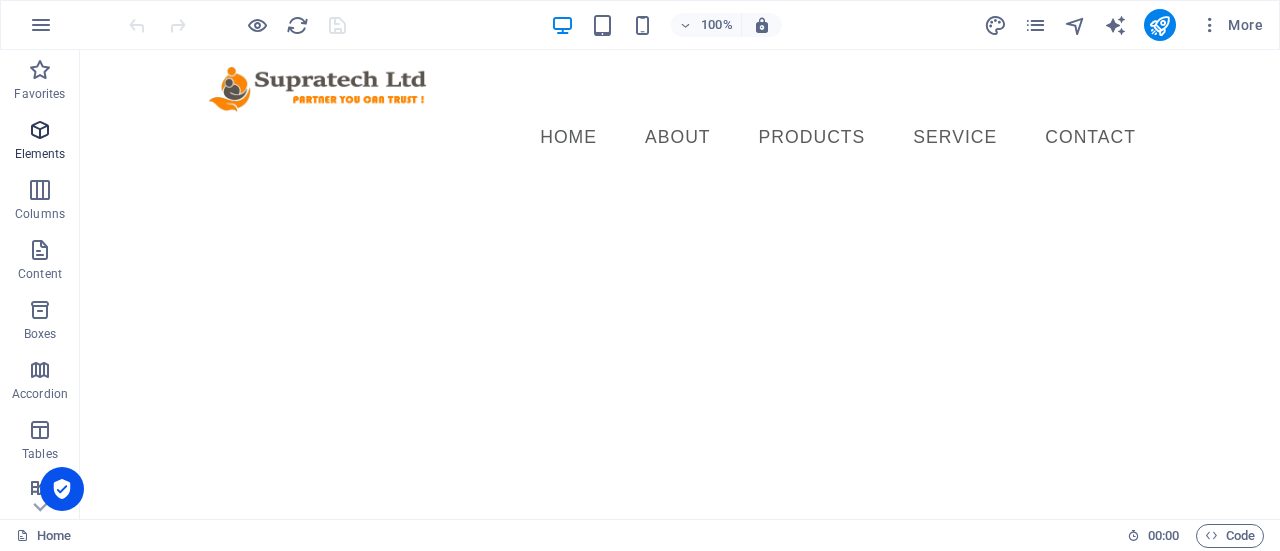 click at bounding box center [40, 130] 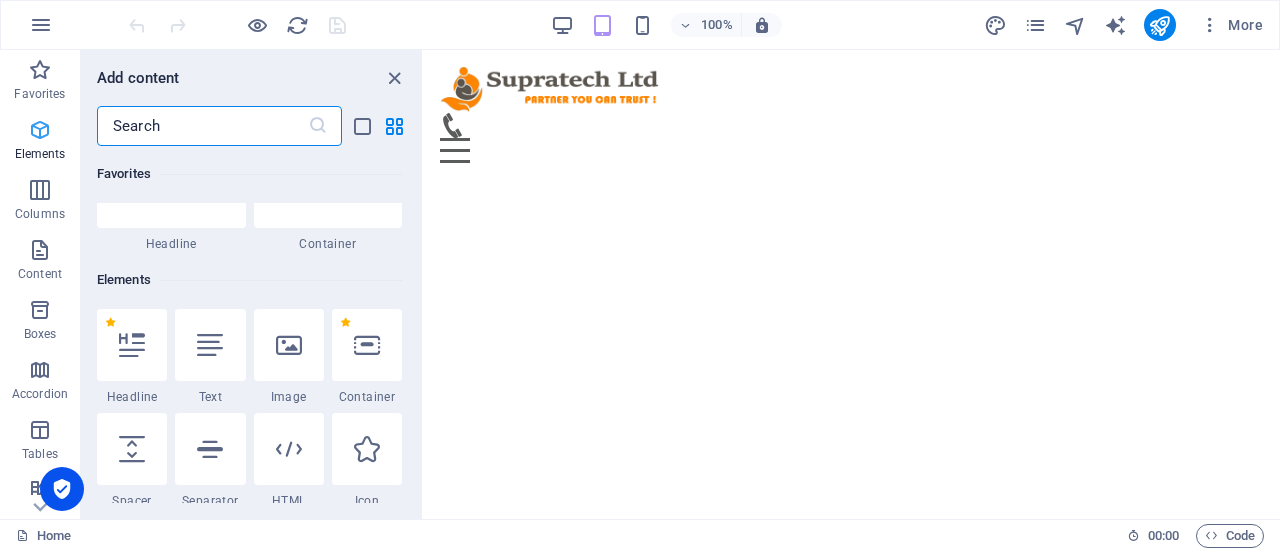 scroll, scrollTop: 213, scrollLeft: 0, axis: vertical 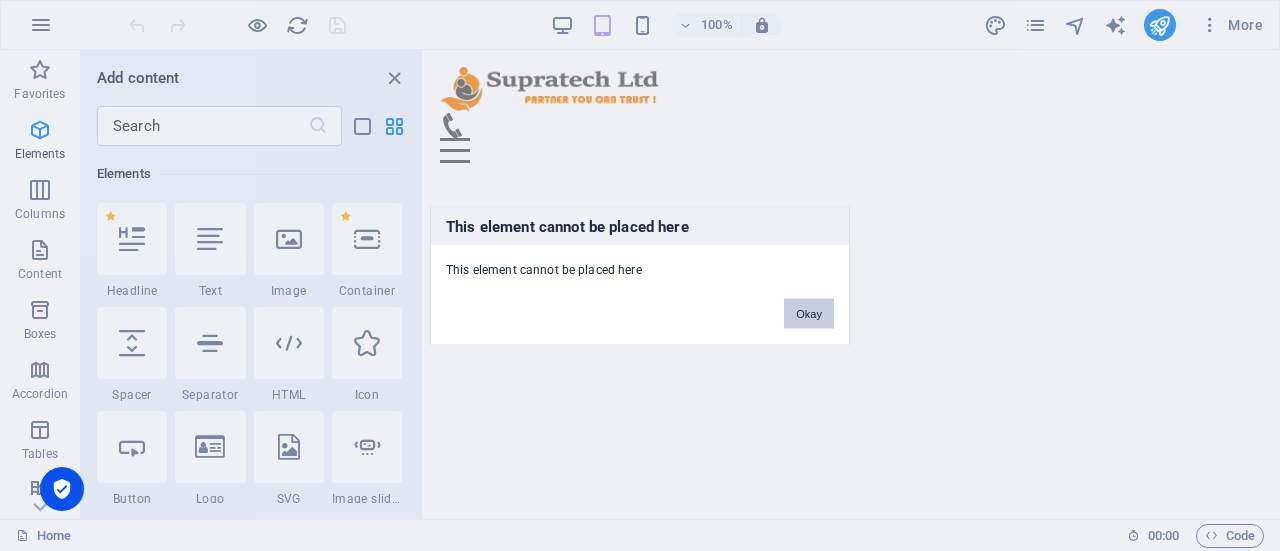 click on "Okay" at bounding box center [809, 313] 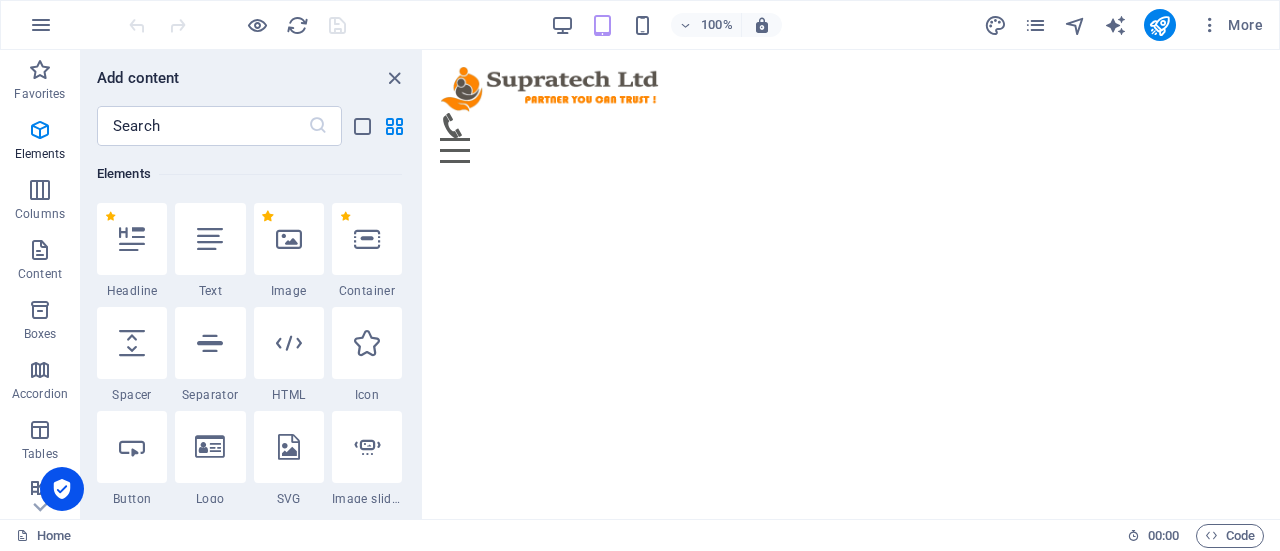 click on "1 Star" at bounding box center [267, 216] 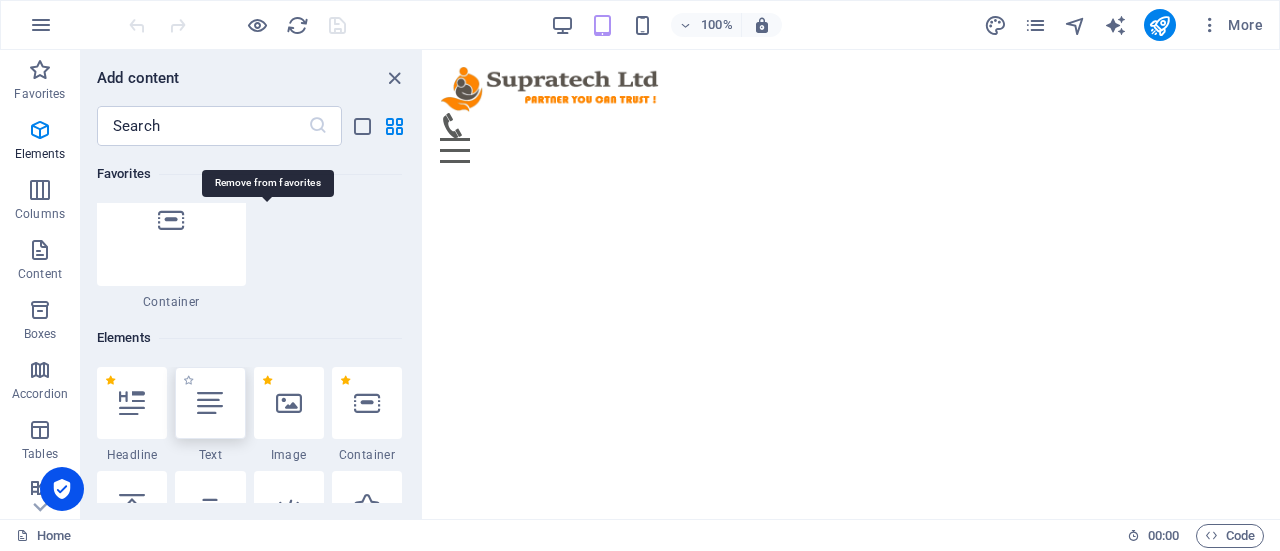 scroll, scrollTop: 377, scrollLeft: 0, axis: vertical 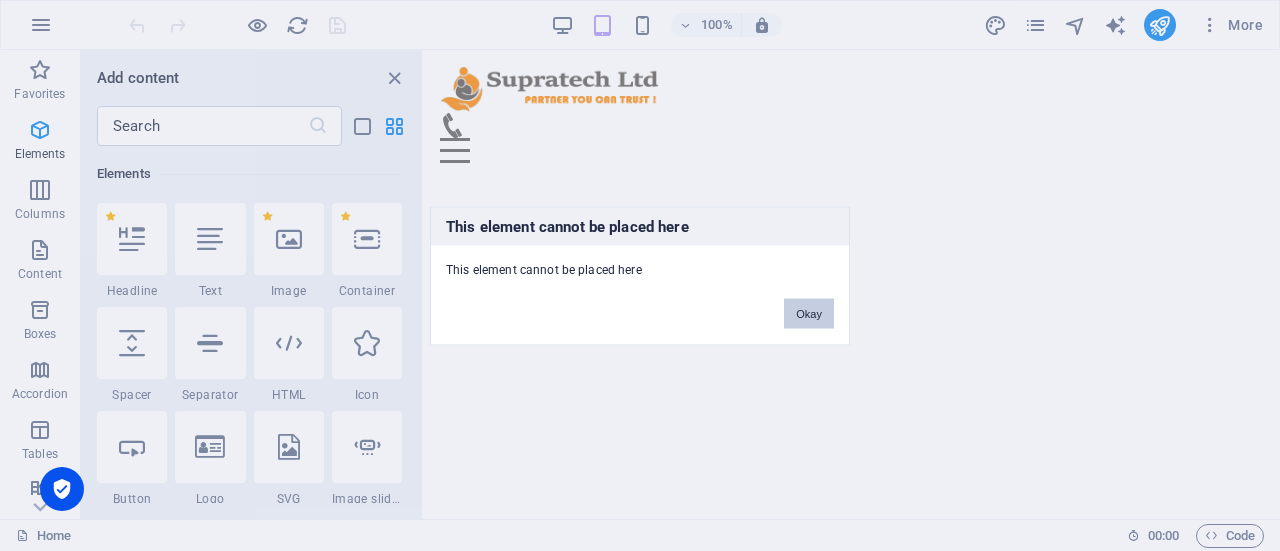 click on "Okay" at bounding box center [809, 313] 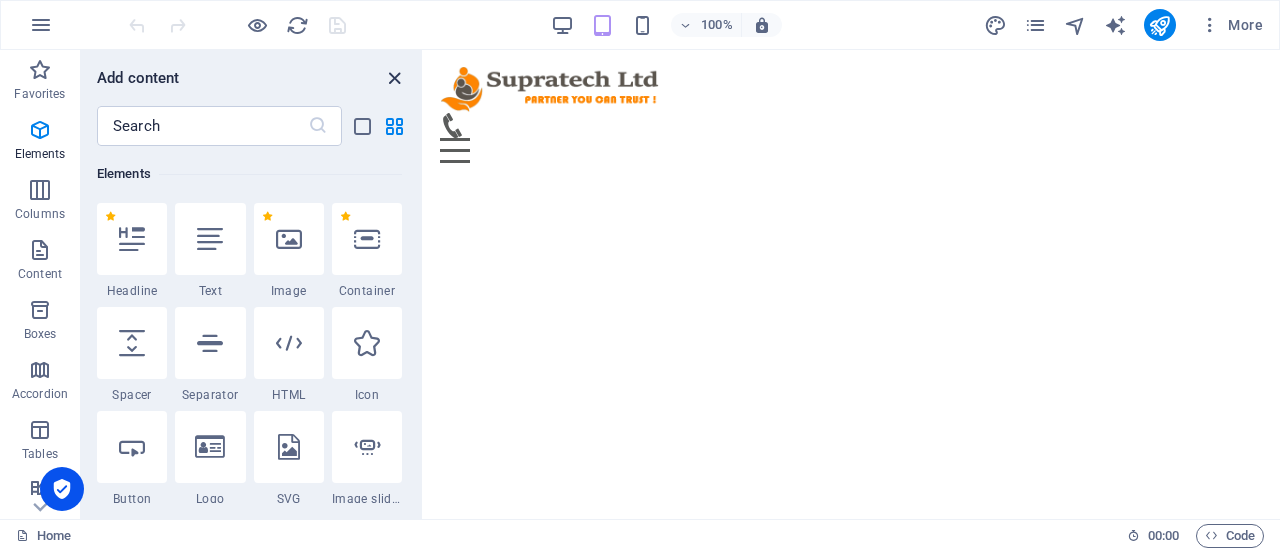 click at bounding box center [394, 78] 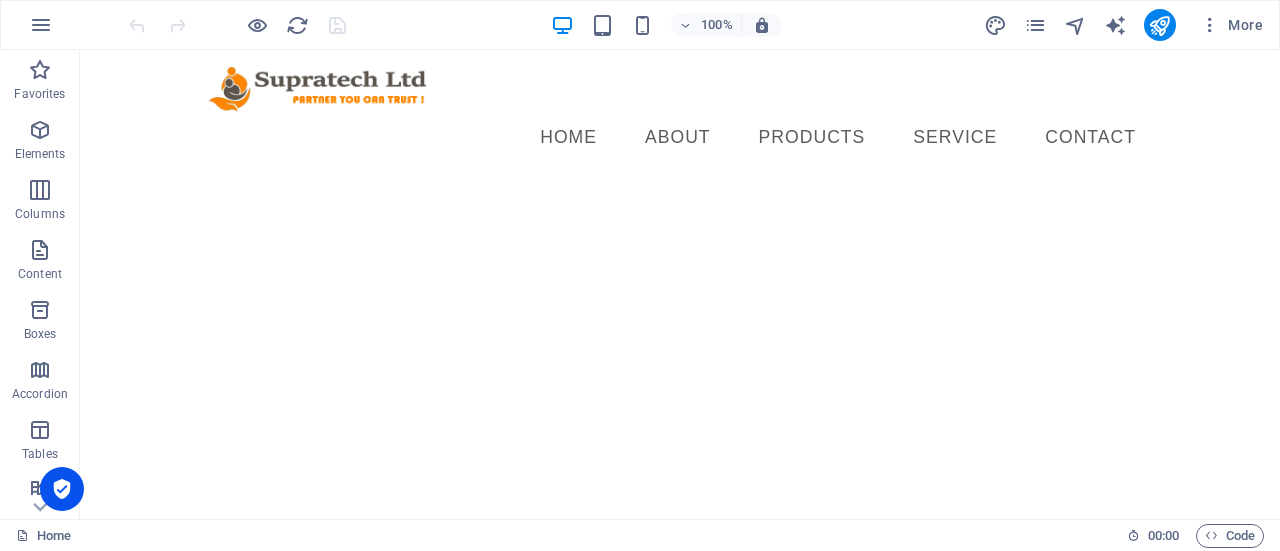 click on "Skip to main content
Menu Home About PRODUCTS Service Contact" at bounding box center [680, 114] 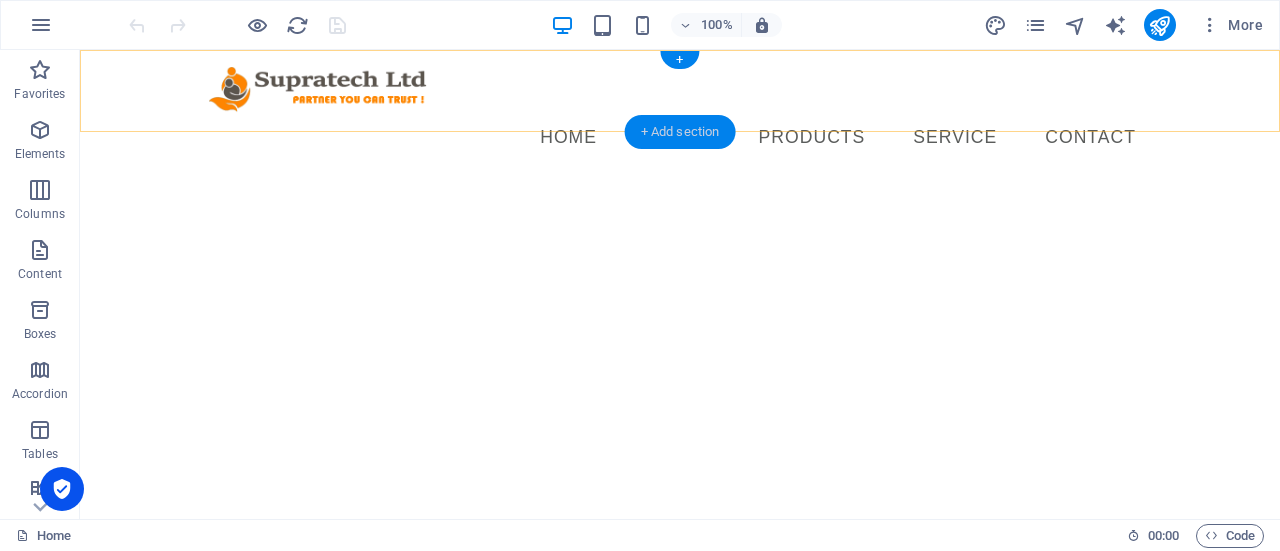 click on "+ Add section" at bounding box center [680, 132] 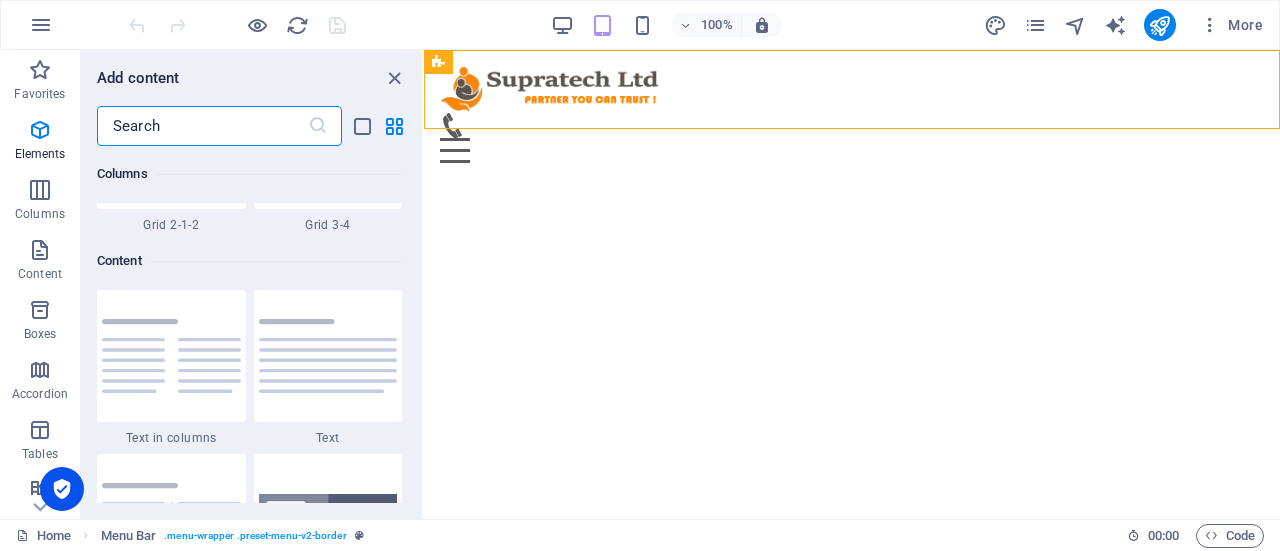 scroll, scrollTop: 3663, scrollLeft: 0, axis: vertical 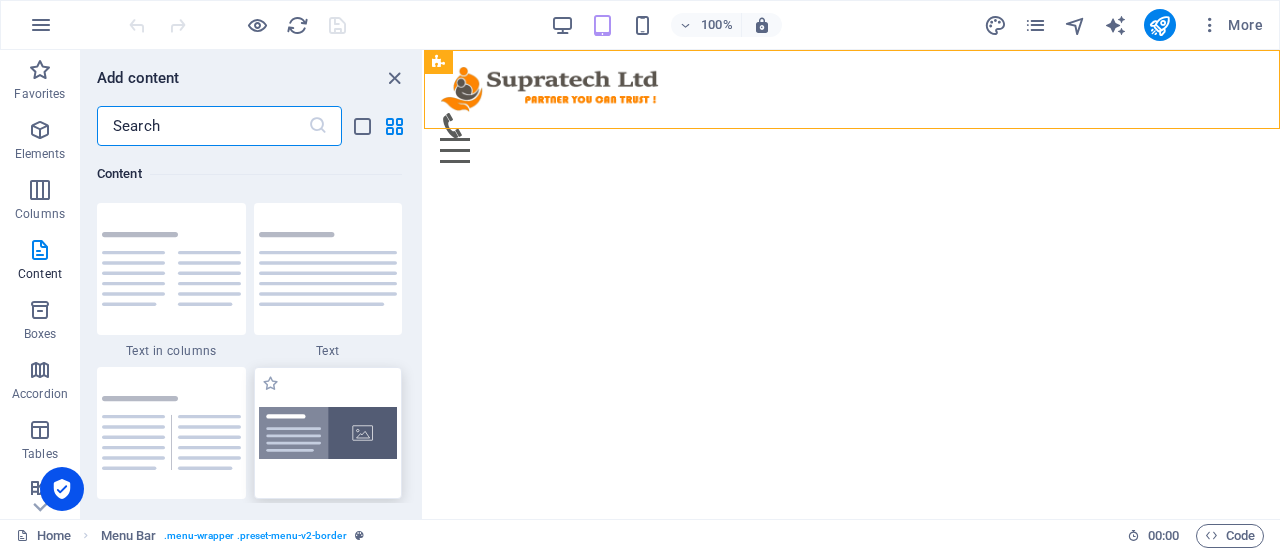 click at bounding box center (328, 433) 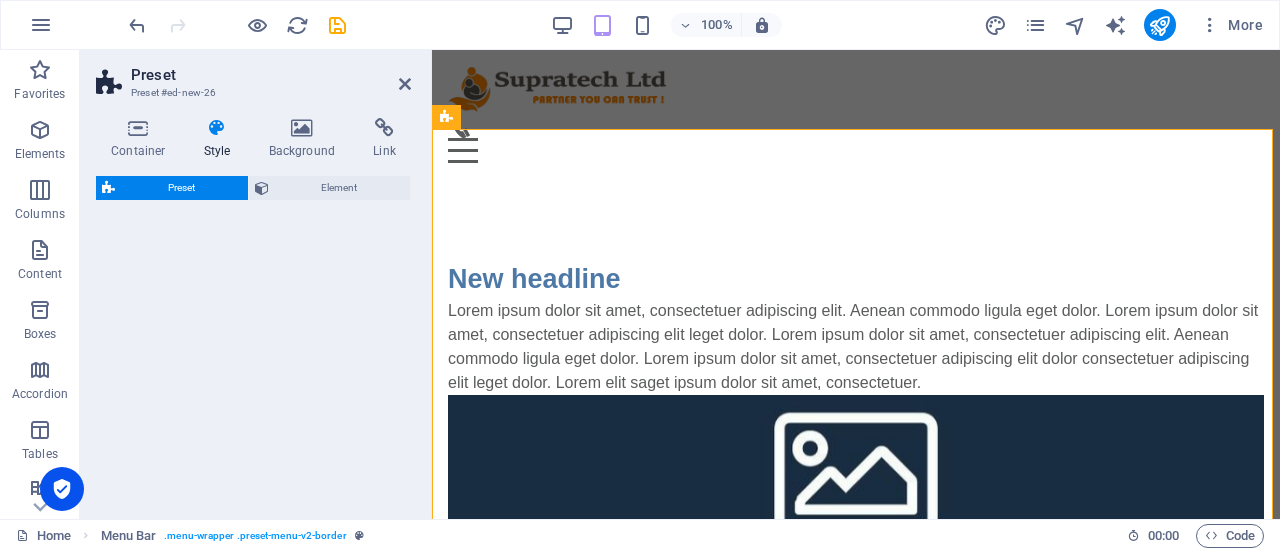 select on "rem" 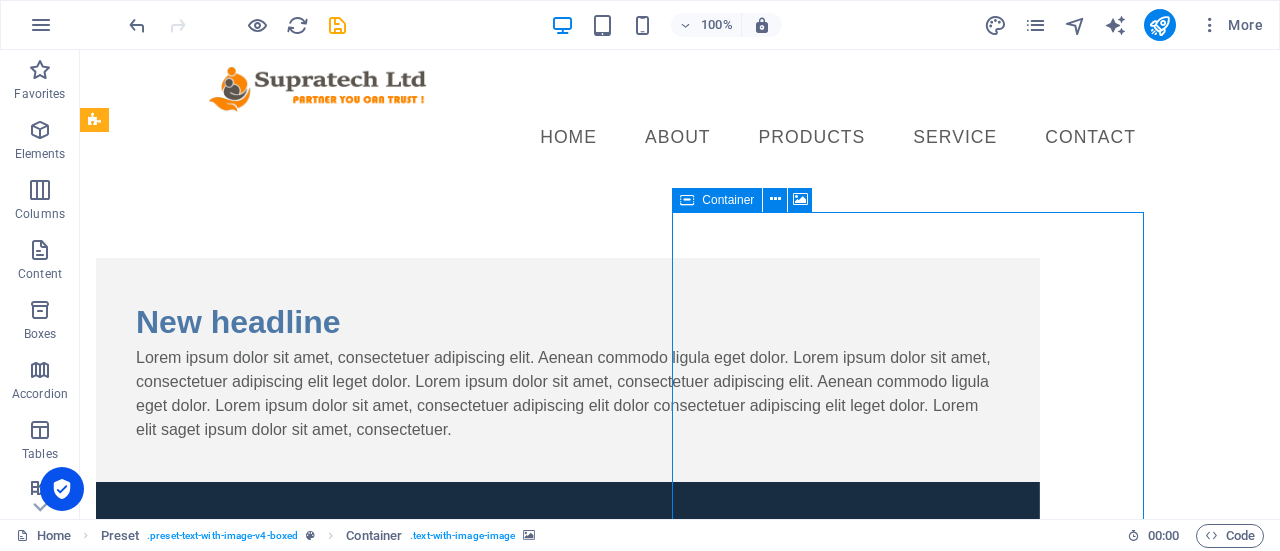drag, startPoint x: 638, startPoint y: 291, endPoint x: 736, endPoint y: 340, distance: 109.56733 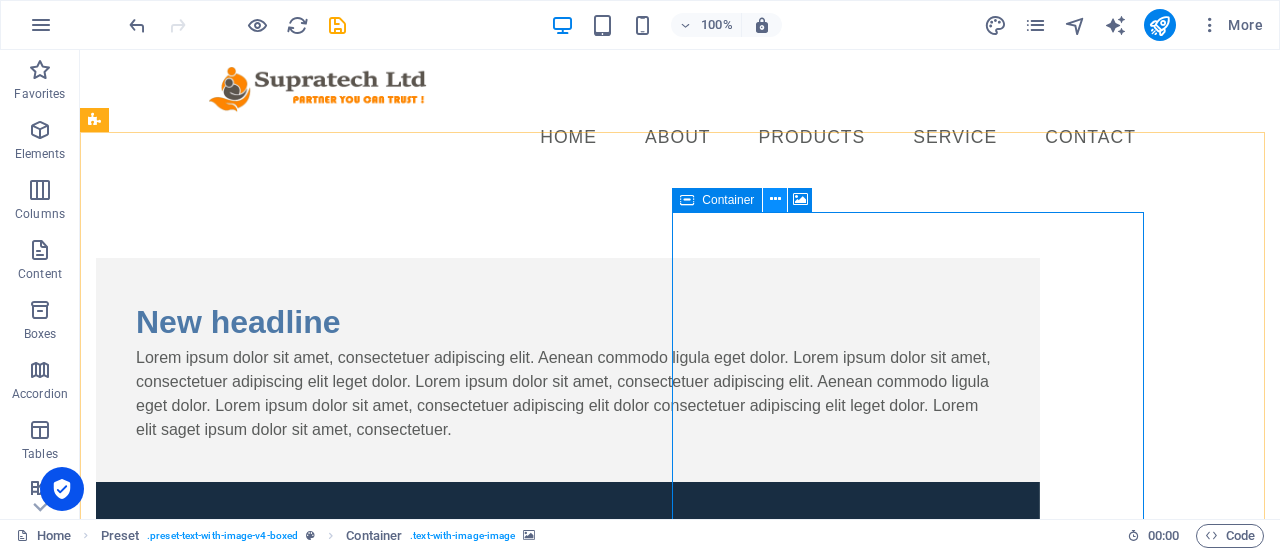 click at bounding box center [775, 200] 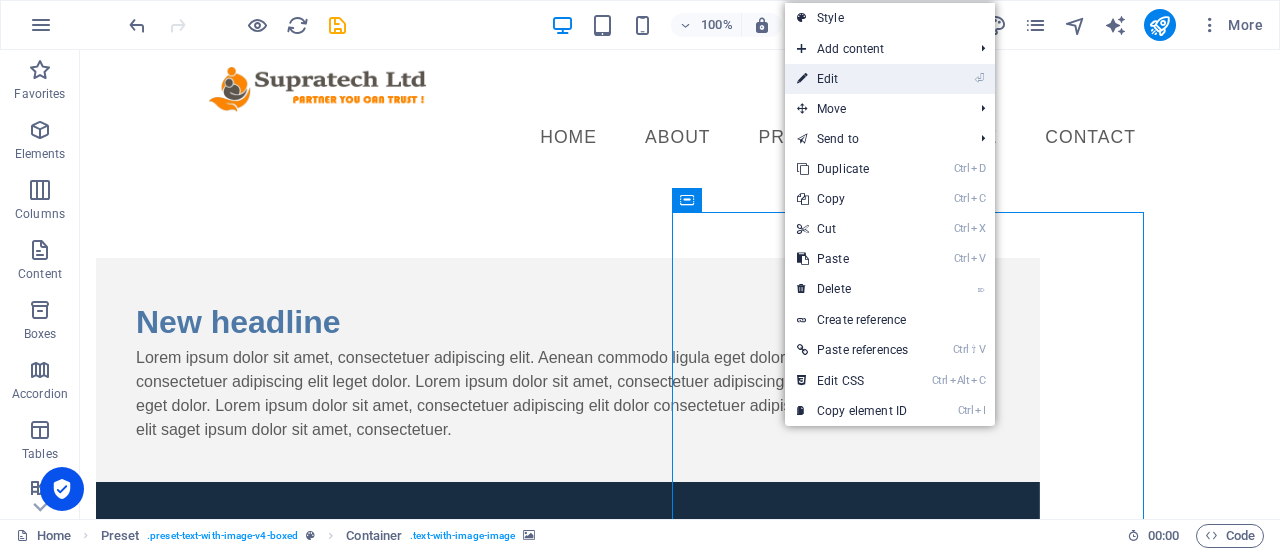 click on "⏎  Edit" at bounding box center [852, 79] 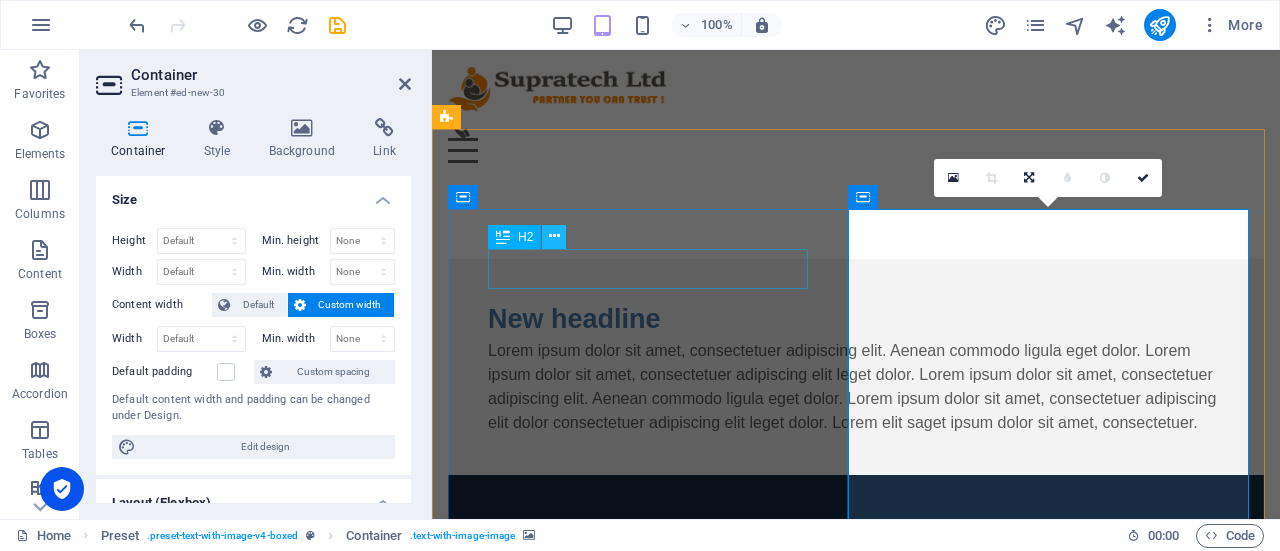 click at bounding box center (554, 236) 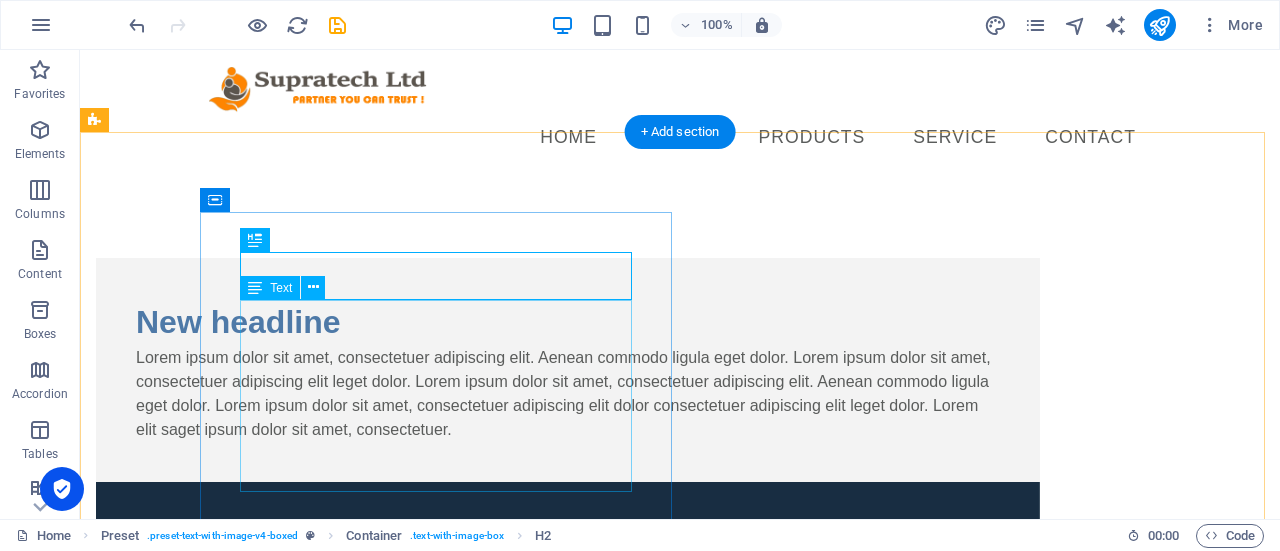 click on "Lorem ipsum dolor sit amet, consectetuer adipiscing elit. Aenean commodo ligula eget dolor. Lorem ipsum dolor sit amet, consectetuer adipiscing elit leget dolor. Lorem ipsum dolor sit amet, consectetuer adipiscing elit. Aenean commodo ligula eget dolor. Lorem ipsum dolor sit amet, consectetuer adipiscing elit dolor consectetuer adipiscing elit leget dolor. Lorem elit saget ipsum dolor sit amet, consectetuer." at bounding box center [568, 394] 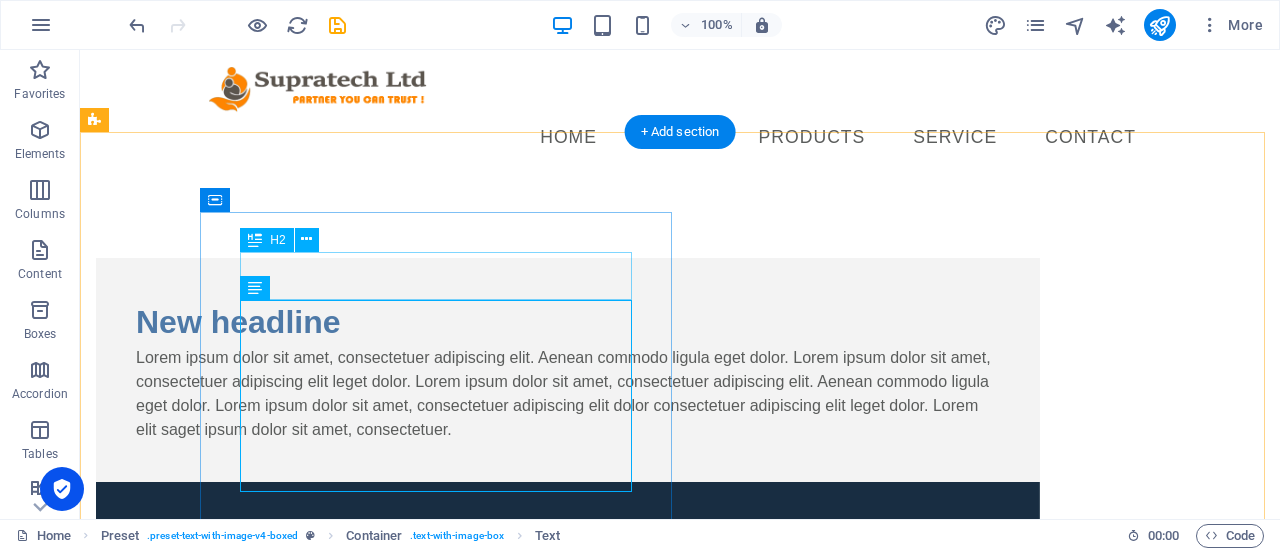 click on "New headline" at bounding box center (568, 322) 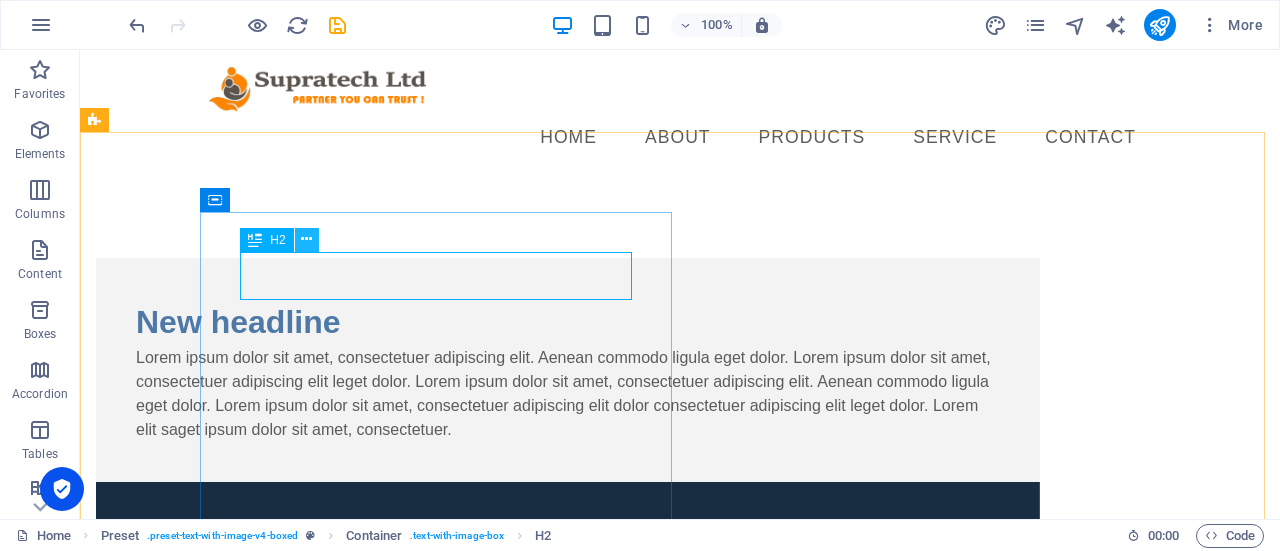 click at bounding box center (306, 239) 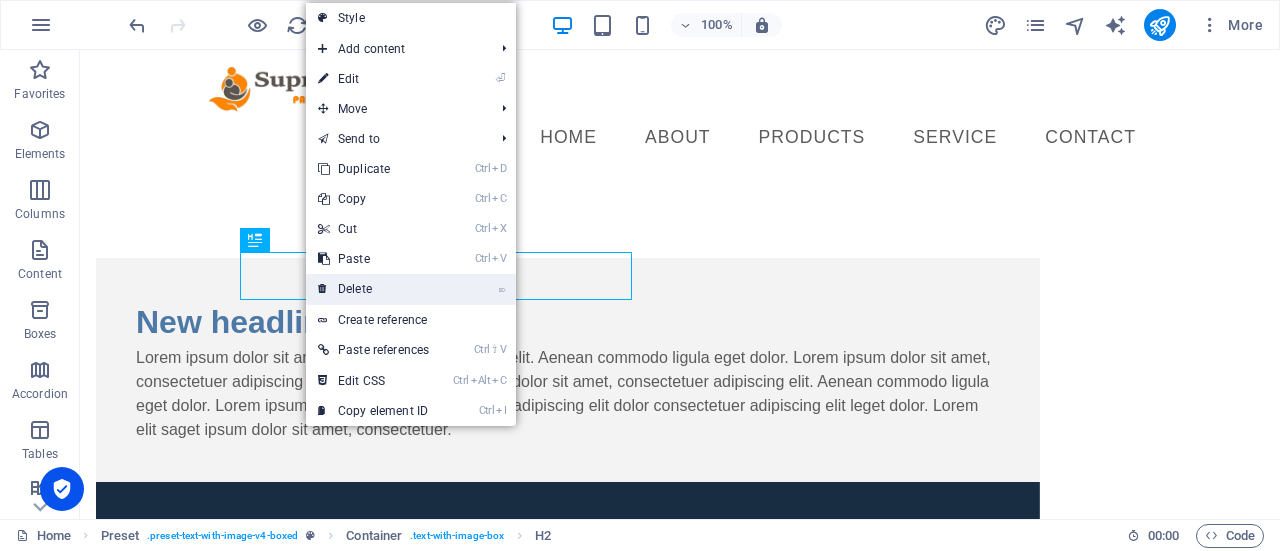 click on "⌦  Delete" at bounding box center [373, 289] 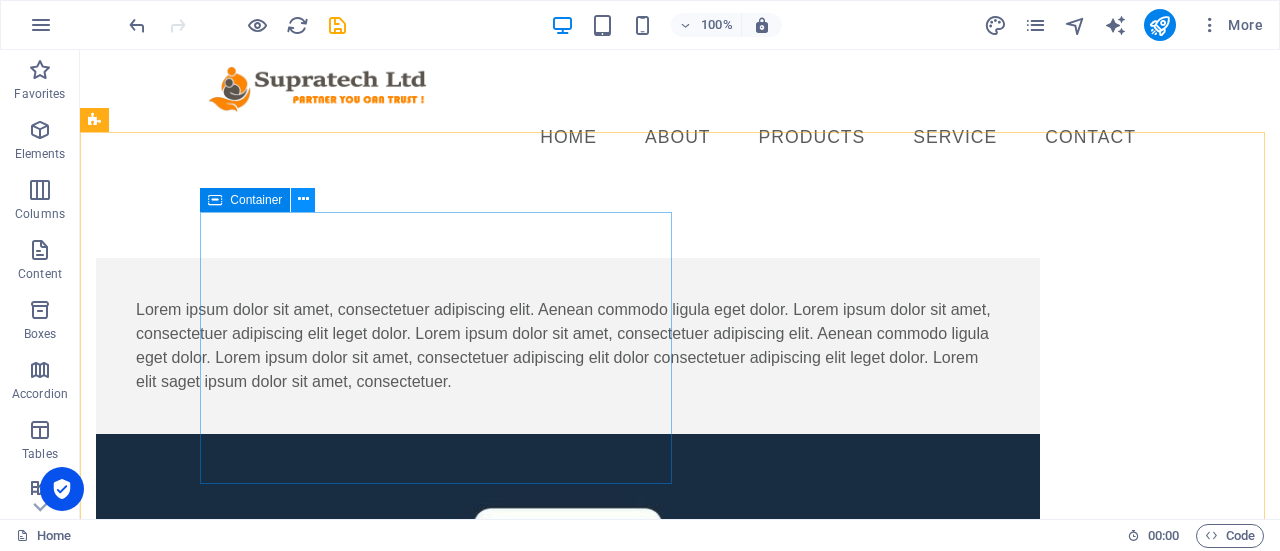 click at bounding box center (303, 199) 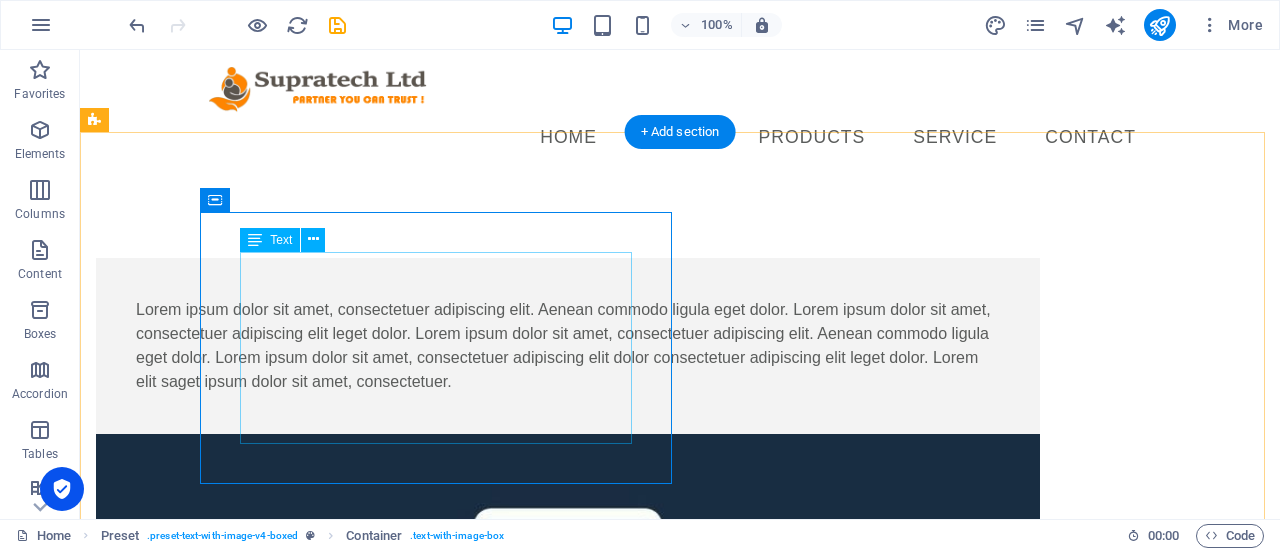 click on "Lorem ipsum dolor sit amet, consectetuer adipiscing elit. Aenean commodo ligula eget dolor. Lorem ipsum dolor sit amet, consectetuer adipiscing elit leget dolor. Lorem ipsum dolor sit amet, consectetuer adipiscing elit. Aenean commodo ligula eget dolor. Lorem ipsum dolor sit amet, consectetuer adipiscing elit dolor consectetuer adipiscing elit leget dolor. Lorem elit saget ipsum dolor sit amet, consectetuer." at bounding box center [568, 346] 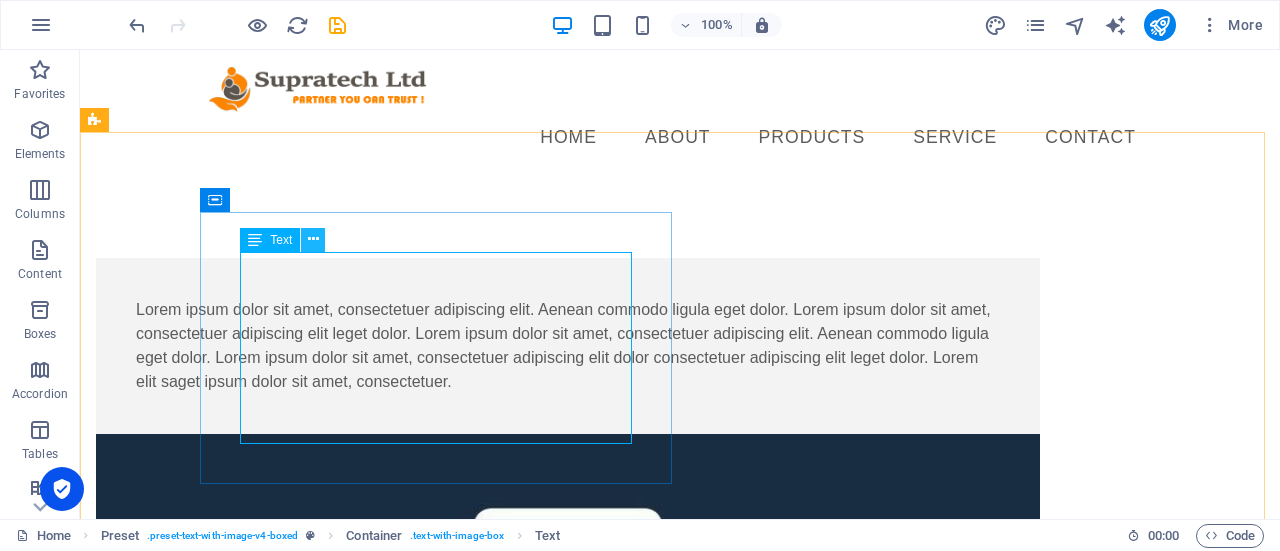 click at bounding box center (313, 239) 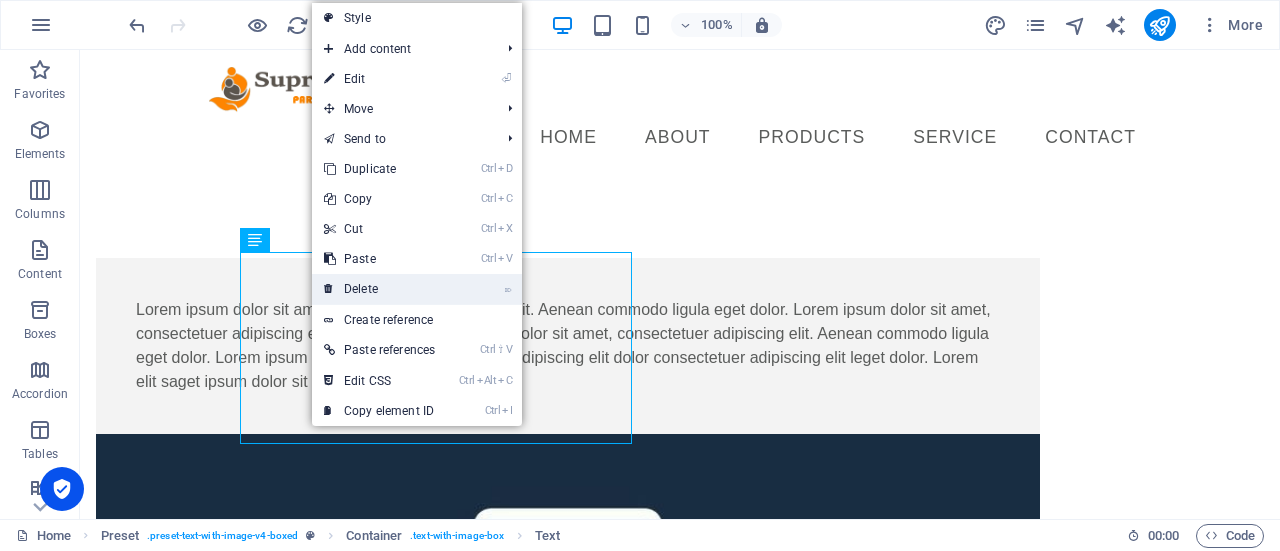 click at bounding box center [329, 289] 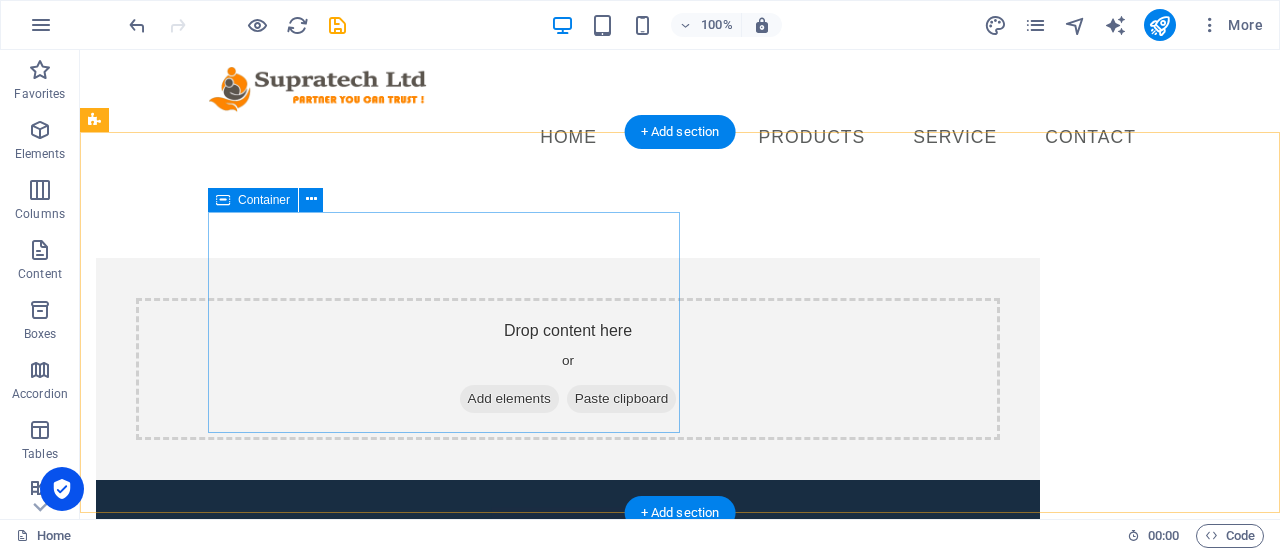 click on "Drop content here or  Add elements  Paste clipboard" at bounding box center (568, 369) 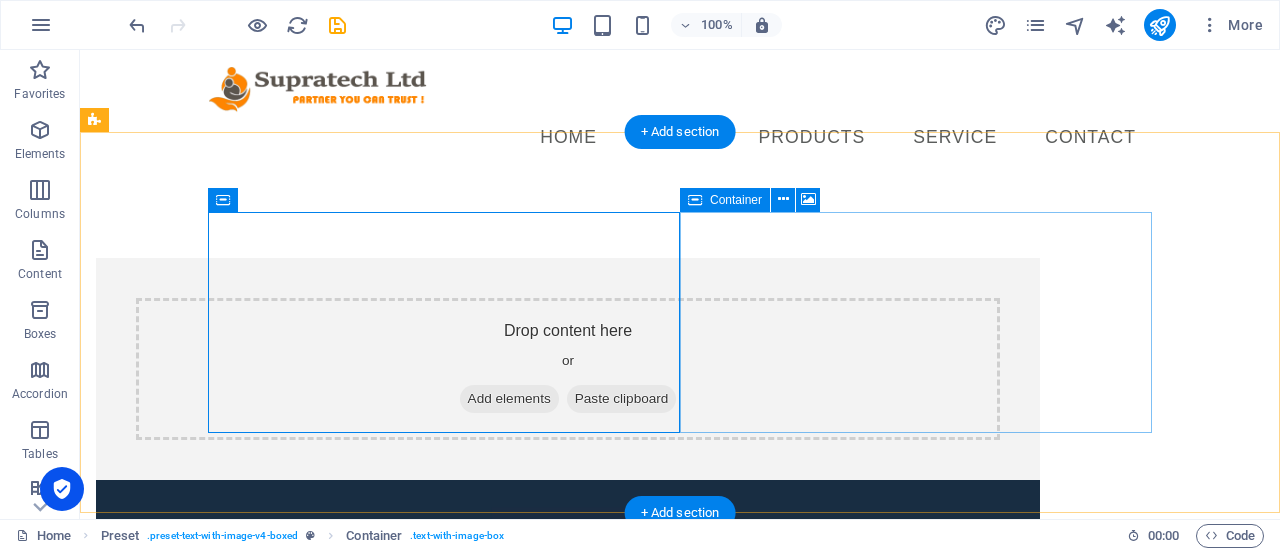 click on "Drop content here or  Add elements  Paste clipboard" at bounding box center [568, 773] 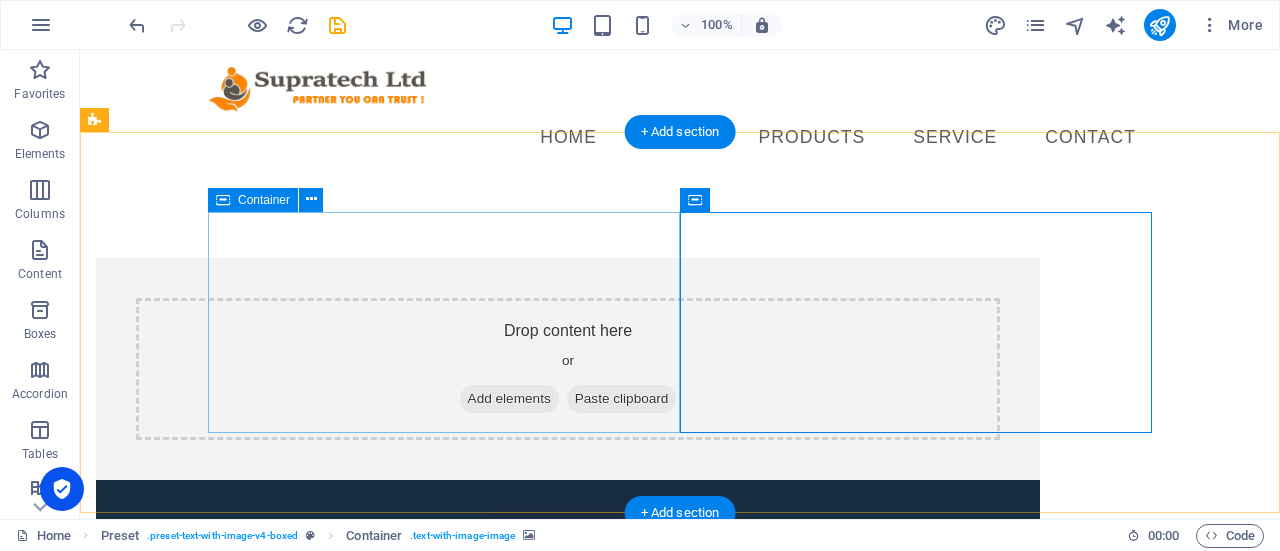 click on "Drop content here or  Add elements  Paste clipboard" at bounding box center [568, 369] 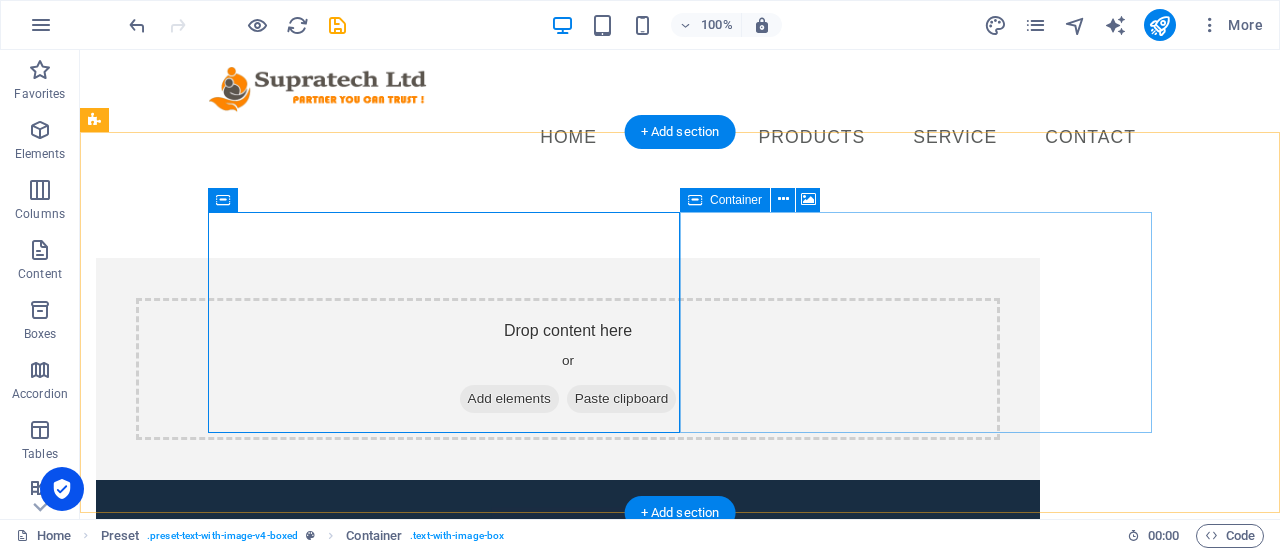 click on "Drop content here or  Add elements  Paste clipboard" at bounding box center (568, 773) 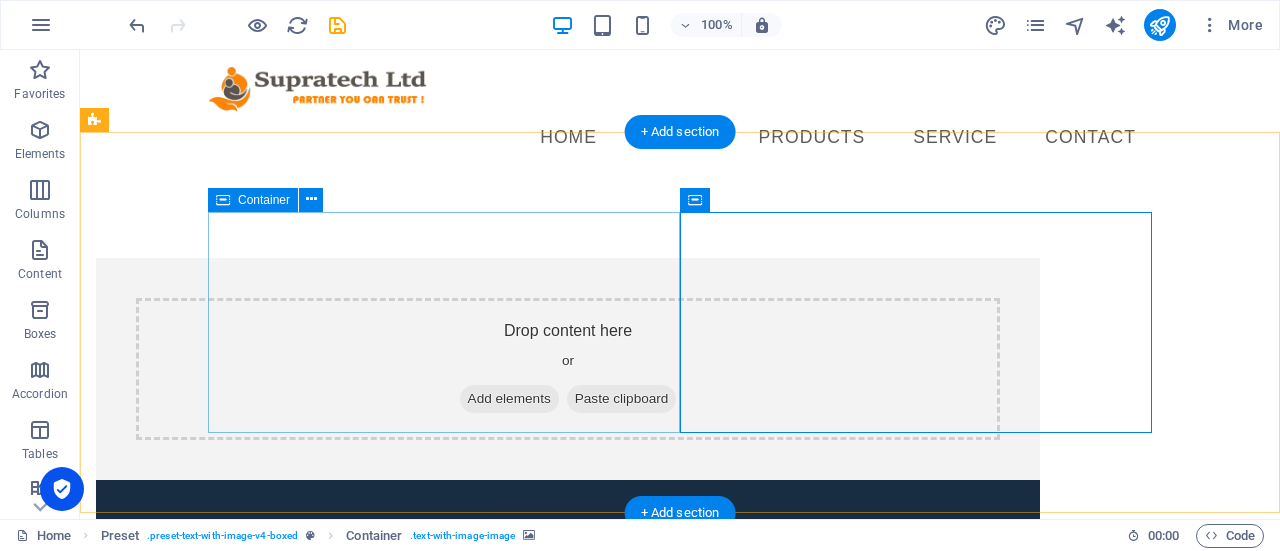 click on "Drop content here or  Add elements  Paste clipboard" at bounding box center (568, 369) 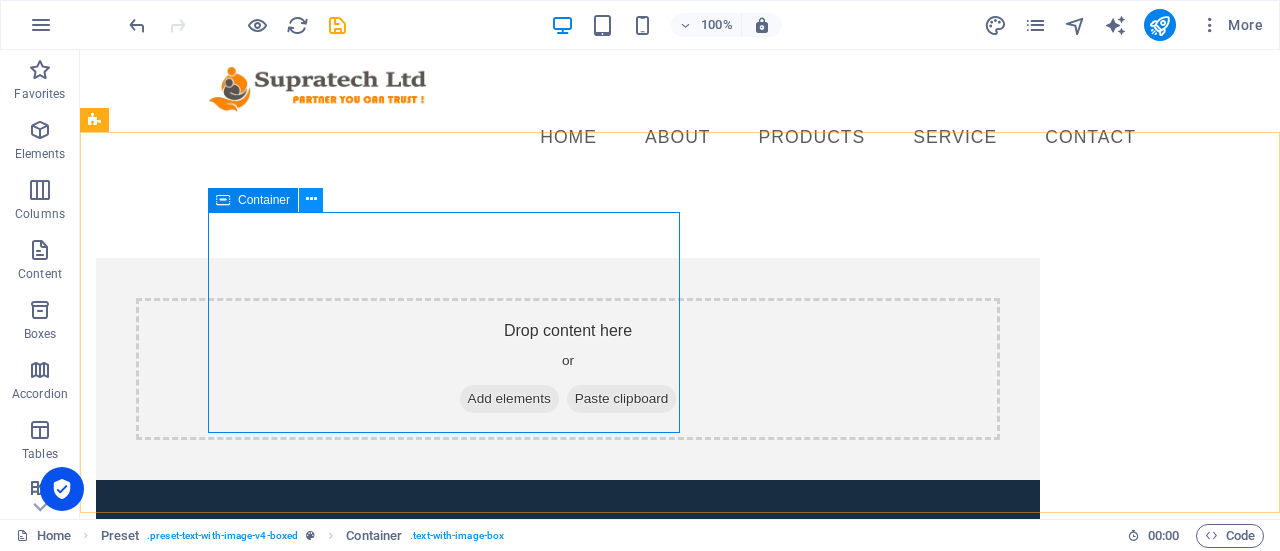 click at bounding box center (311, 200) 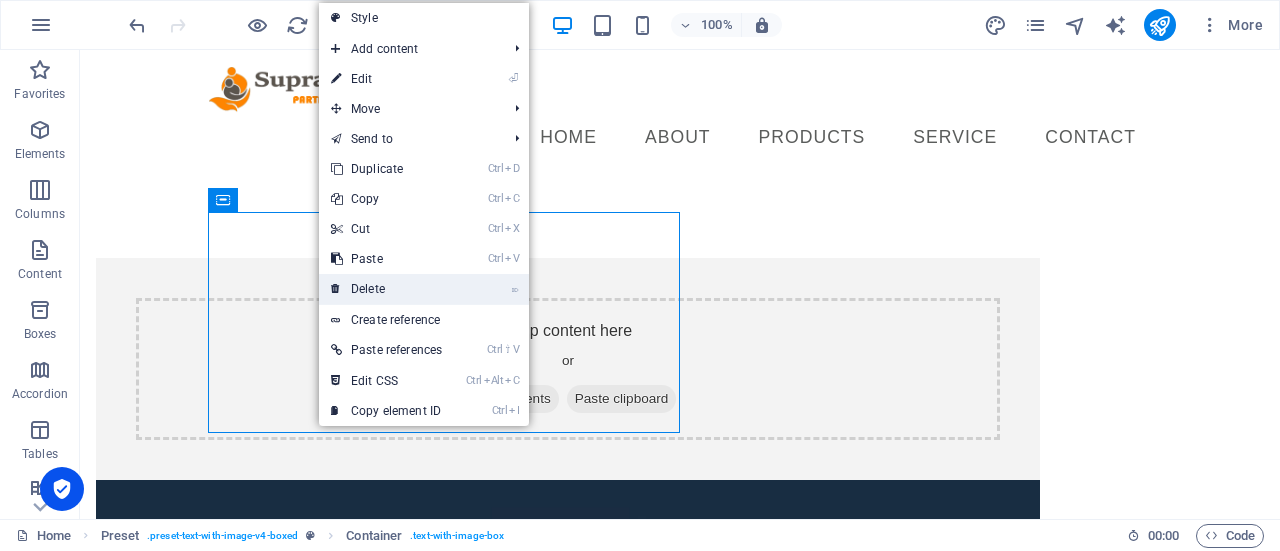 click on "⌦  Delete" at bounding box center [386, 289] 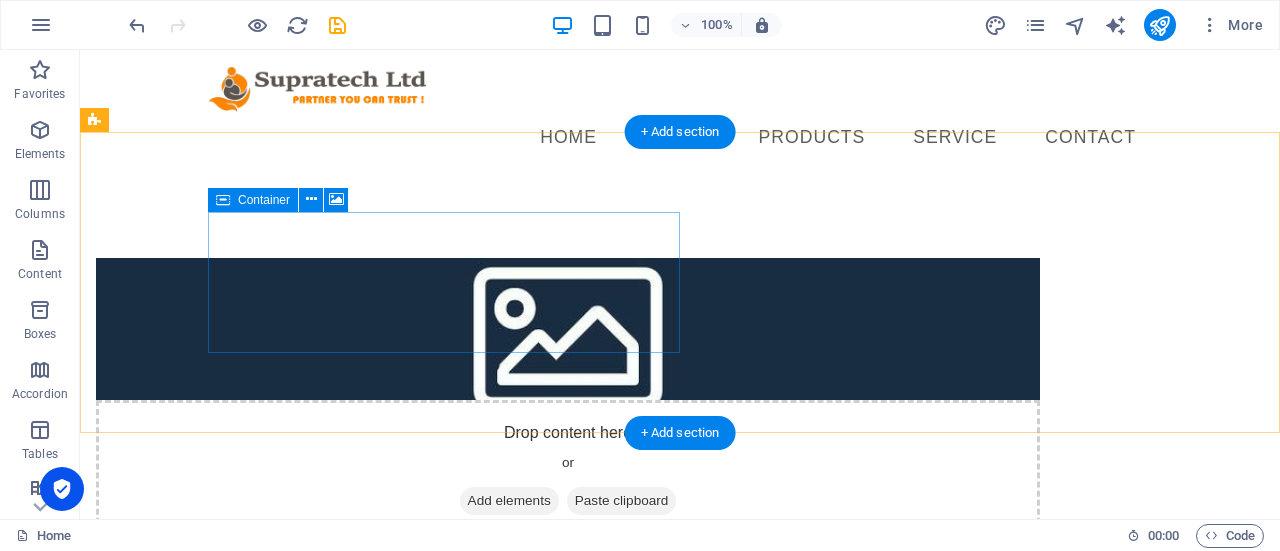 click on "Drop content here or  Add elements  Paste clipboard" at bounding box center (568, 471) 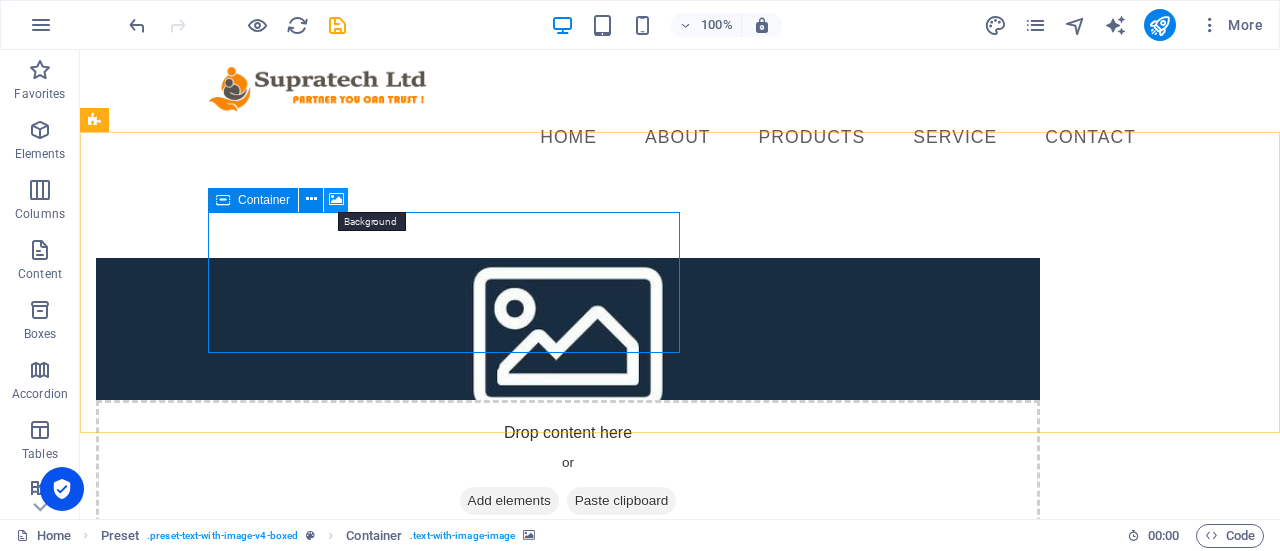 click at bounding box center [336, 199] 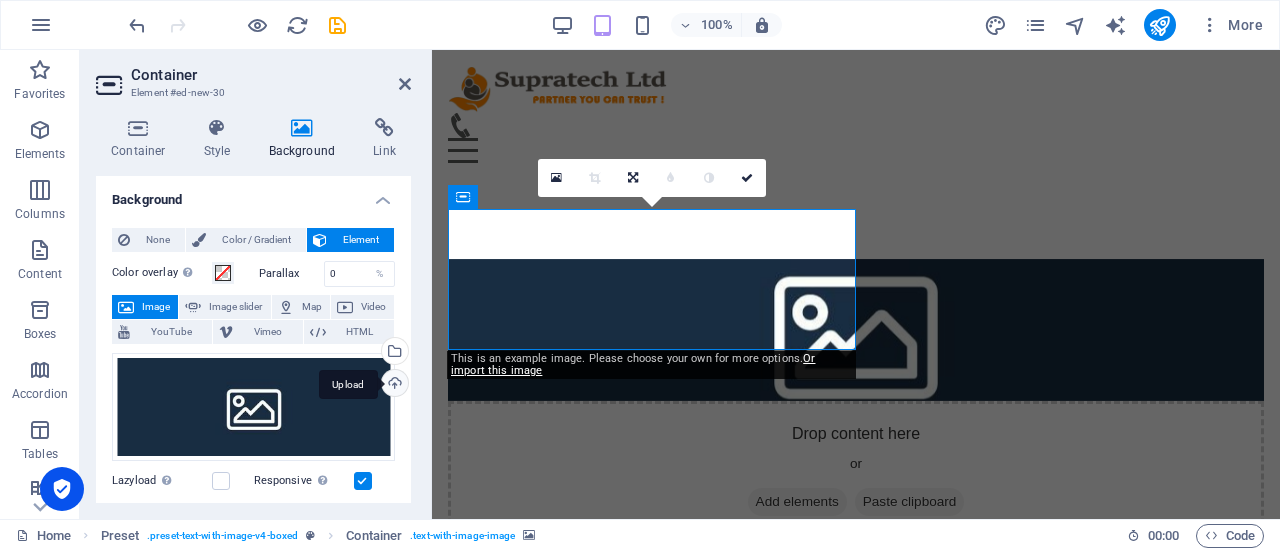 click on "Upload" at bounding box center (393, 385) 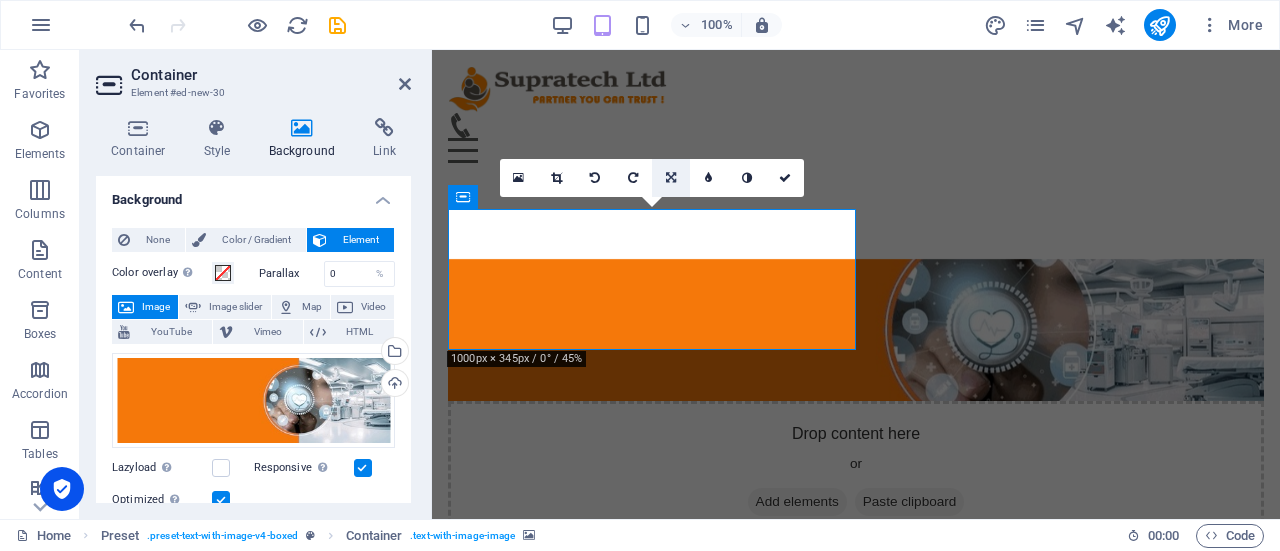 click at bounding box center (671, 178) 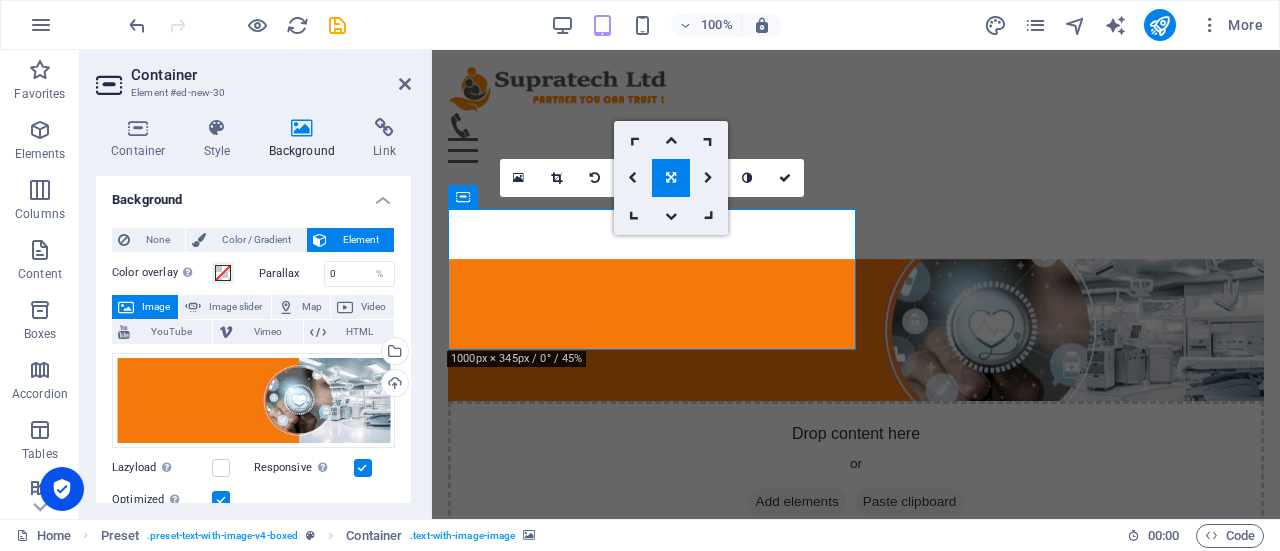click at bounding box center (671, 178) 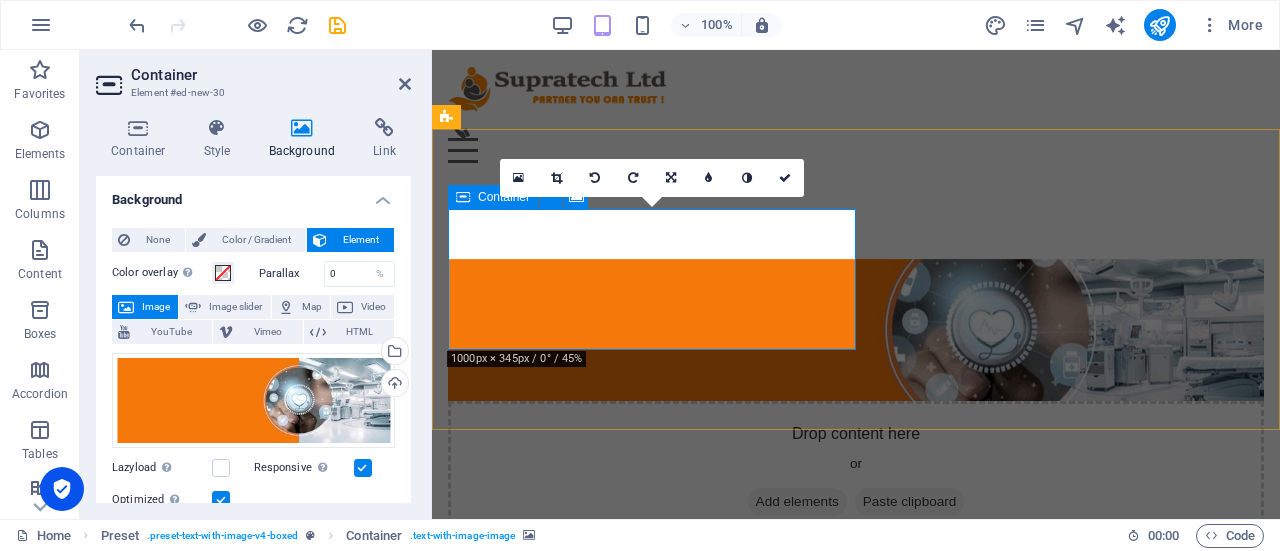 click on "Drop content here or  Add elements  Paste clipboard" at bounding box center [856, 472] 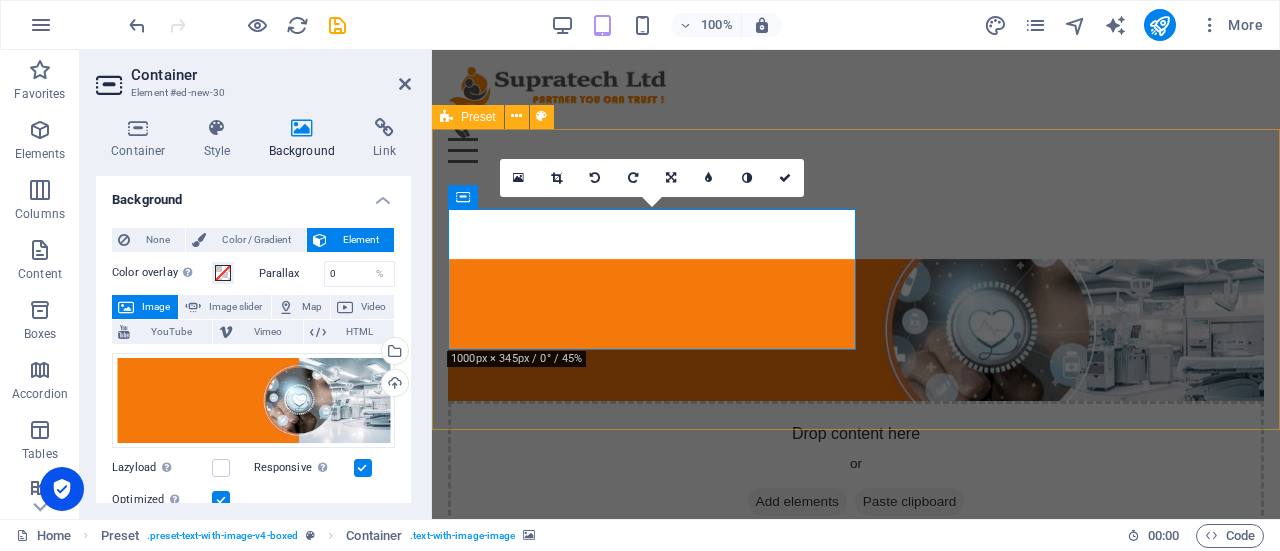 click on "Drop content here or  Add elements  Paste clipboard" at bounding box center [856, 401] 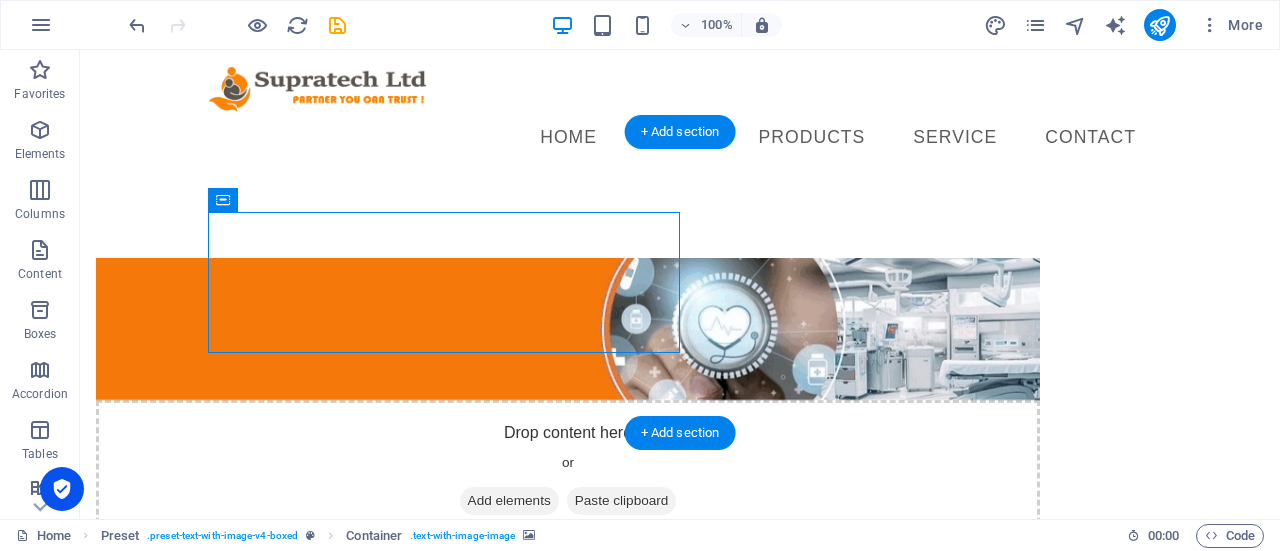 drag, startPoint x: 480, startPoint y: 262, endPoint x: 384, endPoint y: 209, distance: 109.65856 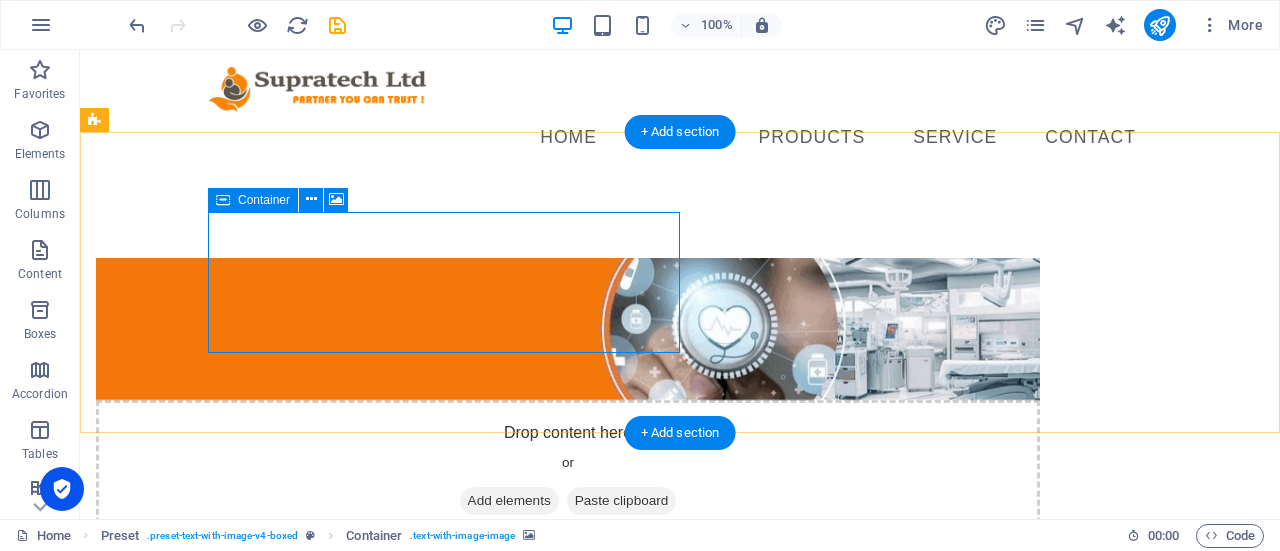 click on "Drop content here or  Add elements  Paste clipboard" at bounding box center [568, 471] 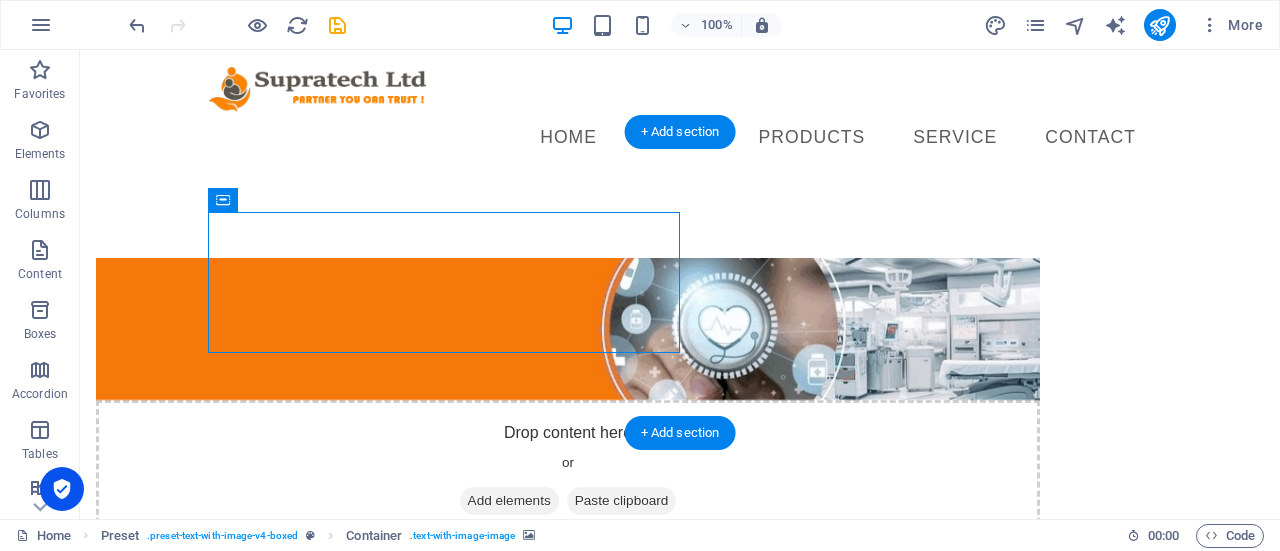 drag, startPoint x: 673, startPoint y: 349, endPoint x: 750, endPoint y: 383, distance: 84.17244 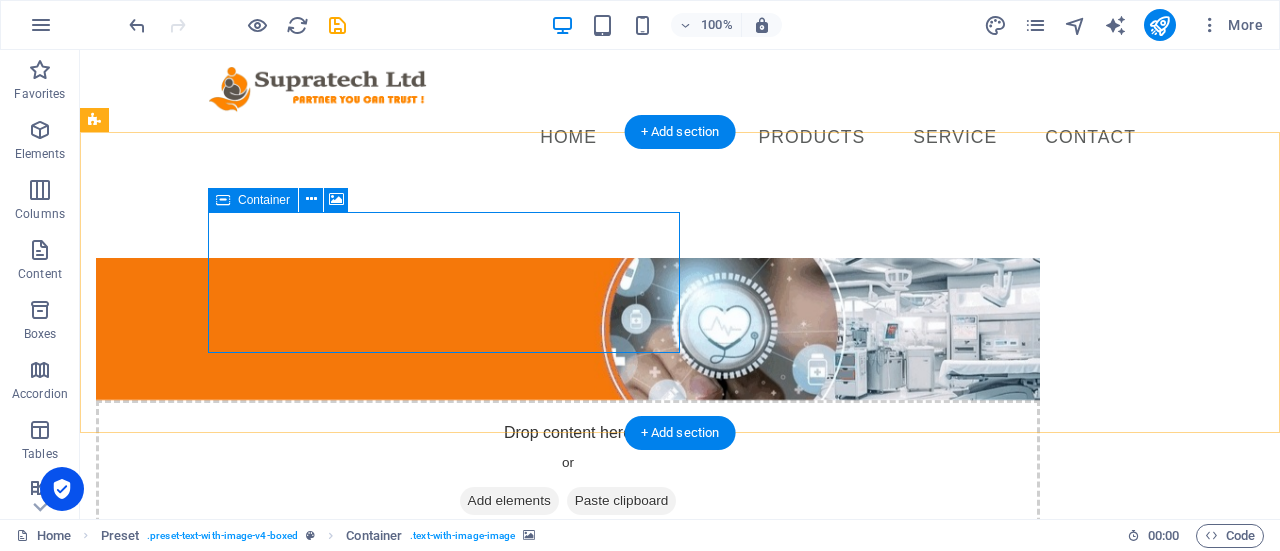 click on "Drop content here or  Add elements  Paste clipboard" at bounding box center [568, 471] 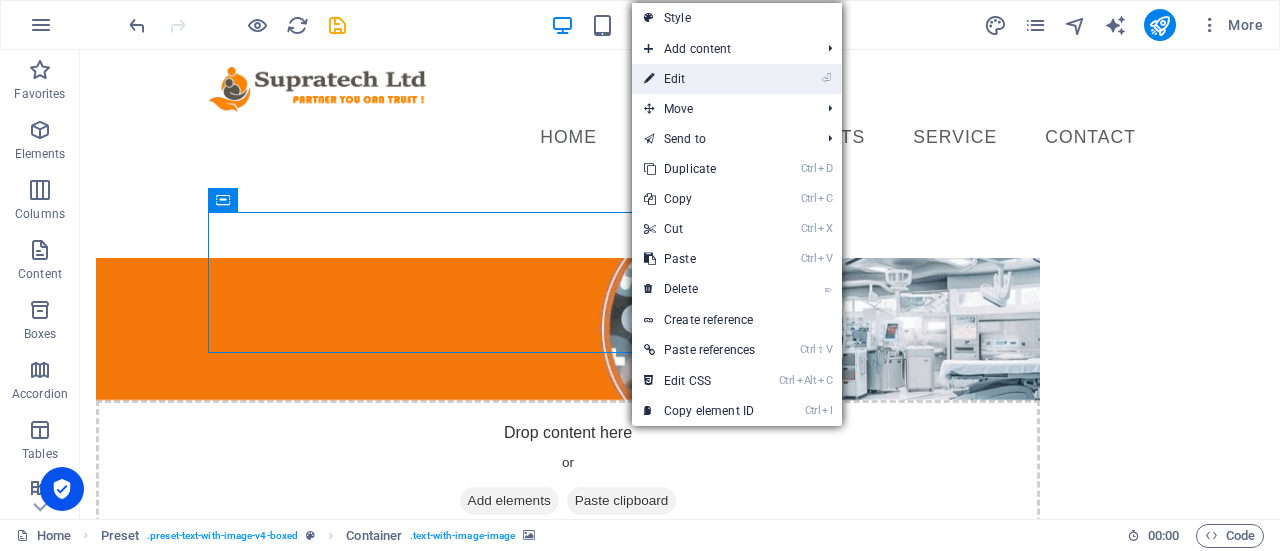 click on "⏎  Edit" at bounding box center [699, 79] 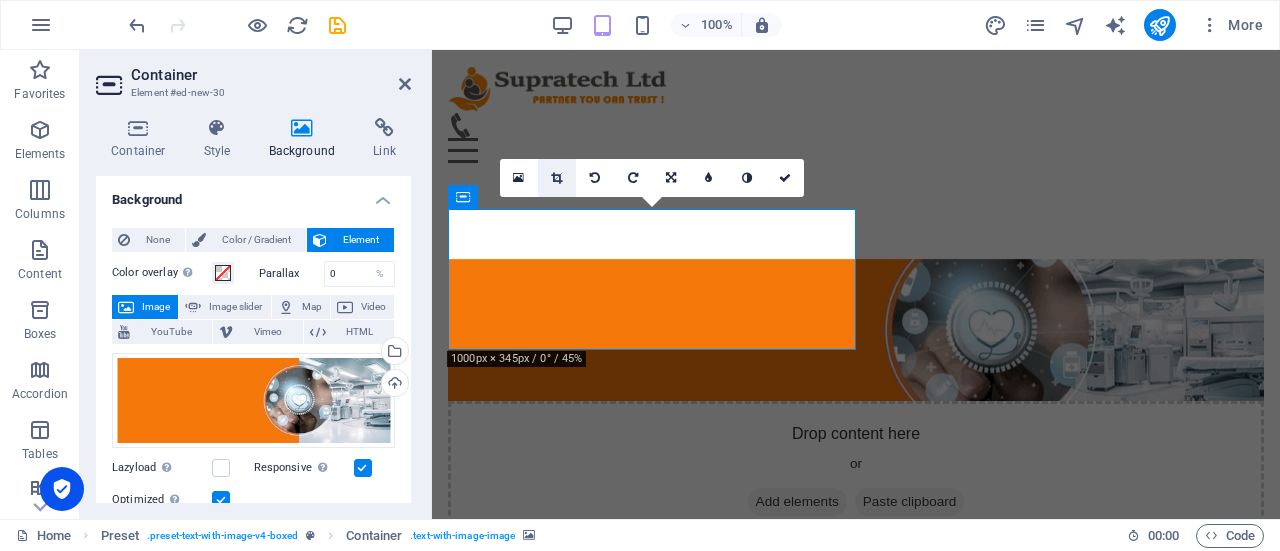 click at bounding box center (557, 178) 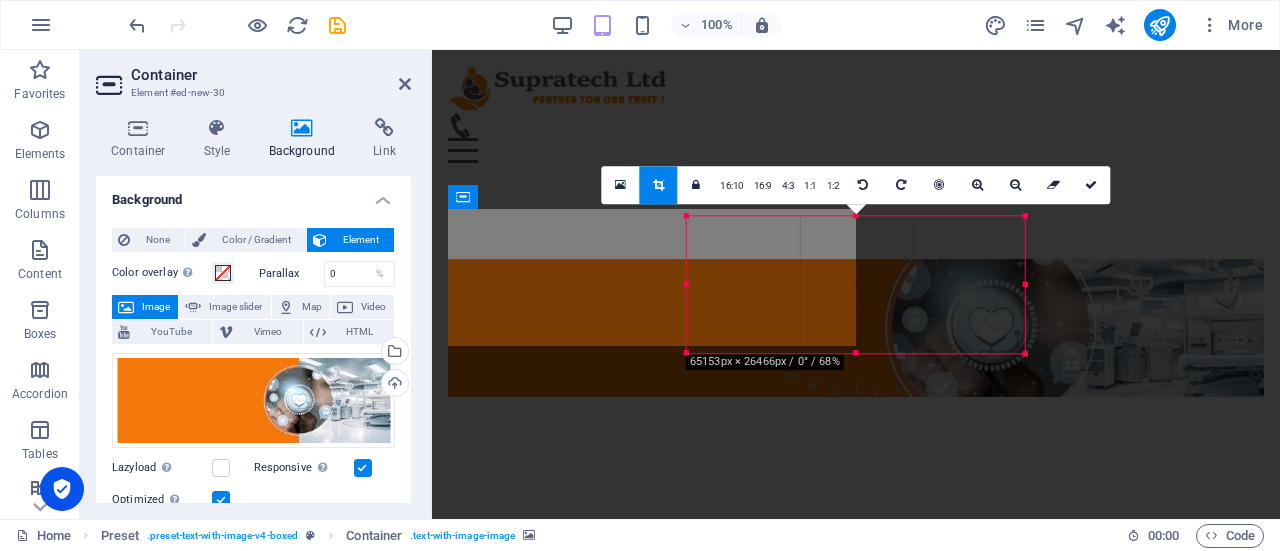 drag, startPoint x: 1196, startPoint y: 391, endPoint x: 856, endPoint y: 316, distance: 348.1738 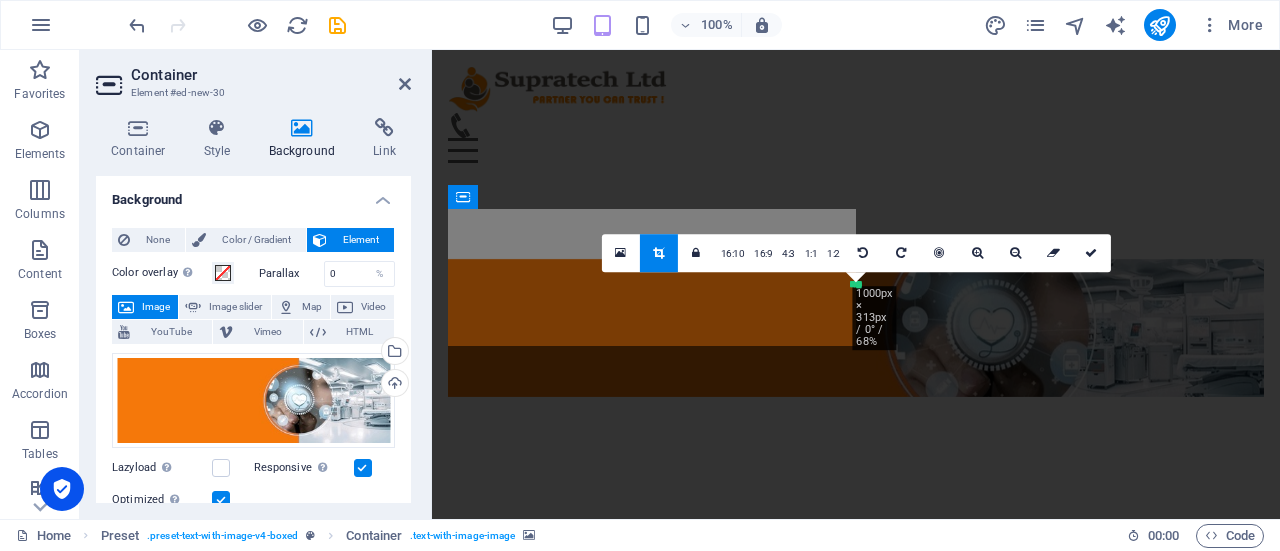 click at bounding box center [856, 129] 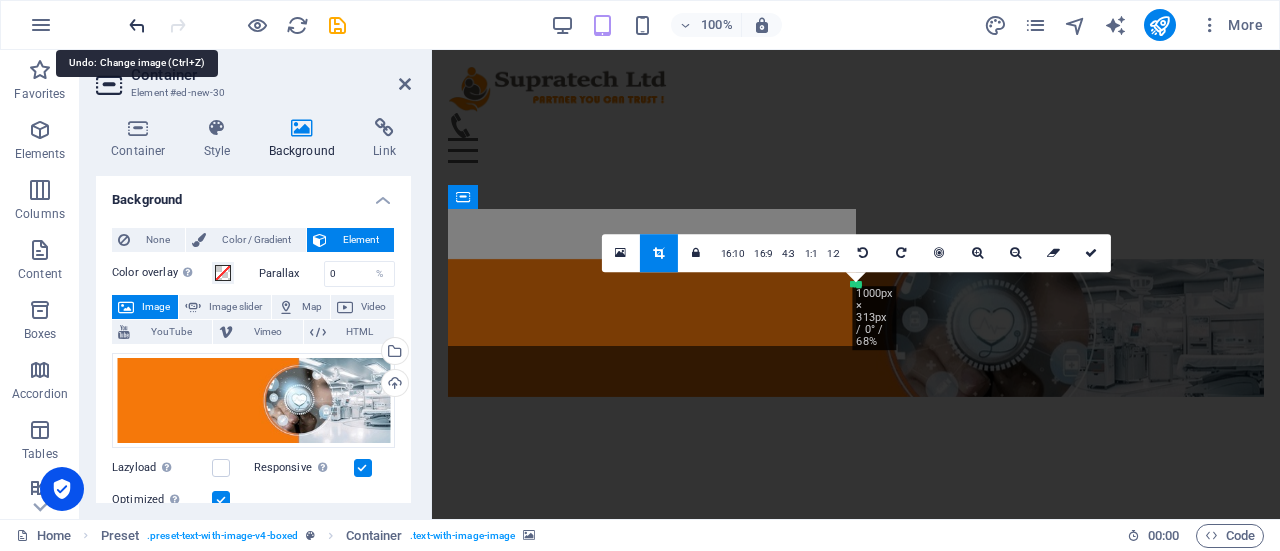 click at bounding box center (137, 25) 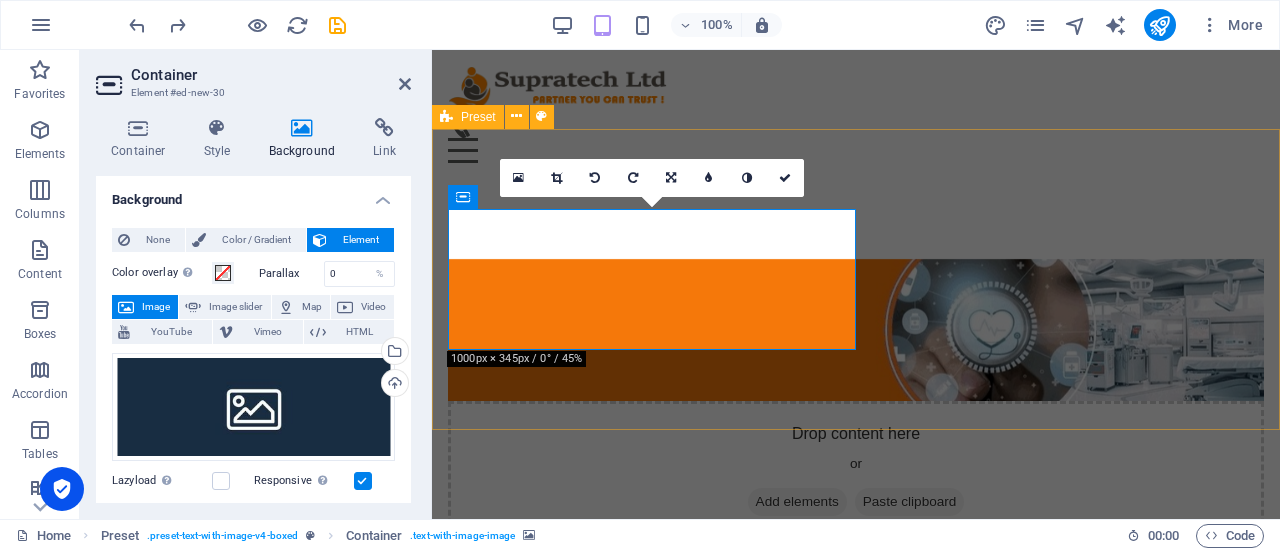 click on "Drop content here or  Add elements  Paste clipboard" at bounding box center [856, 401] 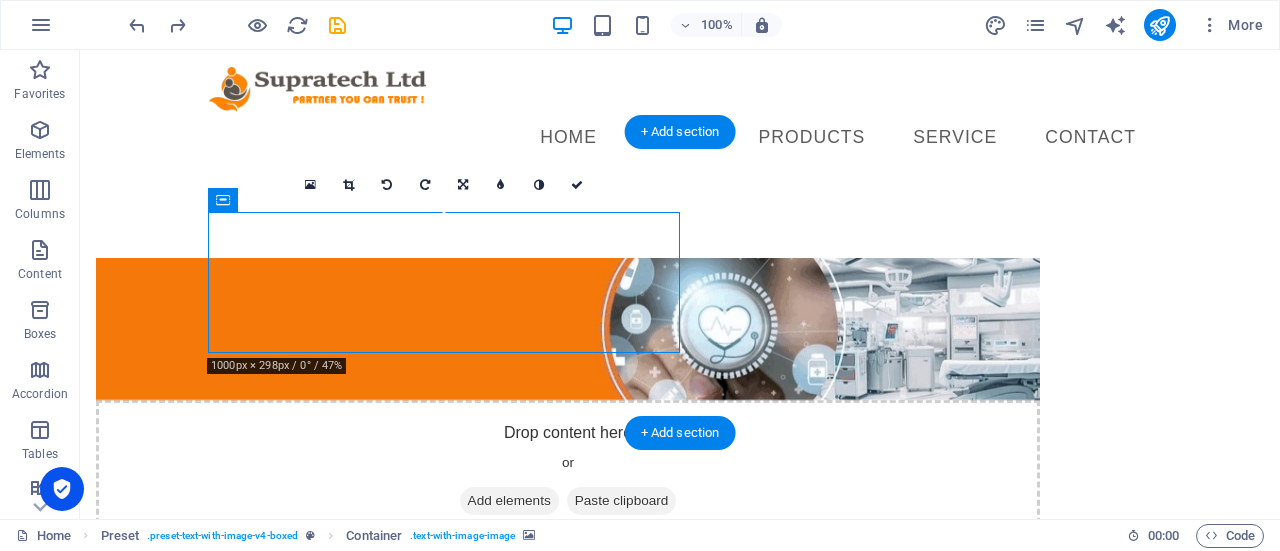drag, startPoint x: 219, startPoint y: 215, endPoint x: 120, endPoint y: 166, distance: 110.46266 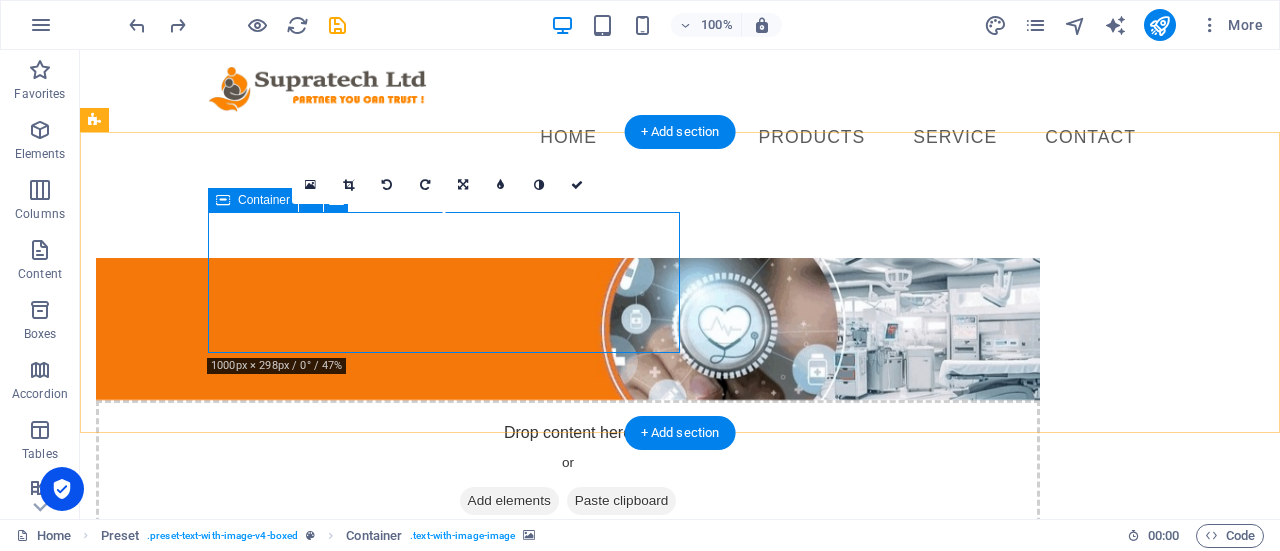 click on "Drop content here or  Add elements  Paste clipboard" at bounding box center (568, 471) 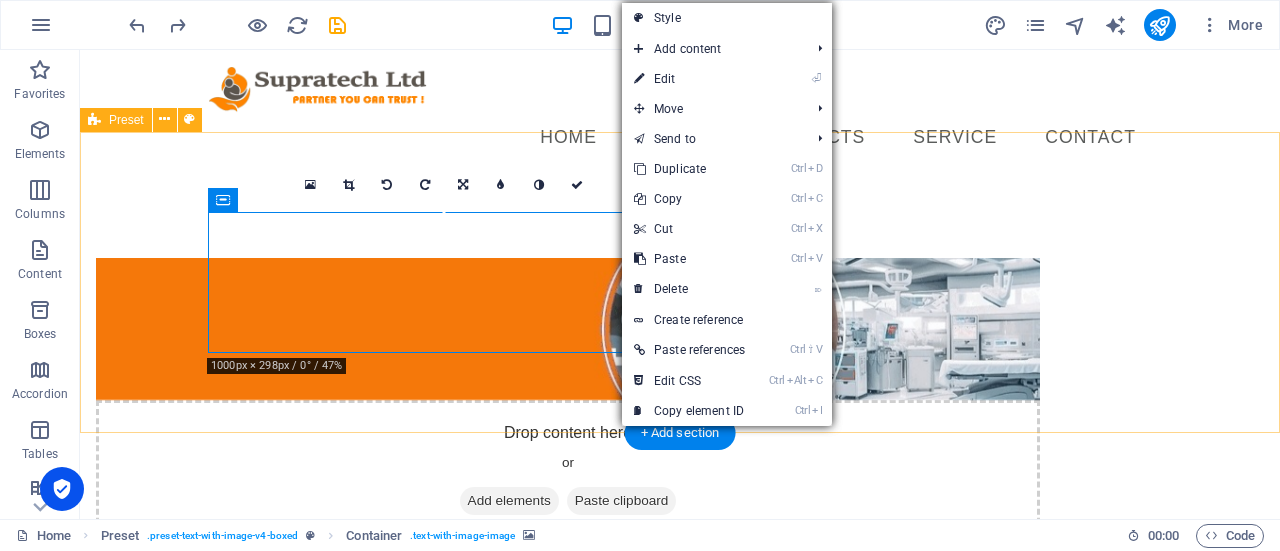 click on "Drop content here or  Add elements  Paste clipboard" at bounding box center (680, 400) 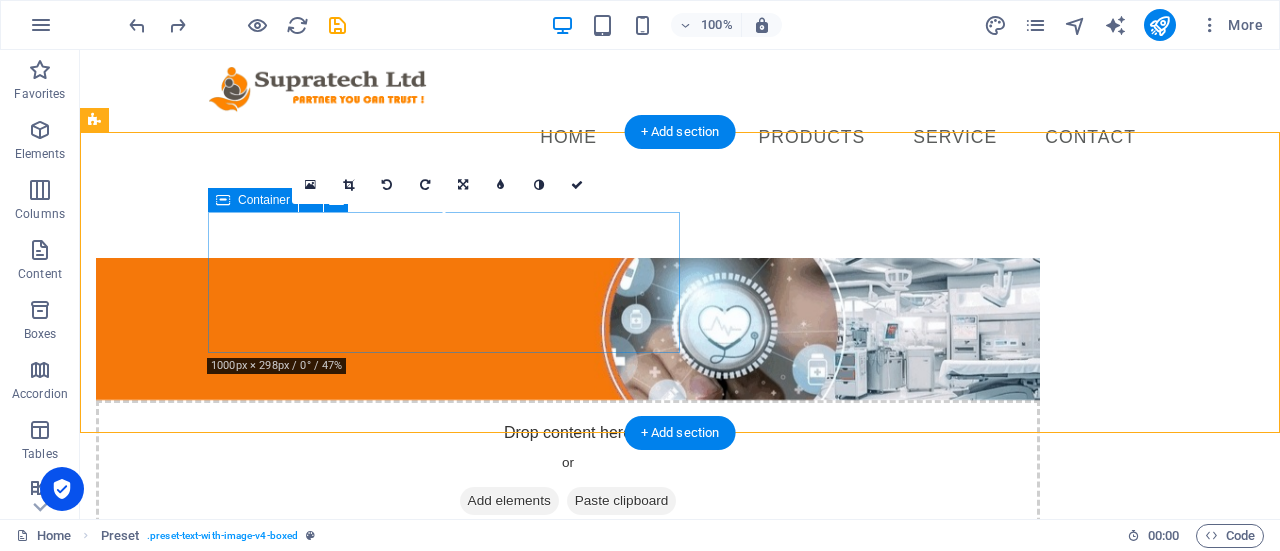 click on "Drop content here or  Add elements  Paste clipboard" at bounding box center [568, 471] 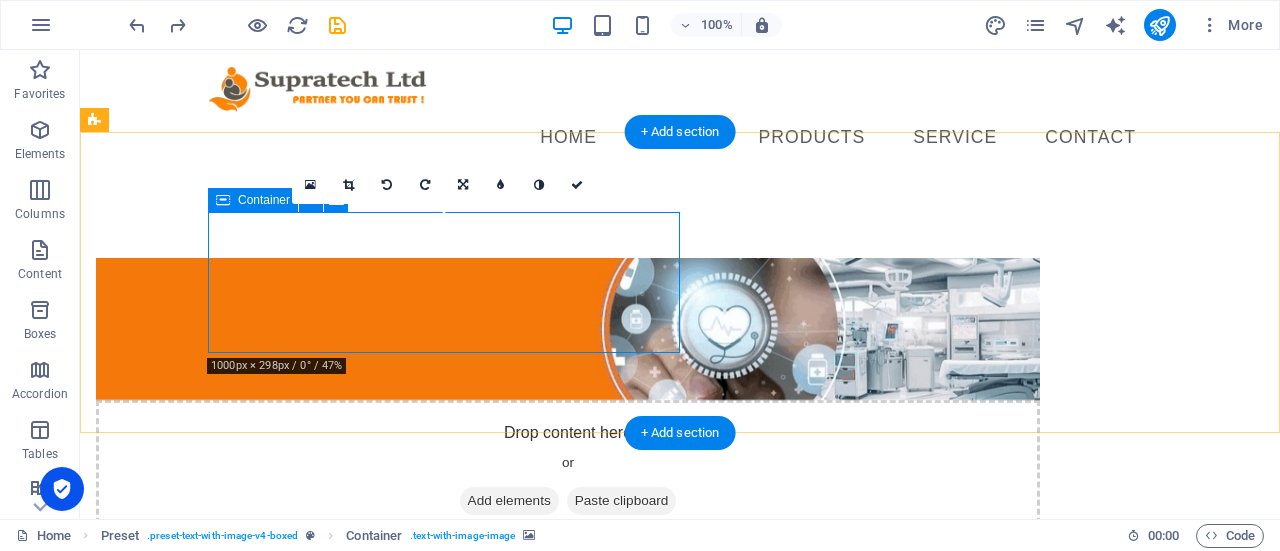 click on "Drop content here or  Add elements  Paste clipboard" at bounding box center [568, 471] 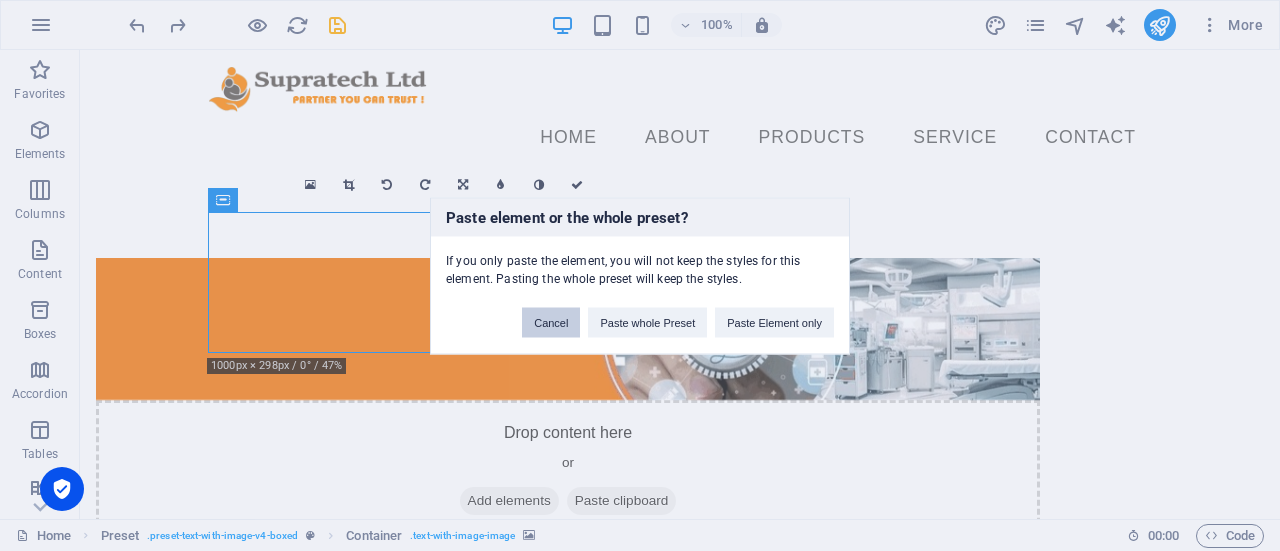 click on "Cancel" at bounding box center (551, 322) 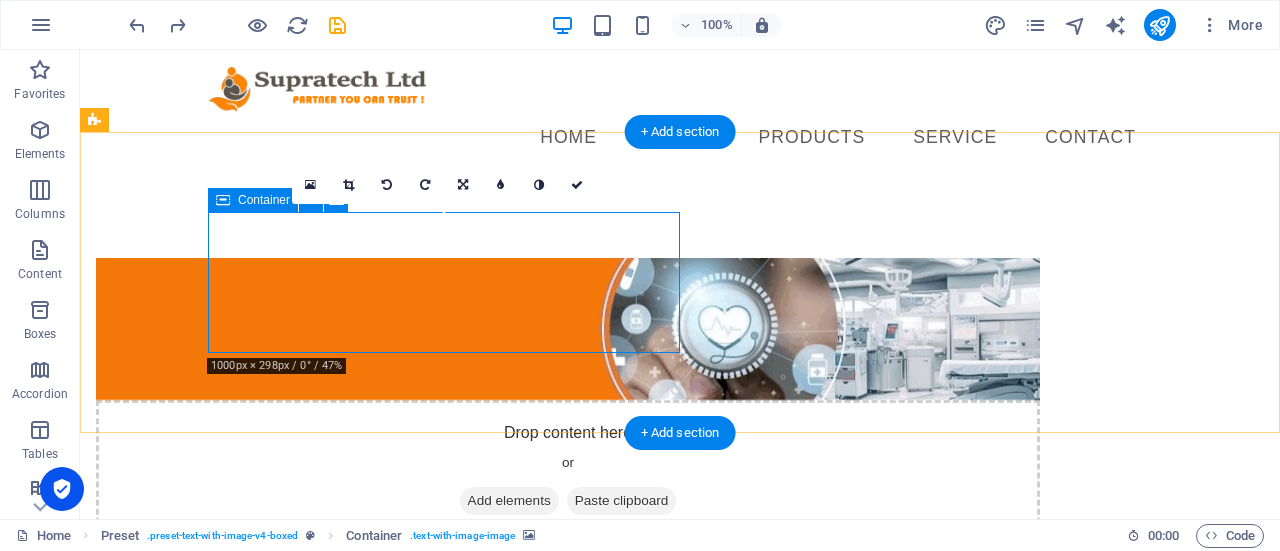 click on "Drop content here or  Add elements  Paste clipboard" at bounding box center [568, 471] 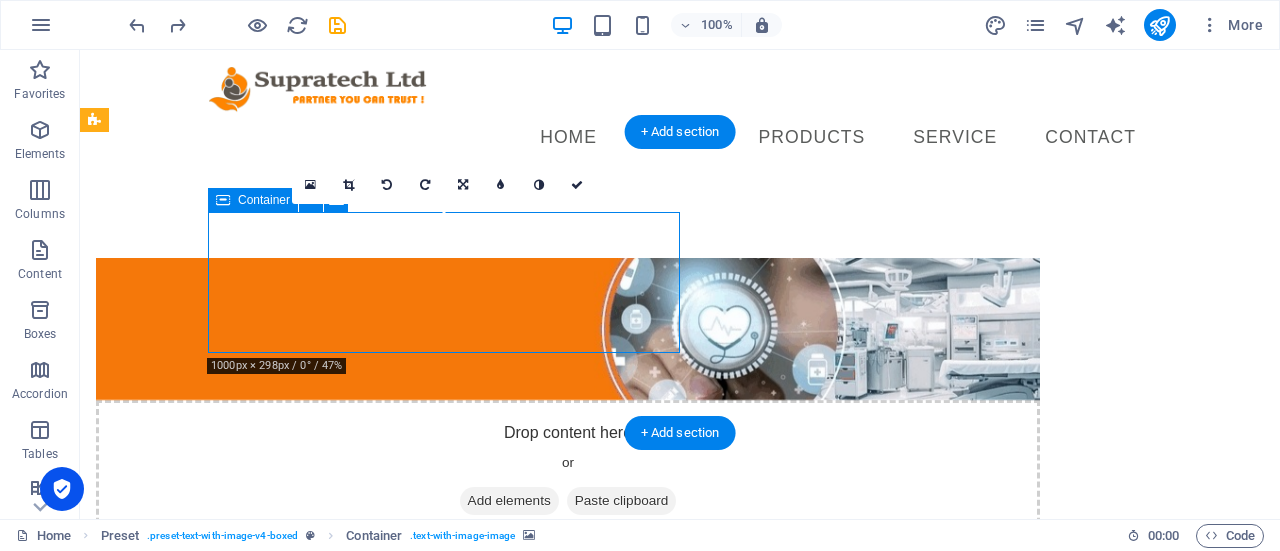 drag, startPoint x: 535, startPoint y: 288, endPoint x: 633, endPoint y: 341, distance: 111.41364 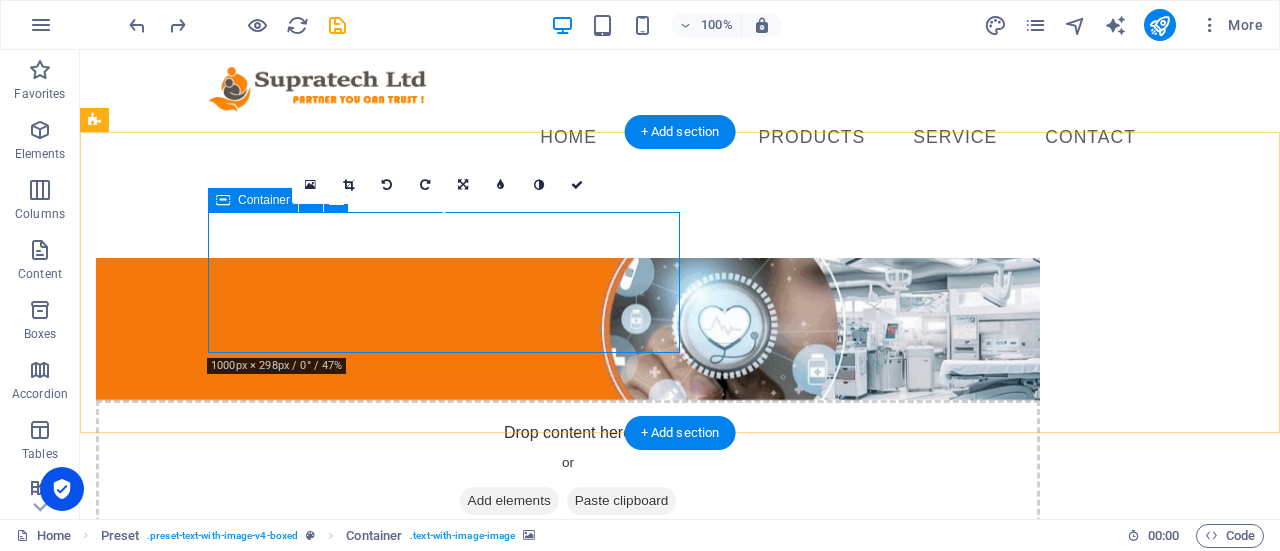 click on "Drop content here or  Add elements  Paste clipboard" at bounding box center [568, 471] 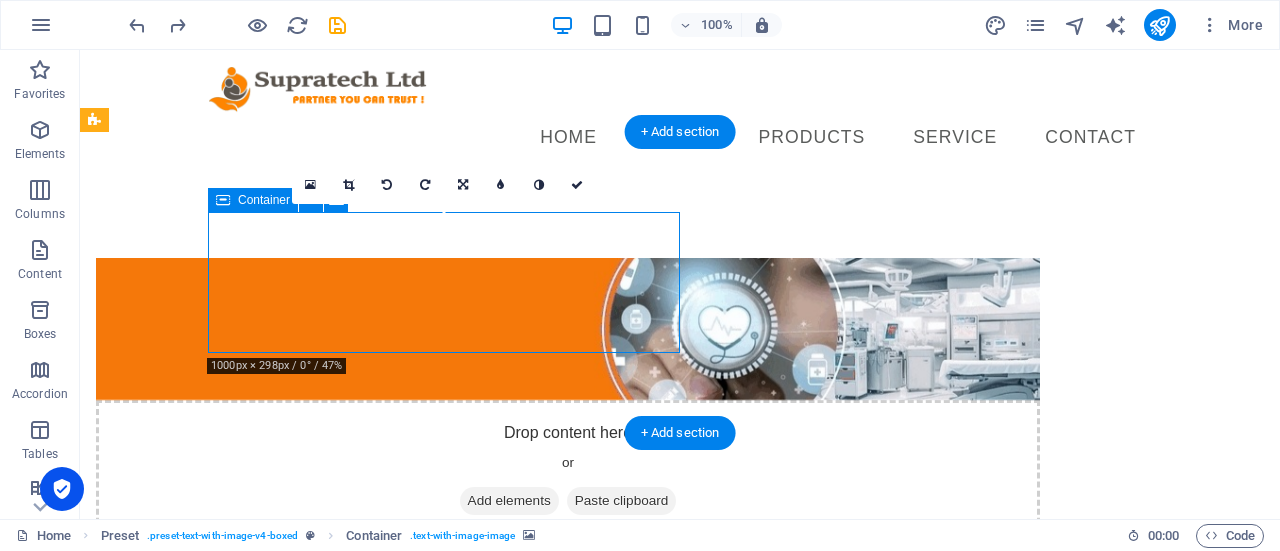drag, startPoint x: 582, startPoint y: 320, endPoint x: 634, endPoint y: 341, distance: 56.0803 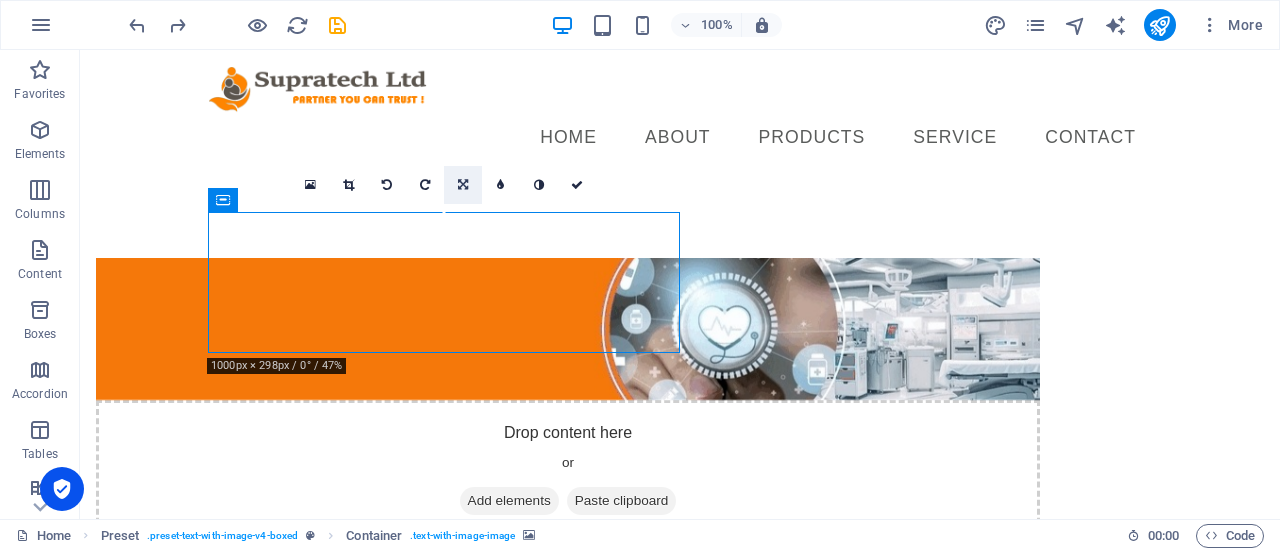 click at bounding box center [463, 185] 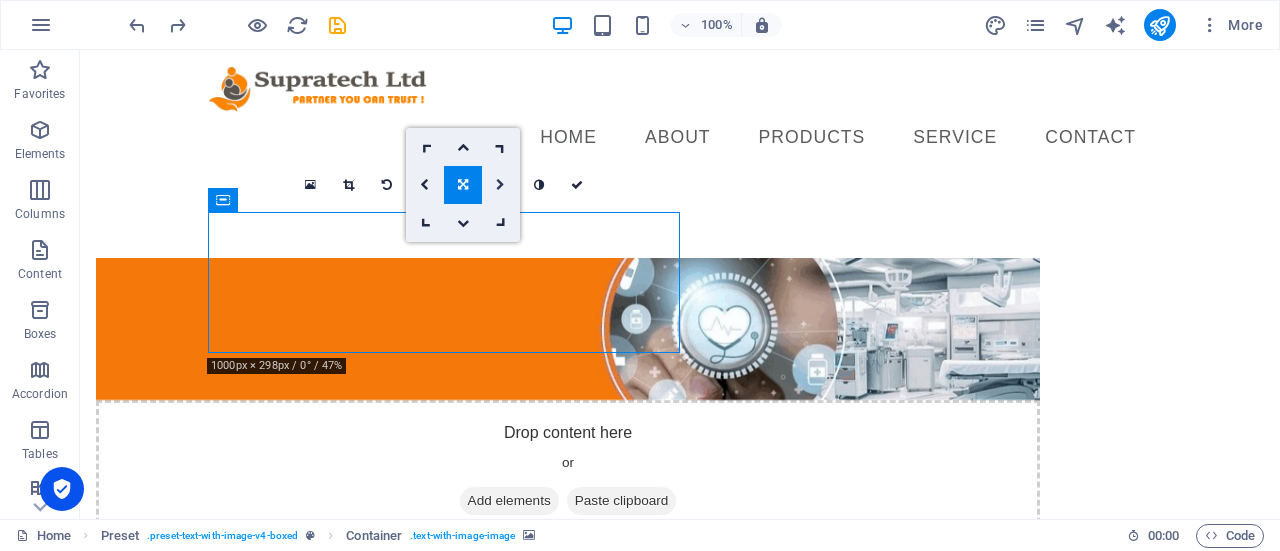 click at bounding box center (500, 185) 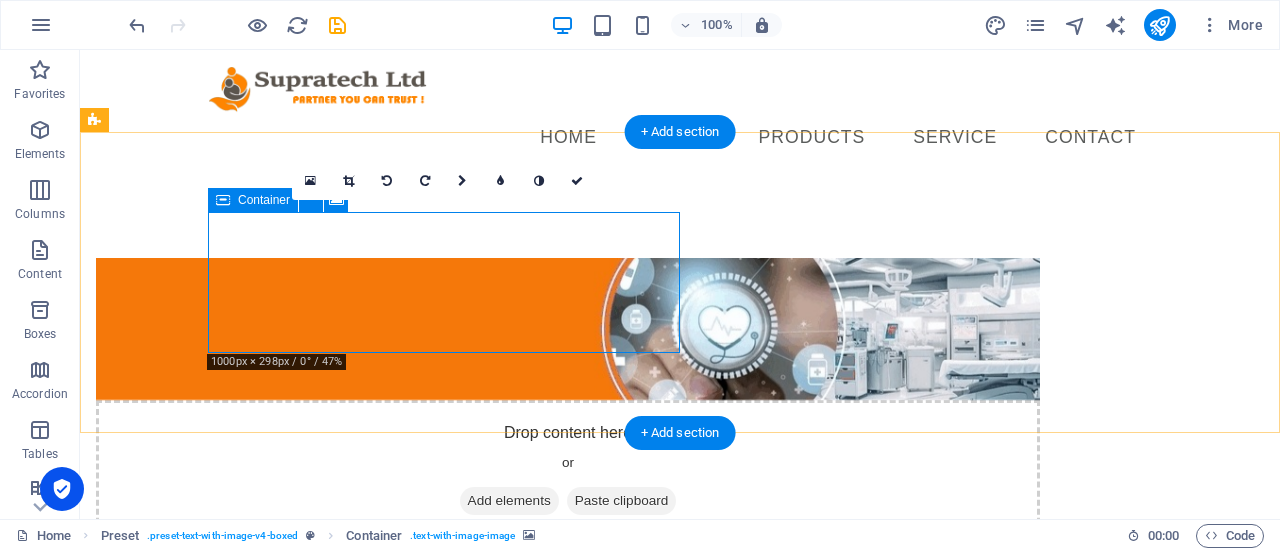 click on "Drop content here or  Add elements  Paste clipboard" at bounding box center [568, 471] 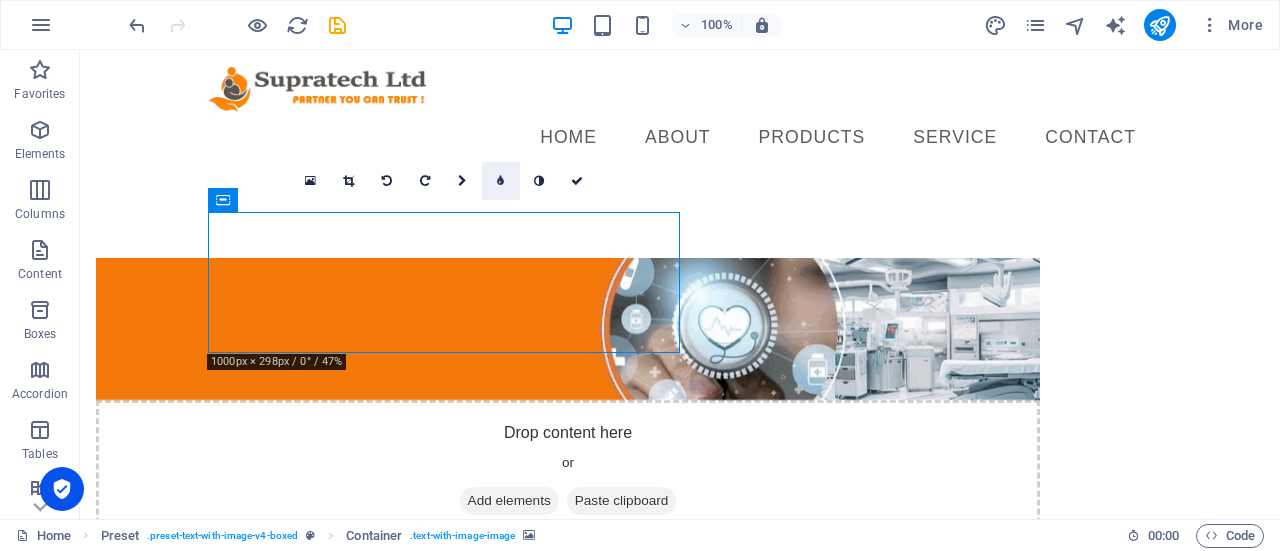 click at bounding box center (500, 181) 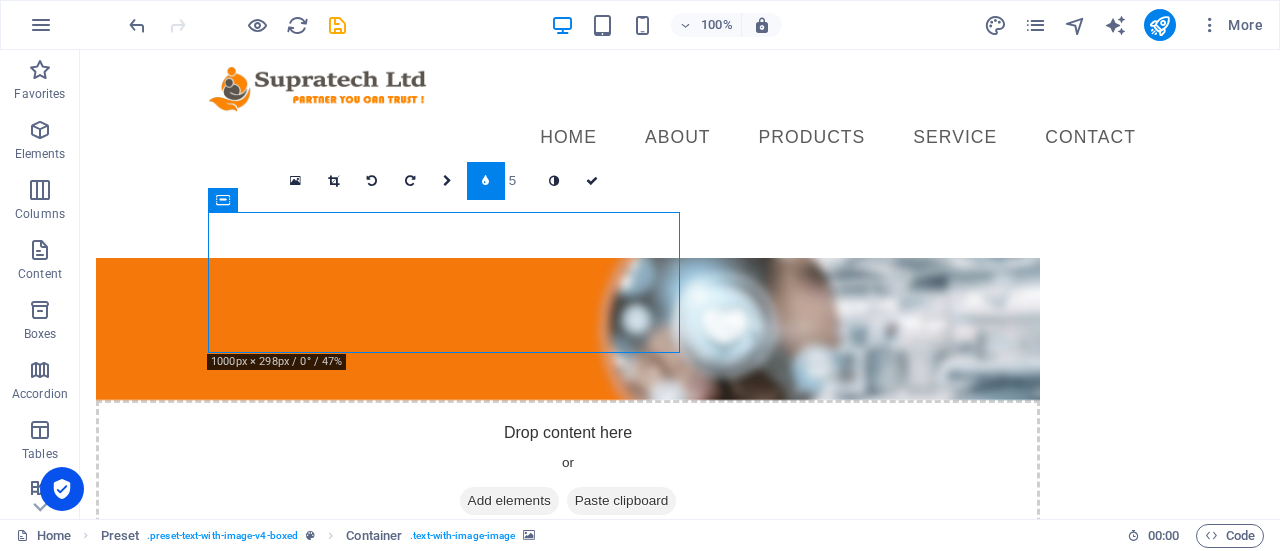 click at bounding box center (486, 181) 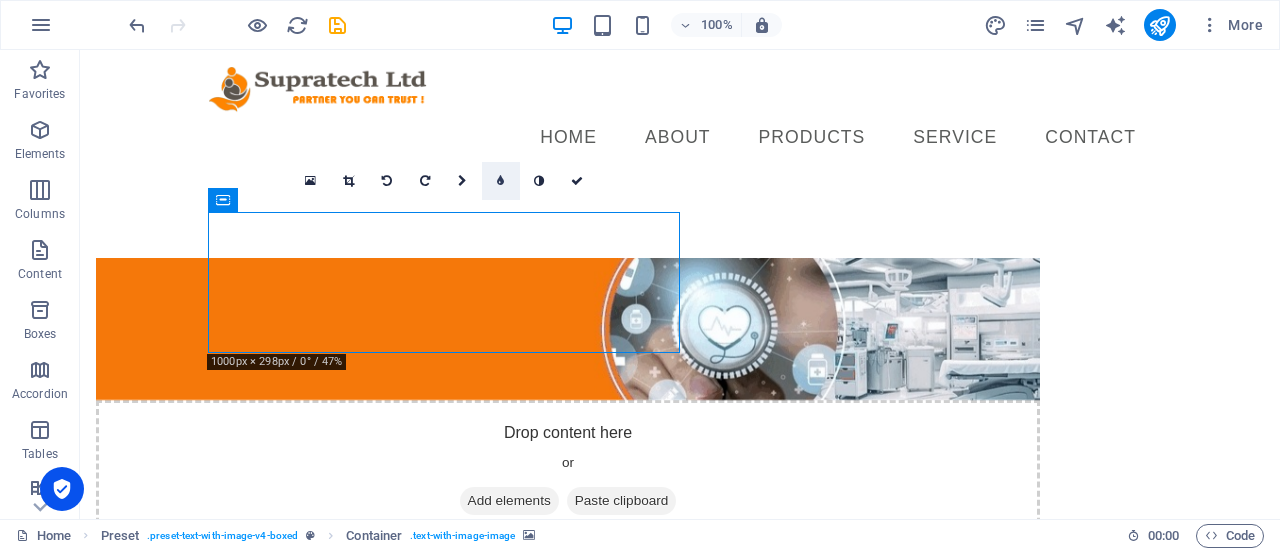 click at bounding box center (500, 181) 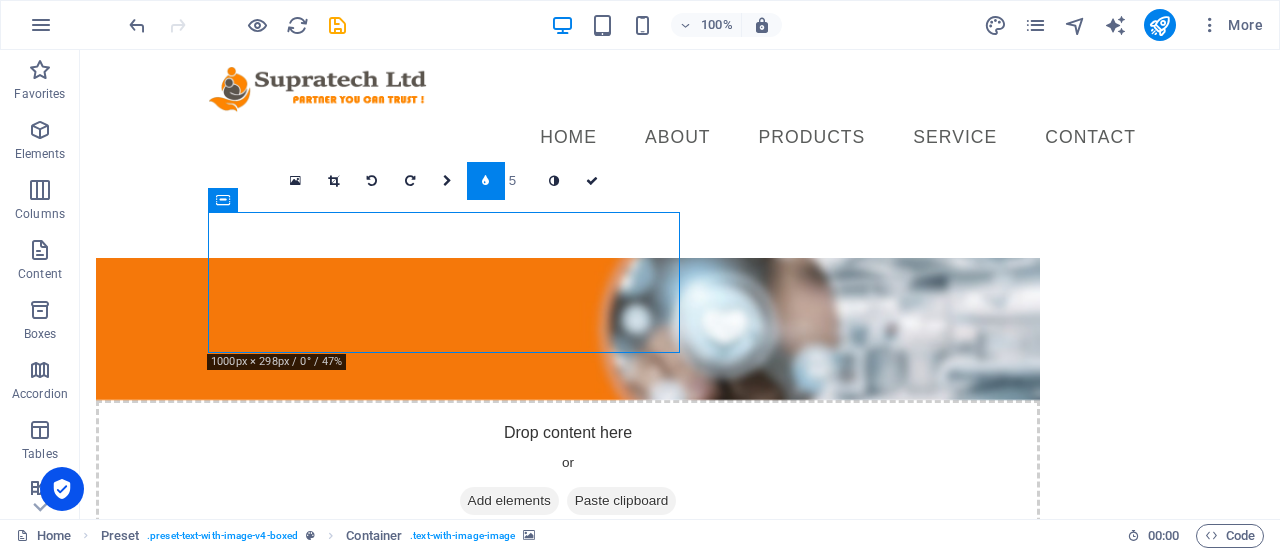 click at bounding box center [486, 181] 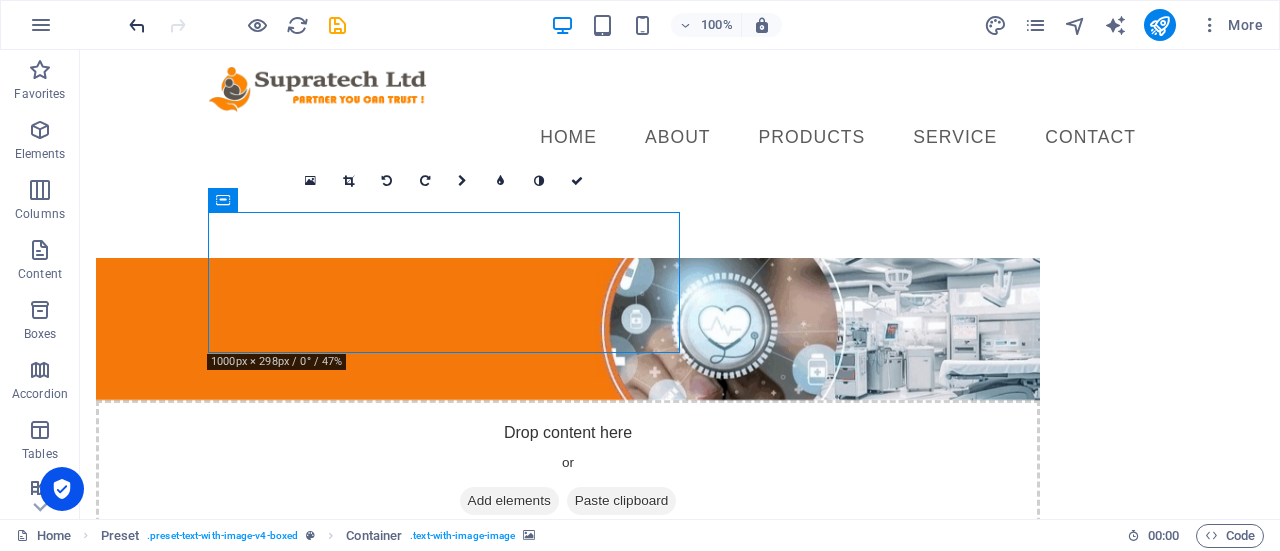 click at bounding box center (137, 25) 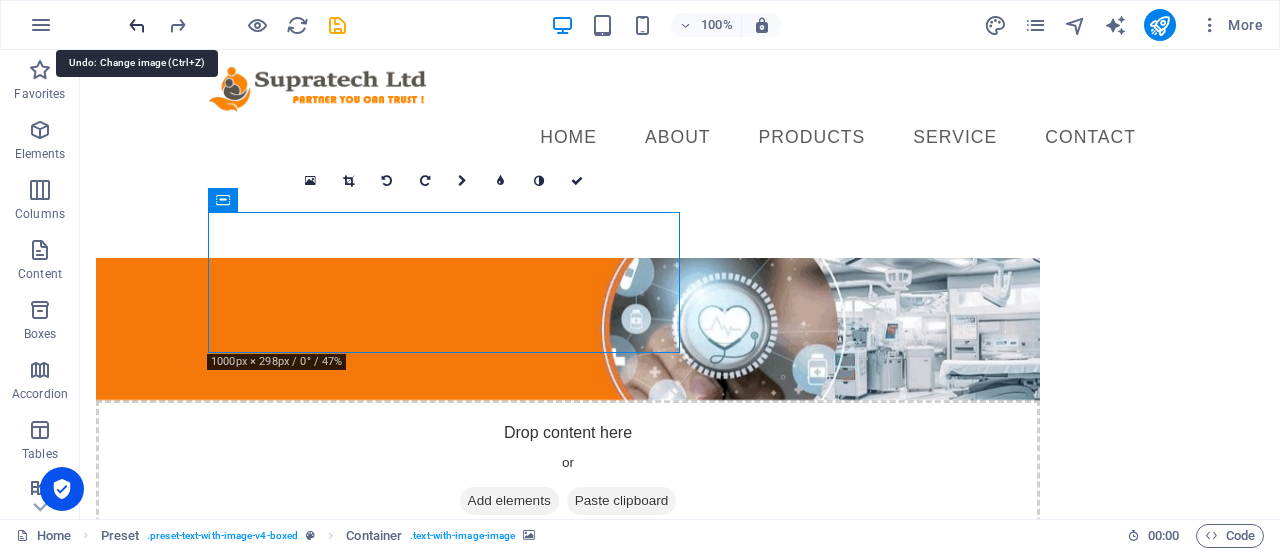 click at bounding box center [137, 25] 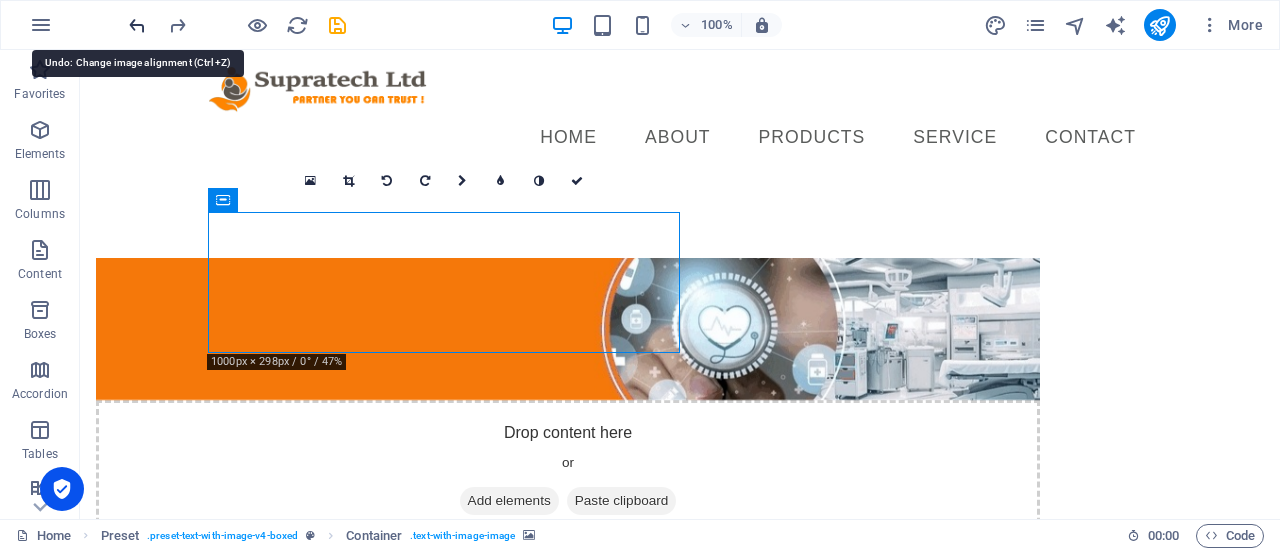 click at bounding box center (137, 25) 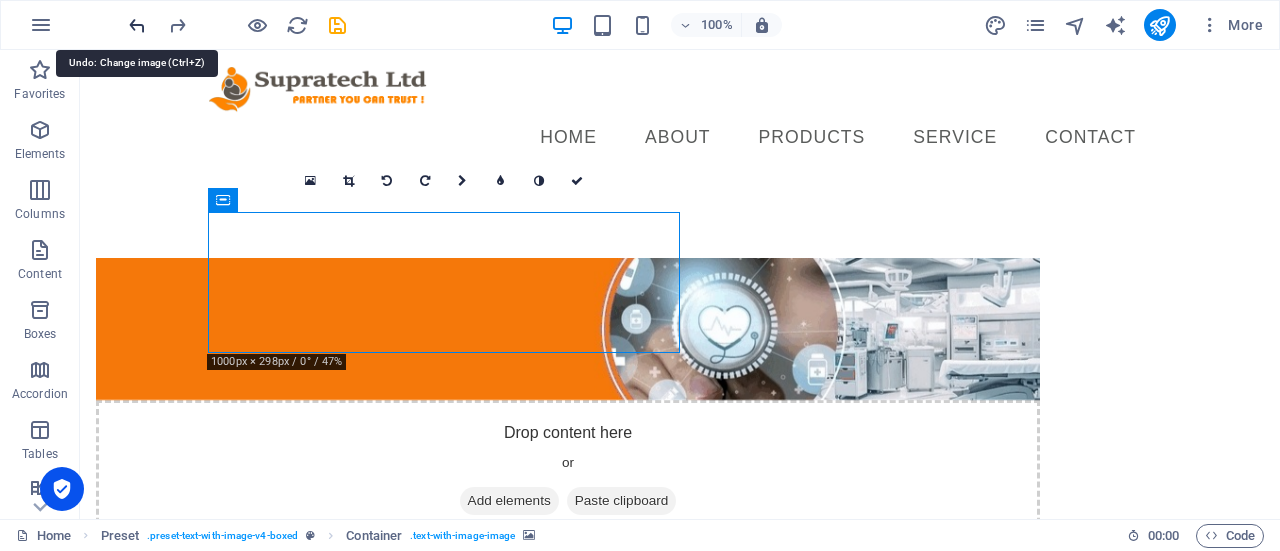 click at bounding box center (137, 25) 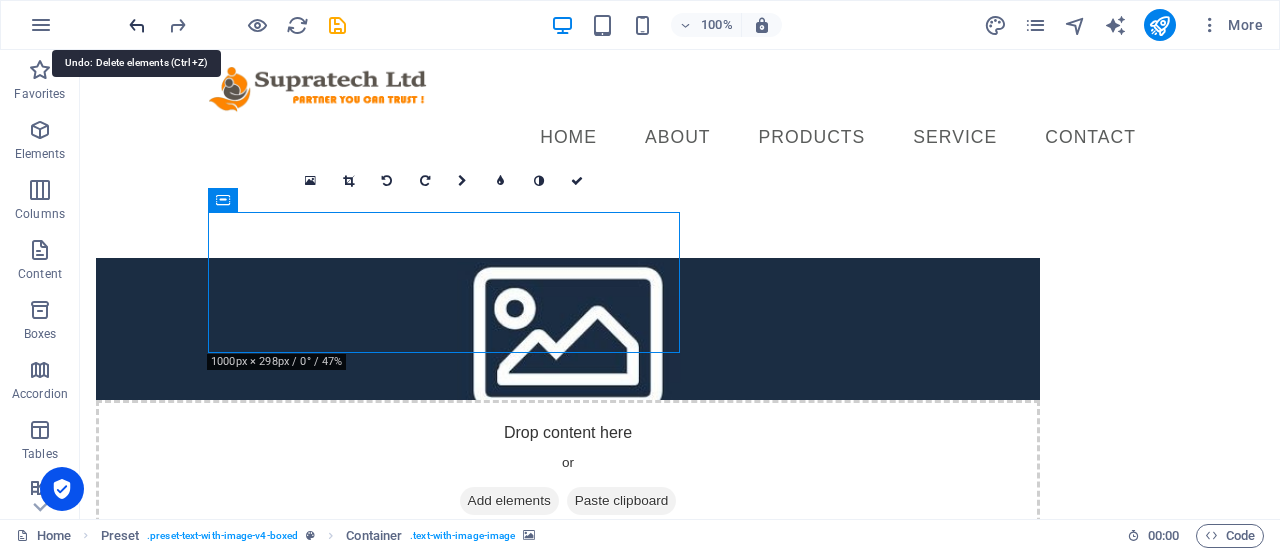 click at bounding box center [137, 25] 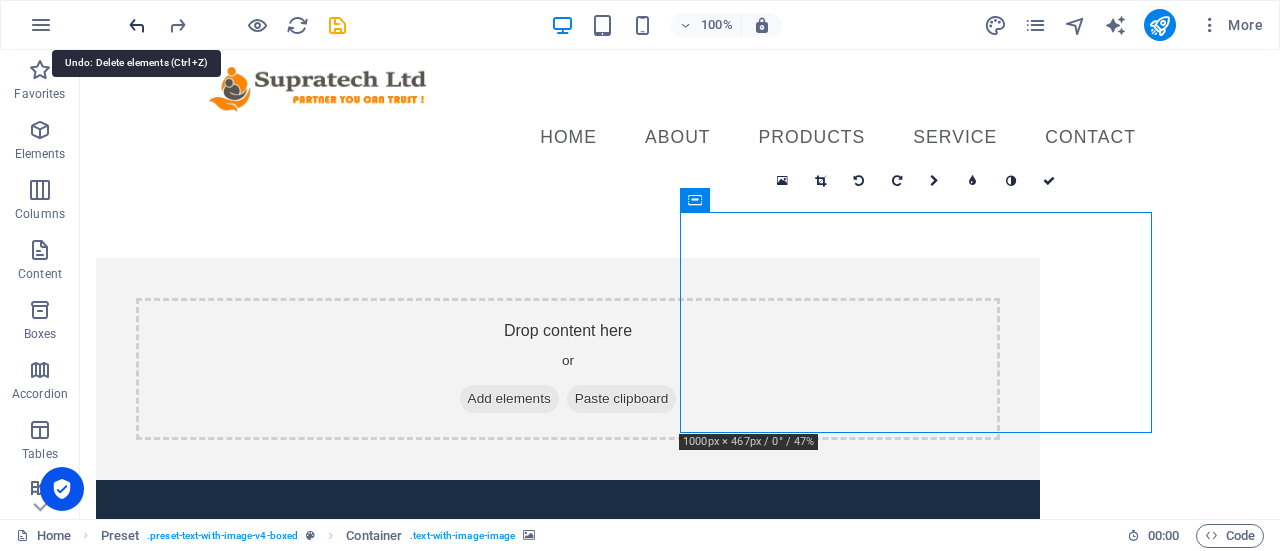 click at bounding box center [137, 25] 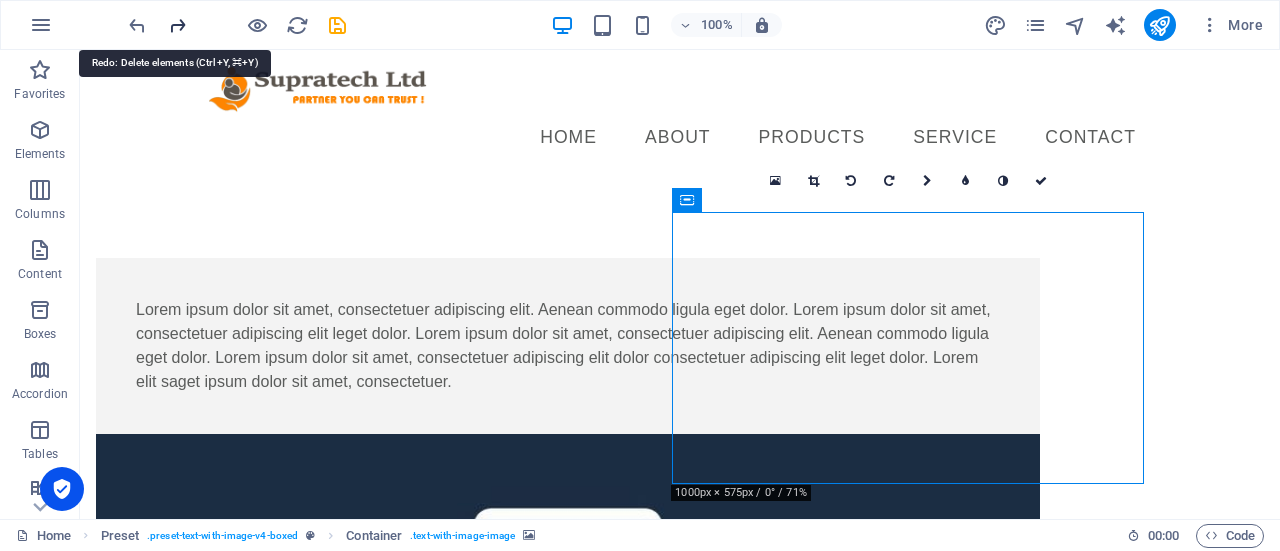 click at bounding box center [177, 25] 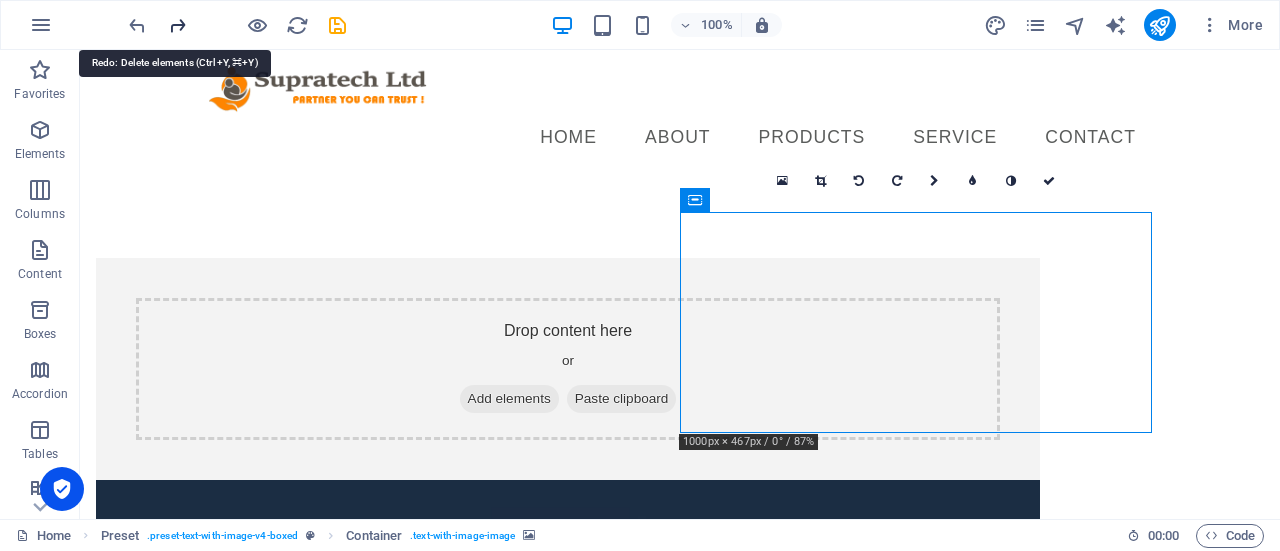 click at bounding box center [177, 25] 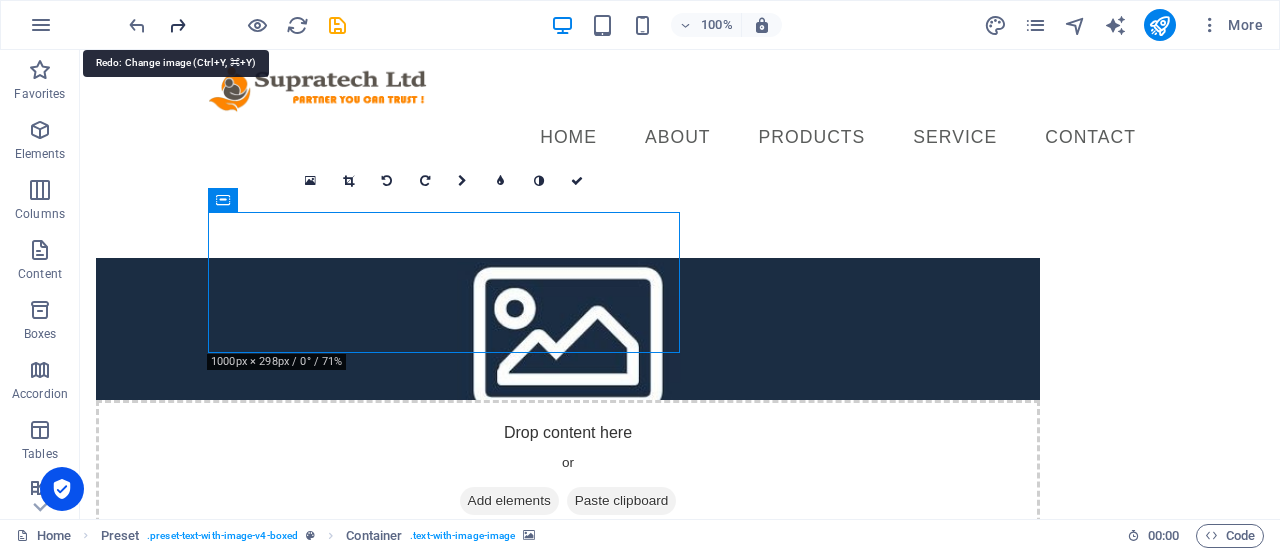 click at bounding box center [177, 25] 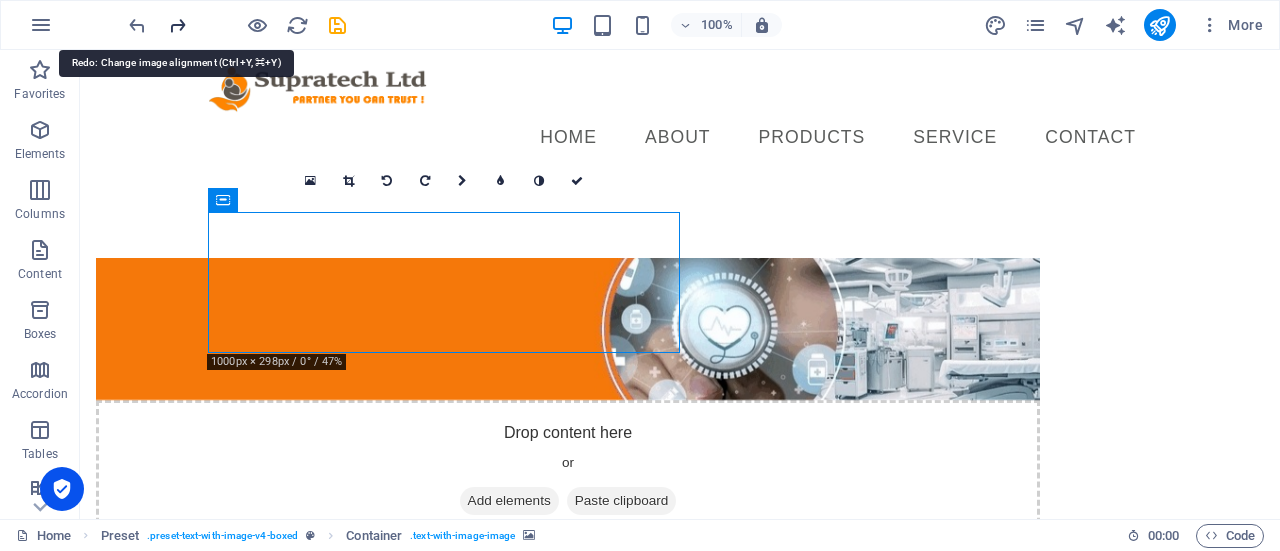 click at bounding box center (177, 25) 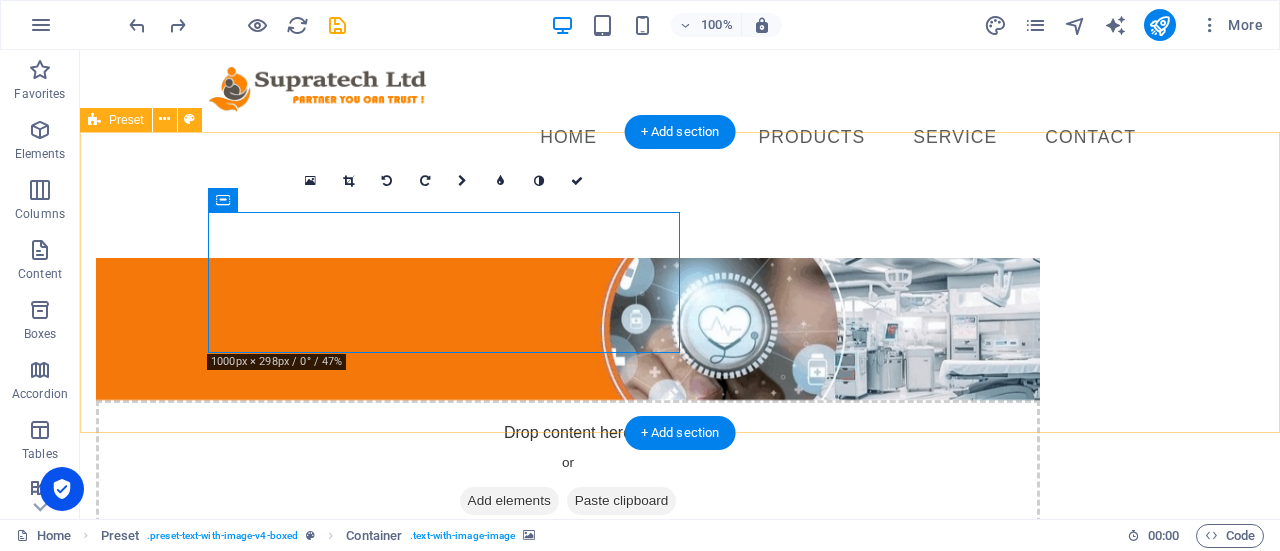 click on "Drop content here or  Add elements  Paste clipboard" at bounding box center (680, 400) 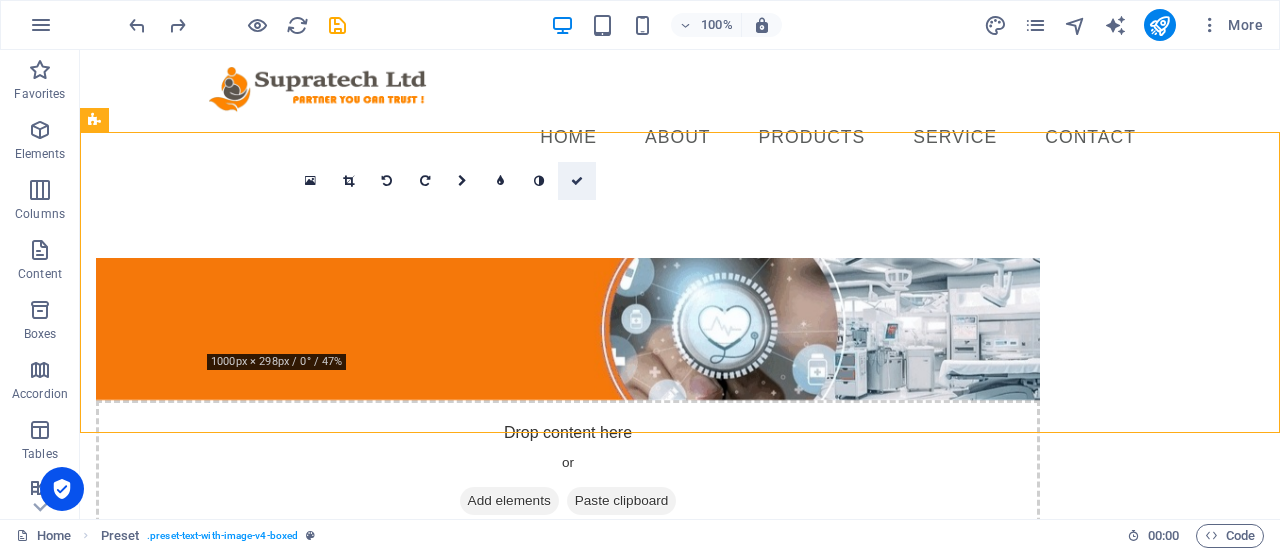 click at bounding box center [577, 181] 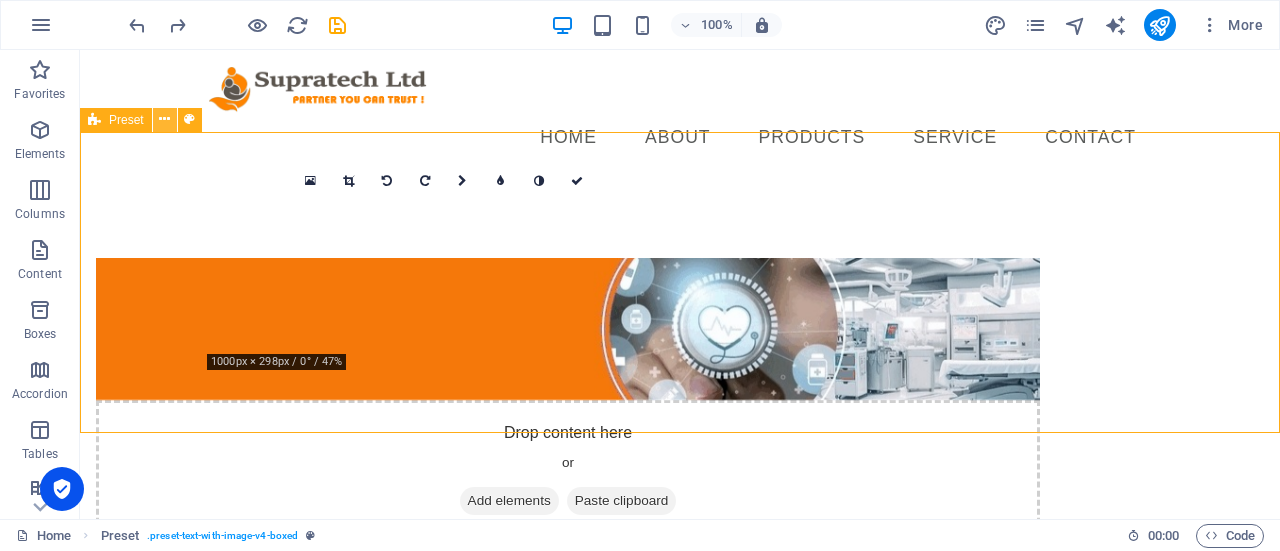 click at bounding box center (164, 119) 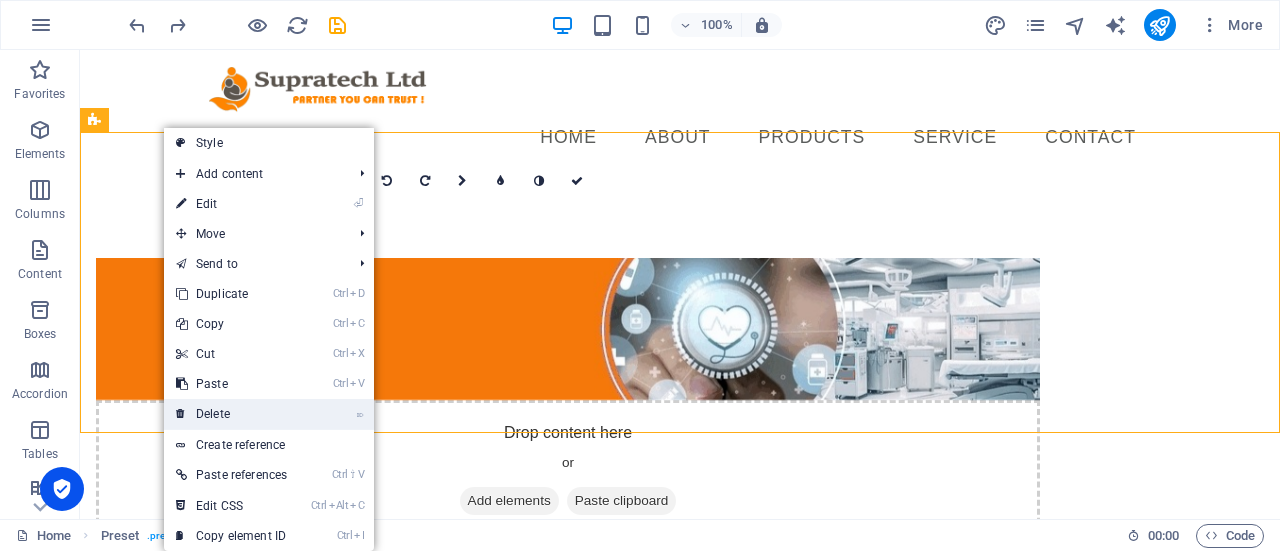 click on "⌦  Delete" at bounding box center (231, 414) 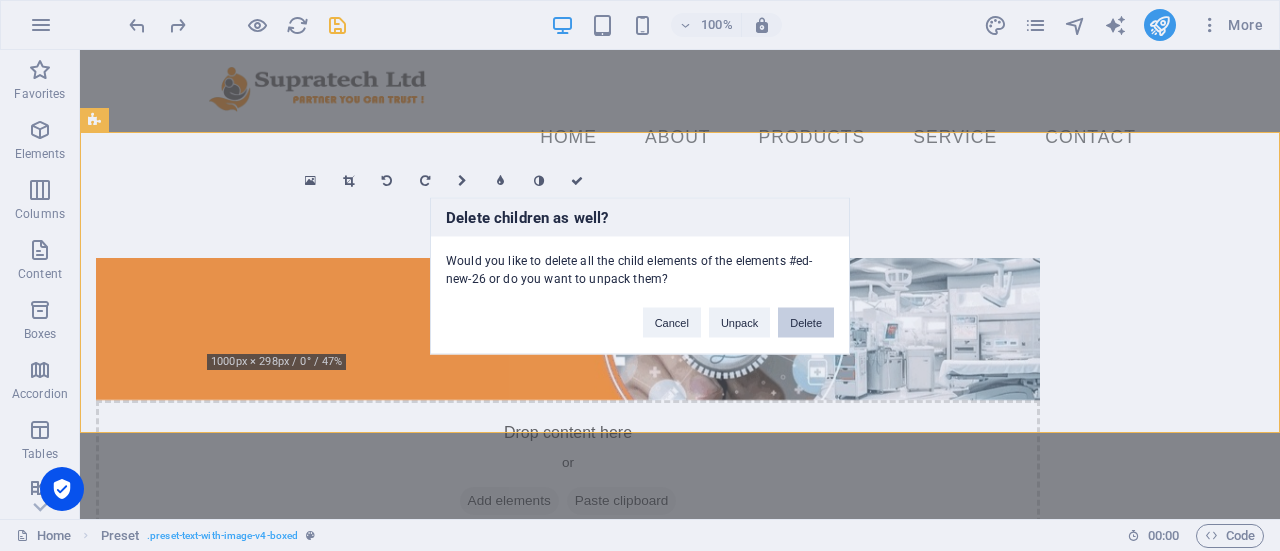 click on "Delete" at bounding box center (806, 322) 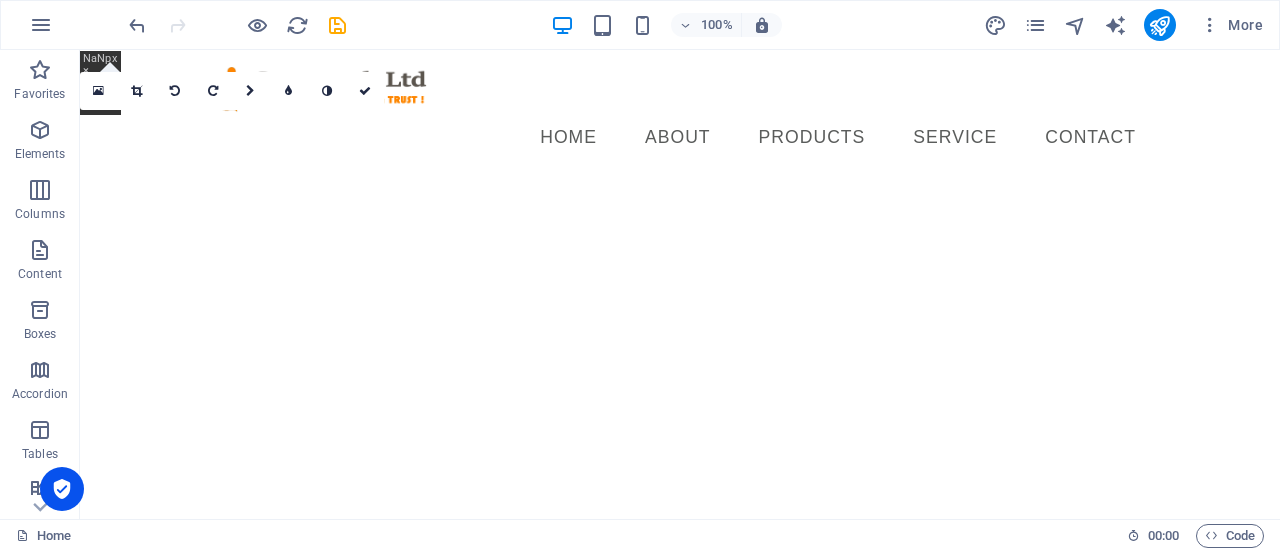 click on "Skip to main content
Menu Home About PRODUCTS Service Contact" at bounding box center [680, 114] 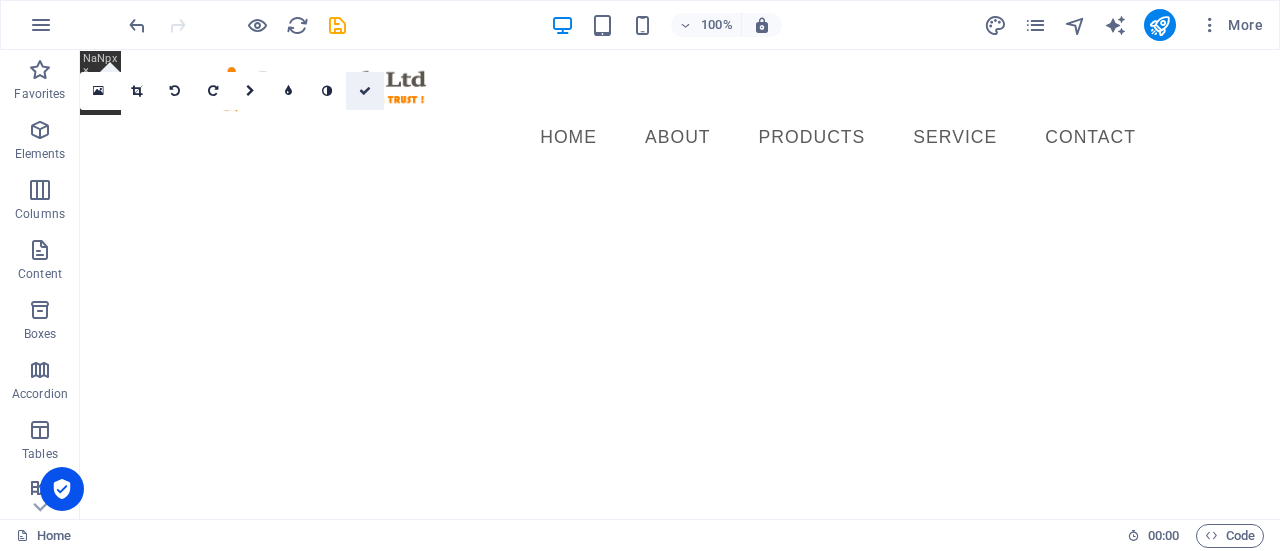 click at bounding box center [365, 91] 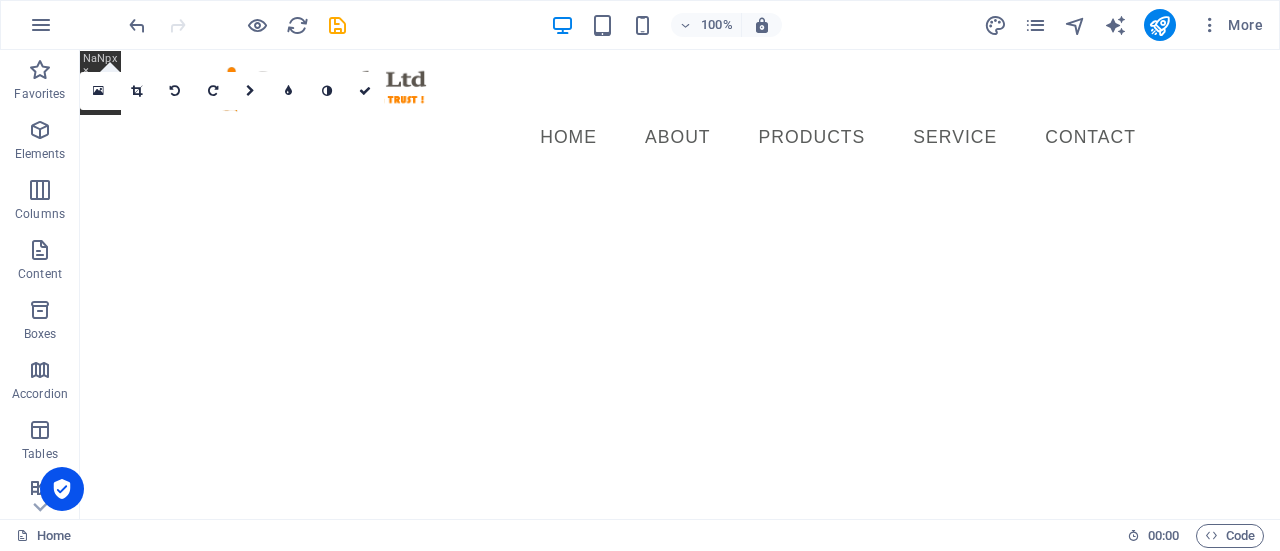 click on "Skip to main content
Menu Home About PRODUCTS Service Contact" at bounding box center (680, 114) 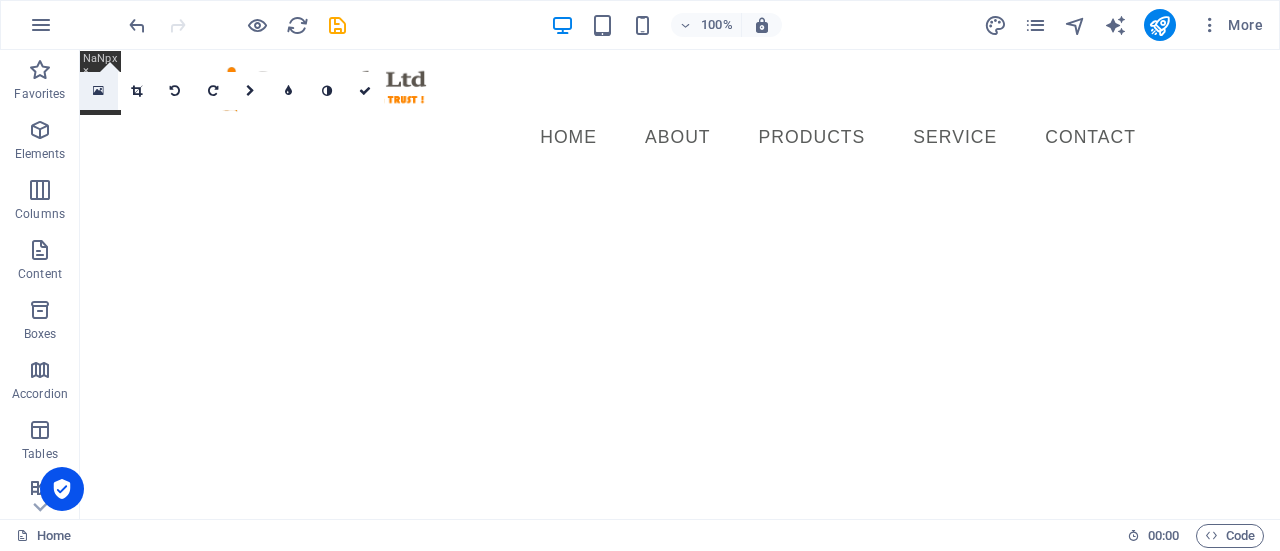click at bounding box center [98, 91] 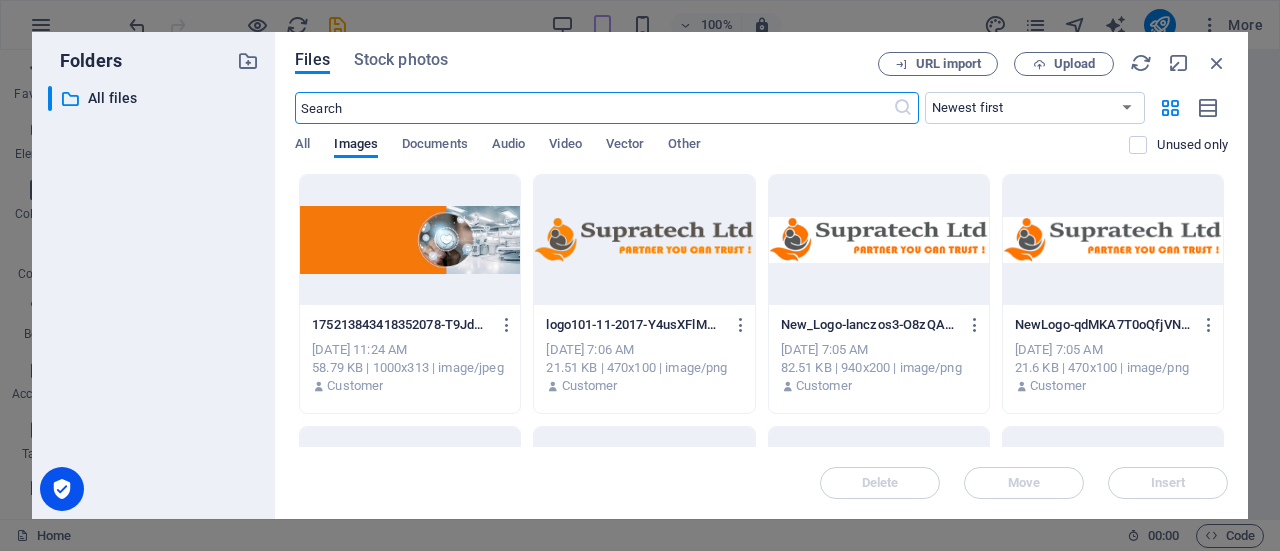click at bounding box center [410, 240] 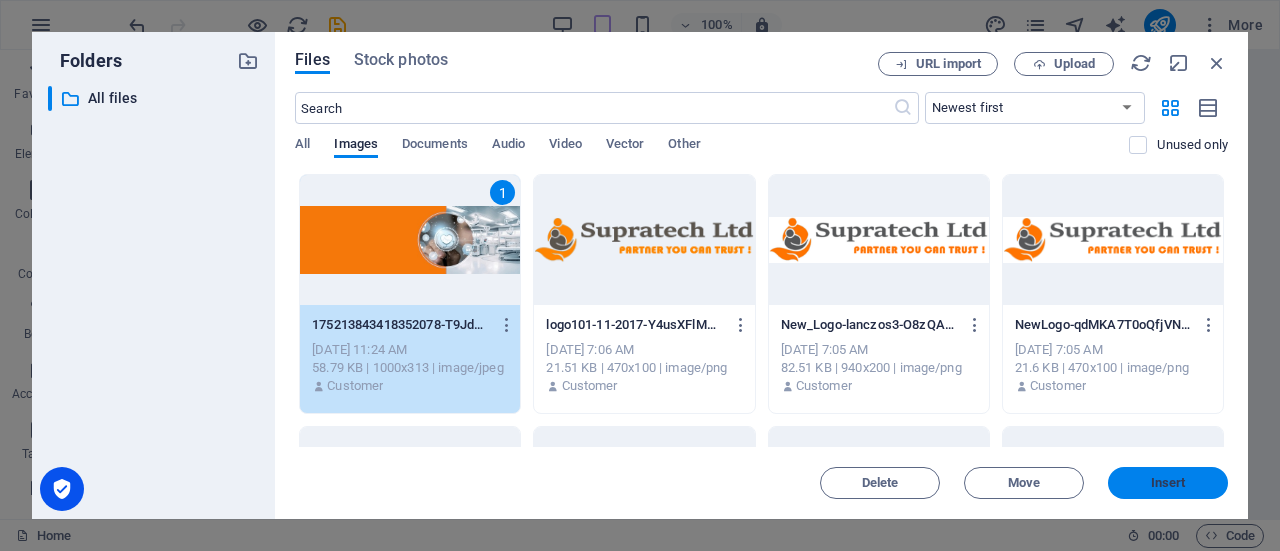 click on "Insert" at bounding box center (1168, 483) 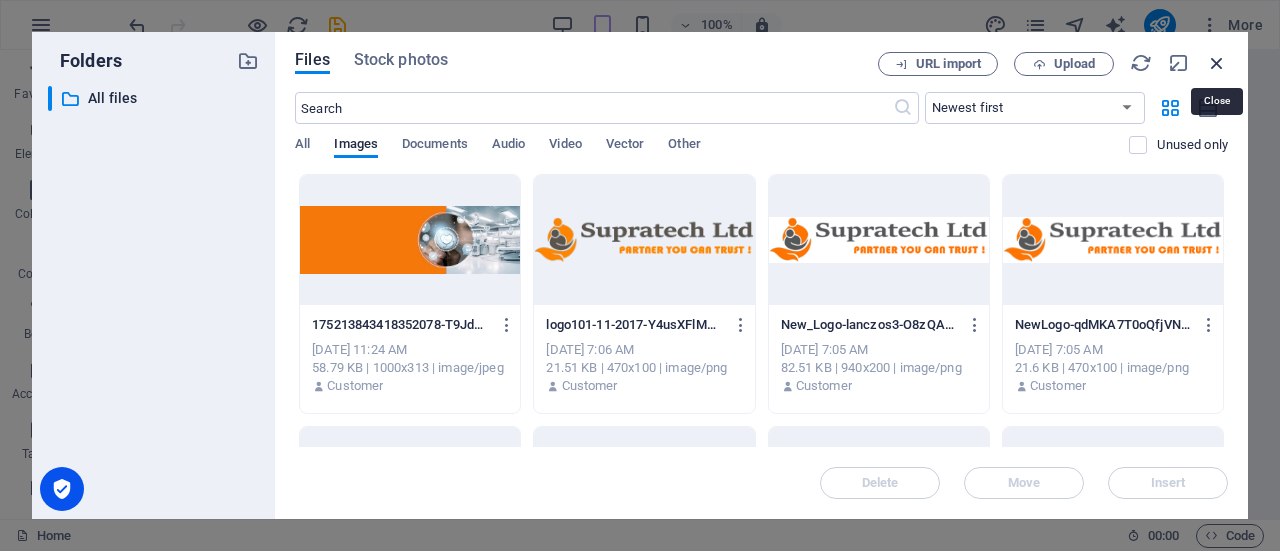 click at bounding box center [1217, 63] 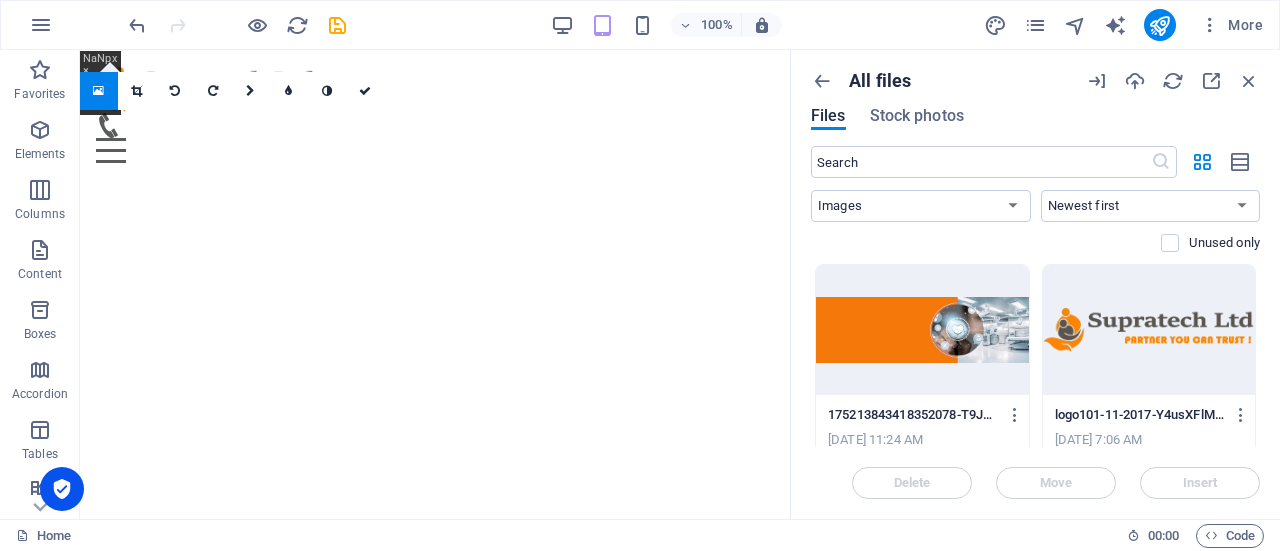 click on "Skip to main content
Menu Home About PRODUCTS Service Contact" at bounding box center [435, 114] 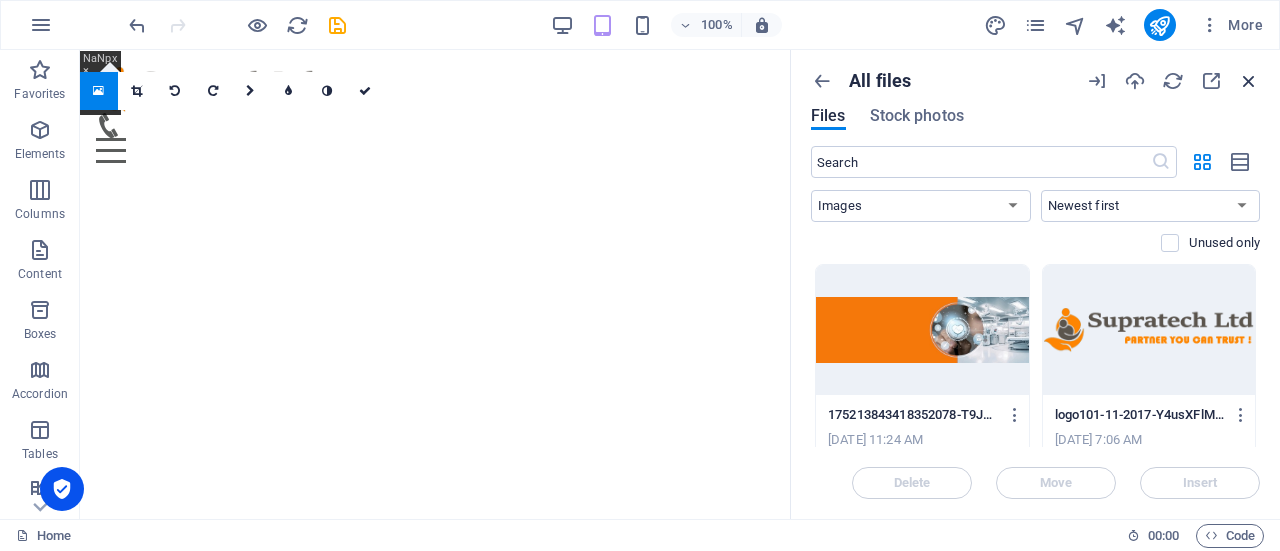 click at bounding box center (1249, 81) 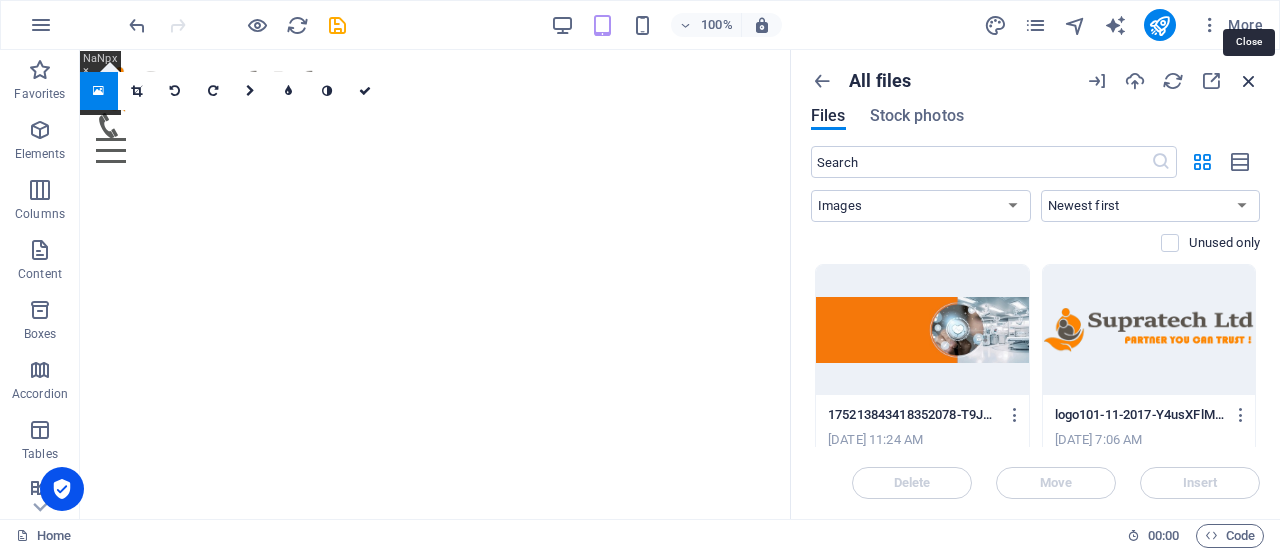 click at bounding box center [1249, 81] 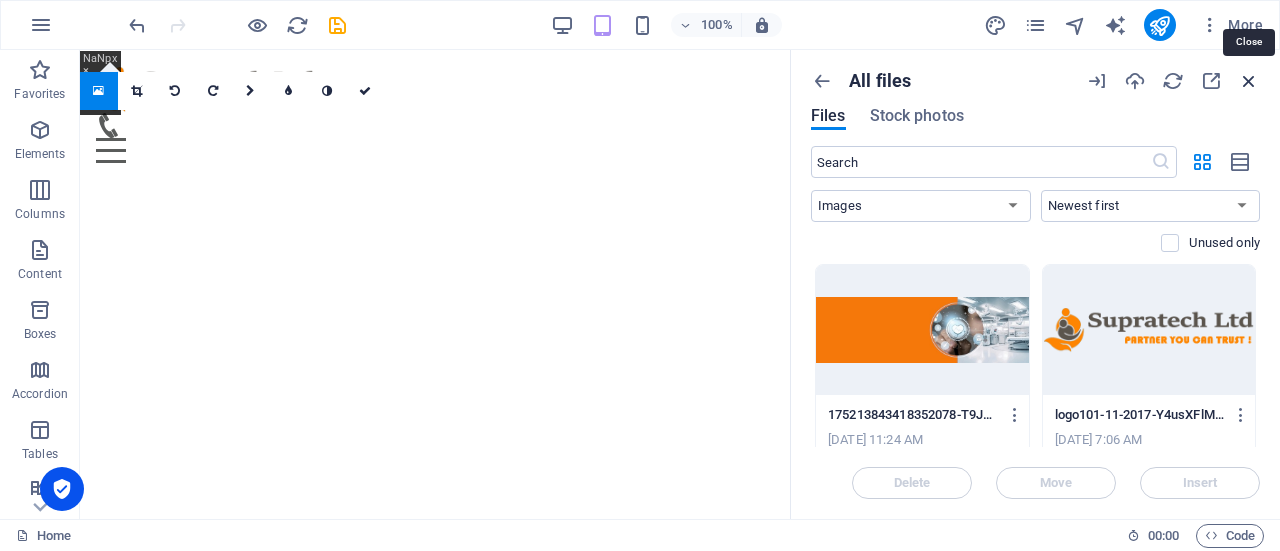 click at bounding box center [1249, 81] 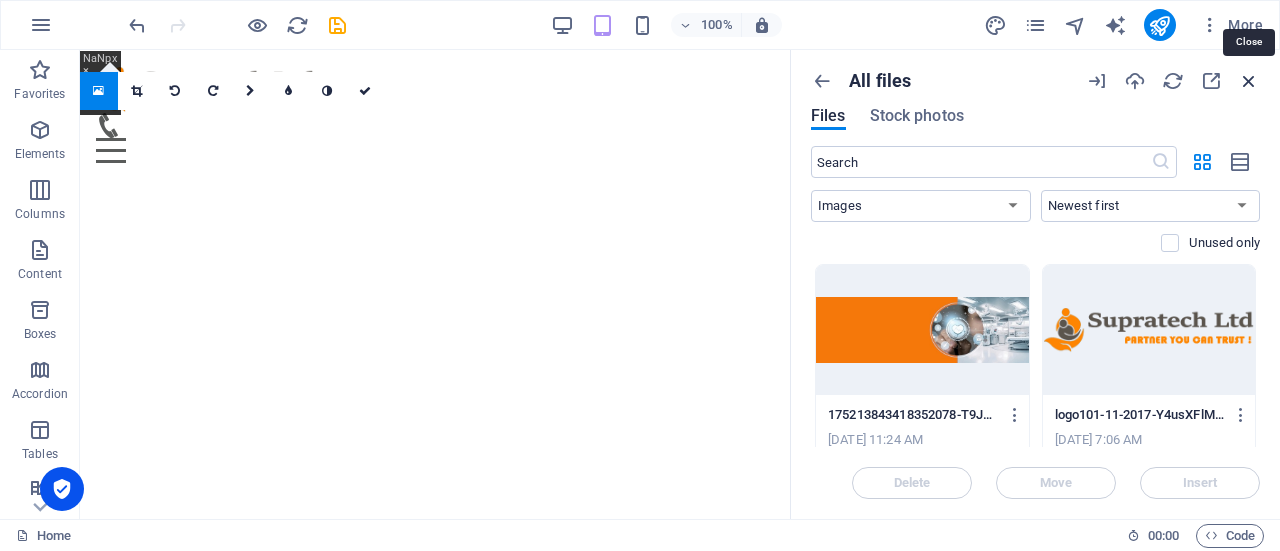 click at bounding box center [1249, 81] 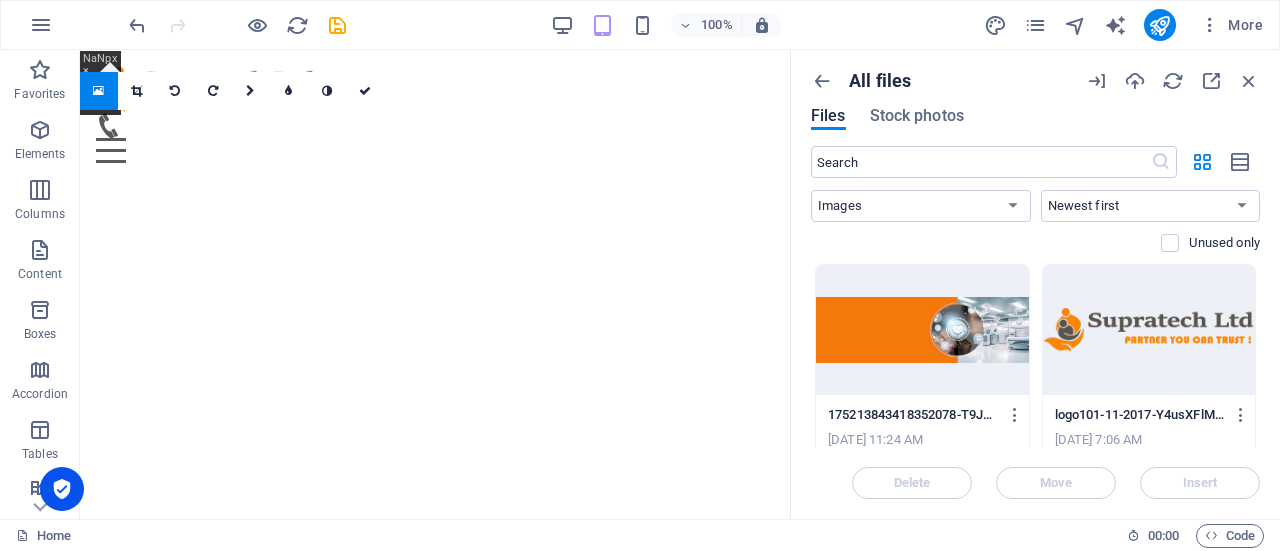click on "Skip to main content
Menu Home About PRODUCTS Service Contact" at bounding box center (435, 114) 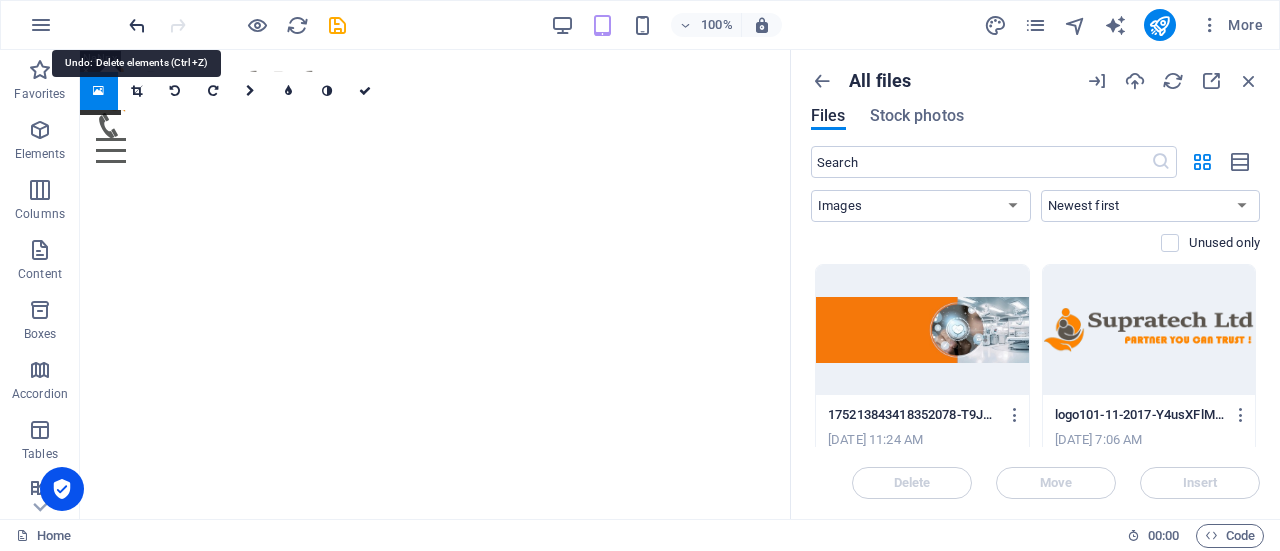 click at bounding box center [137, 25] 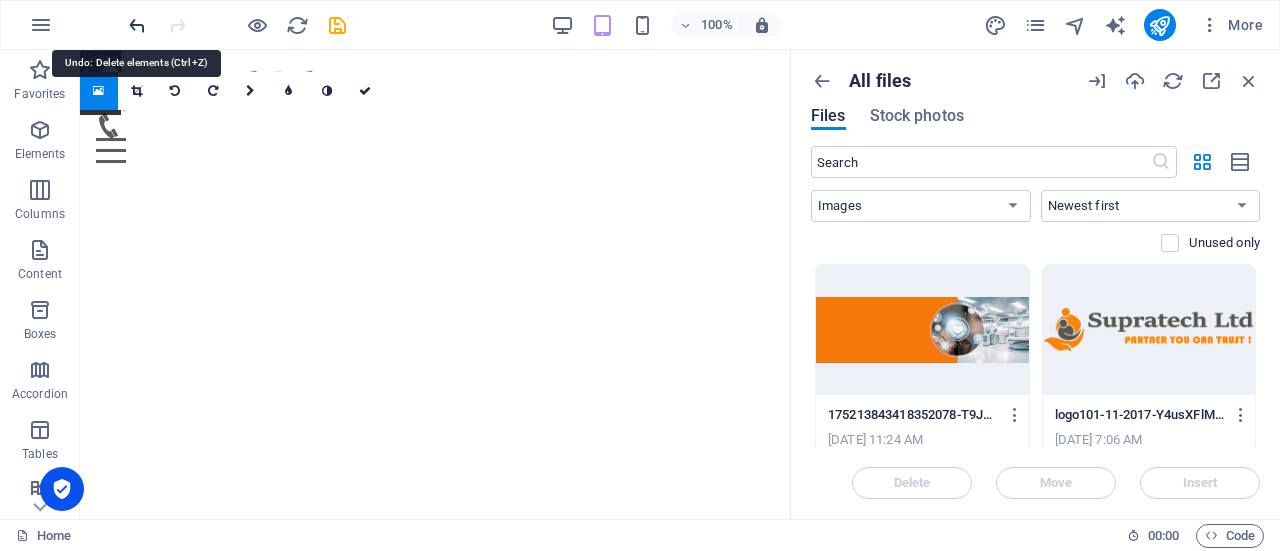 click at bounding box center (137, 25) 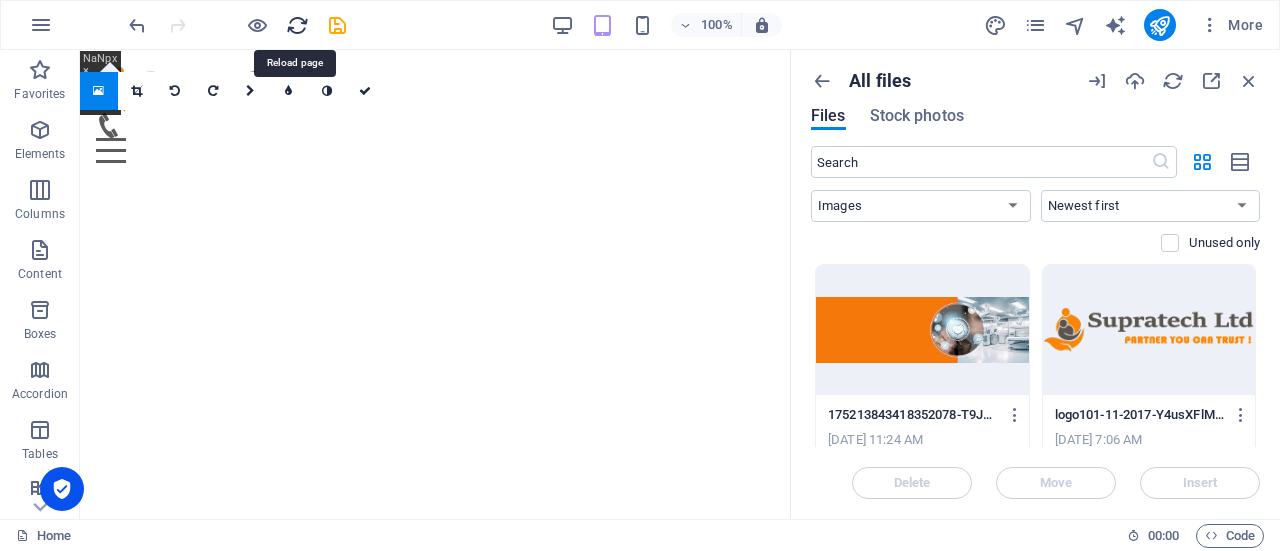 click at bounding box center (297, 25) 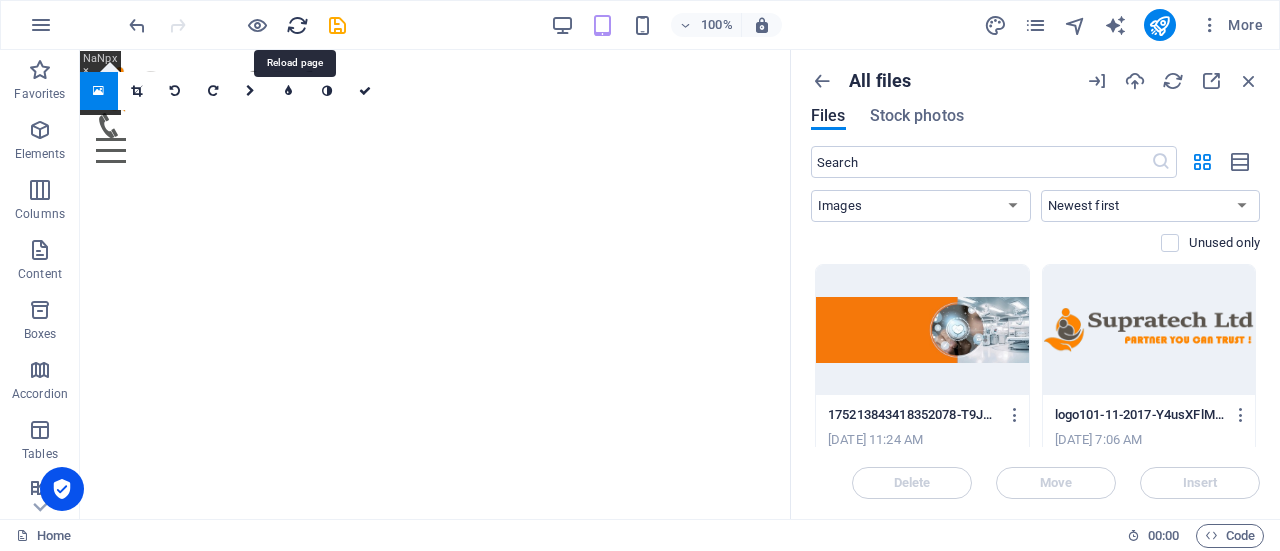 click at bounding box center (297, 25) 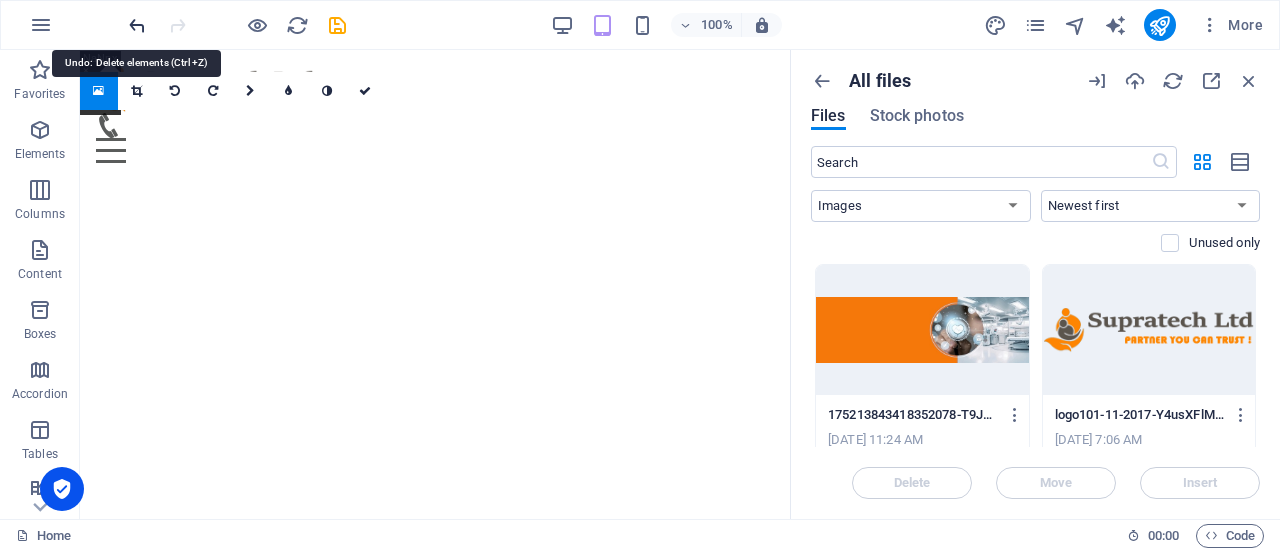 click at bounding box center (137, 25) 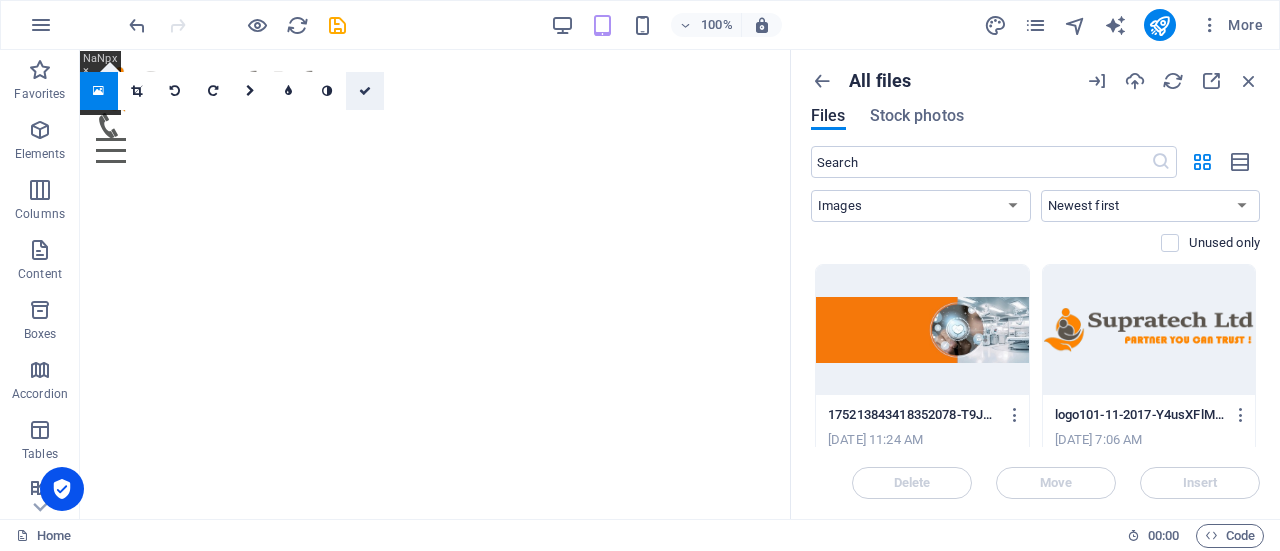 click at bounding box center (365, 91) 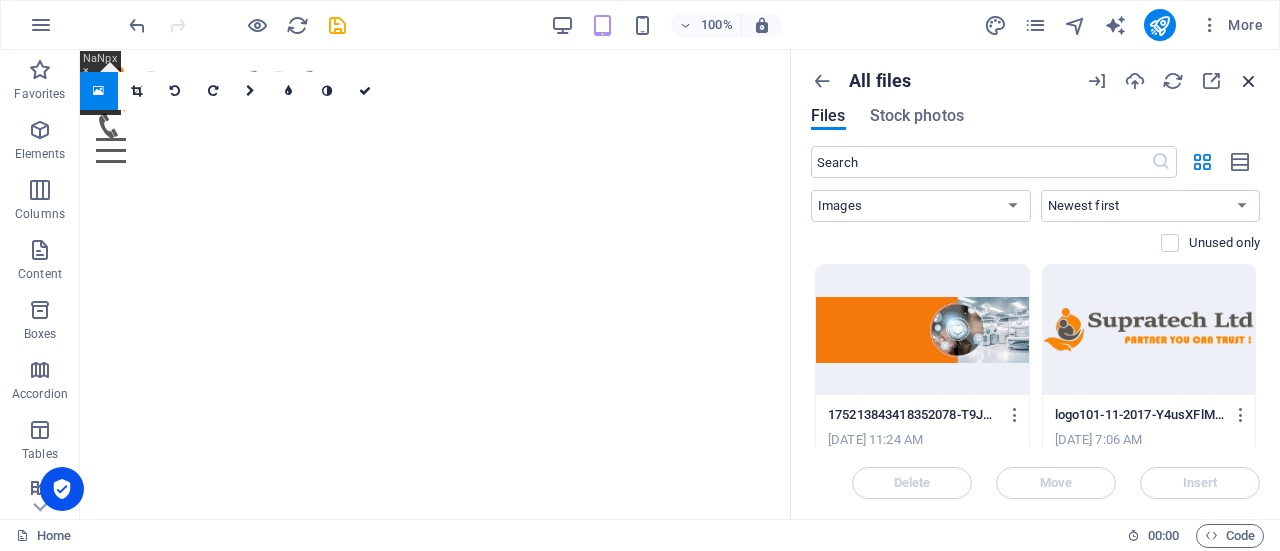 click at bounding box center (1249, 81) 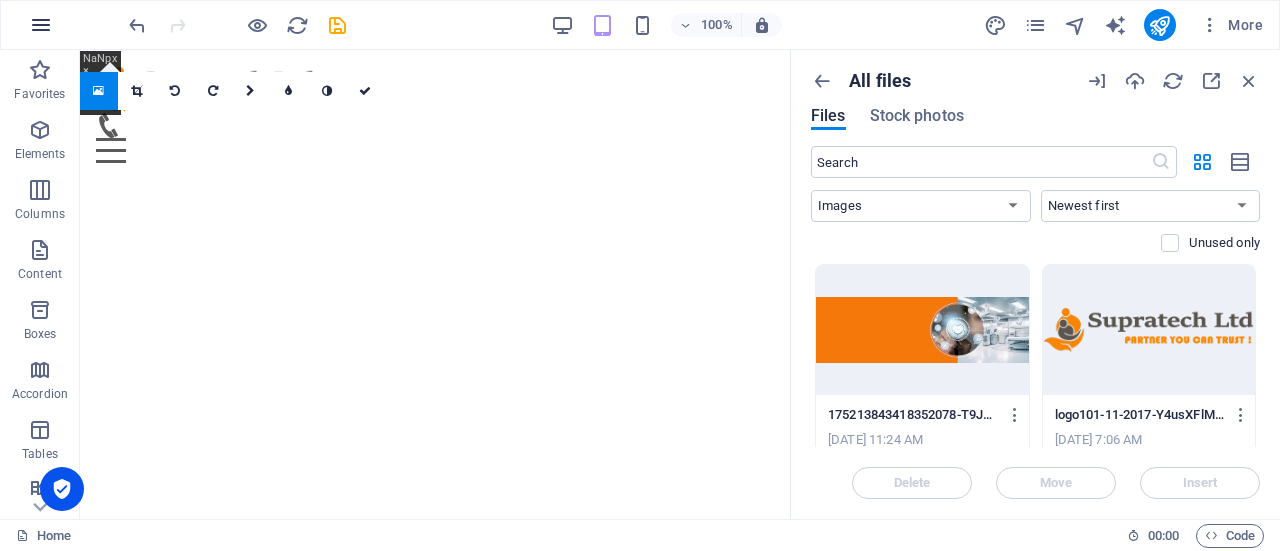 click at bounding box center [41, 25] 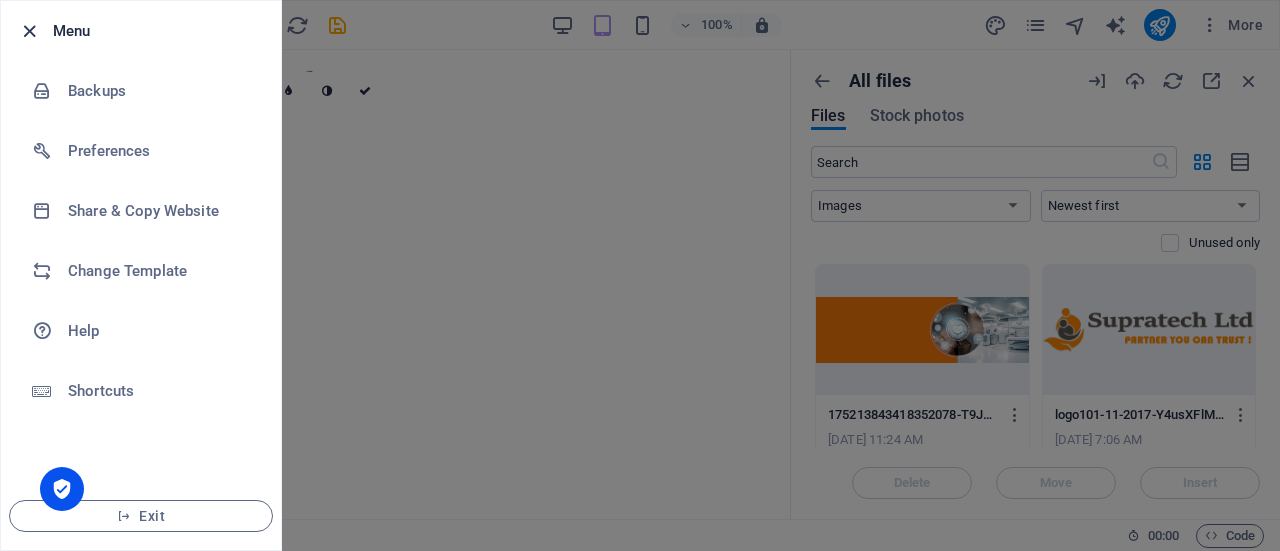 click at bounding box center [29, 31] 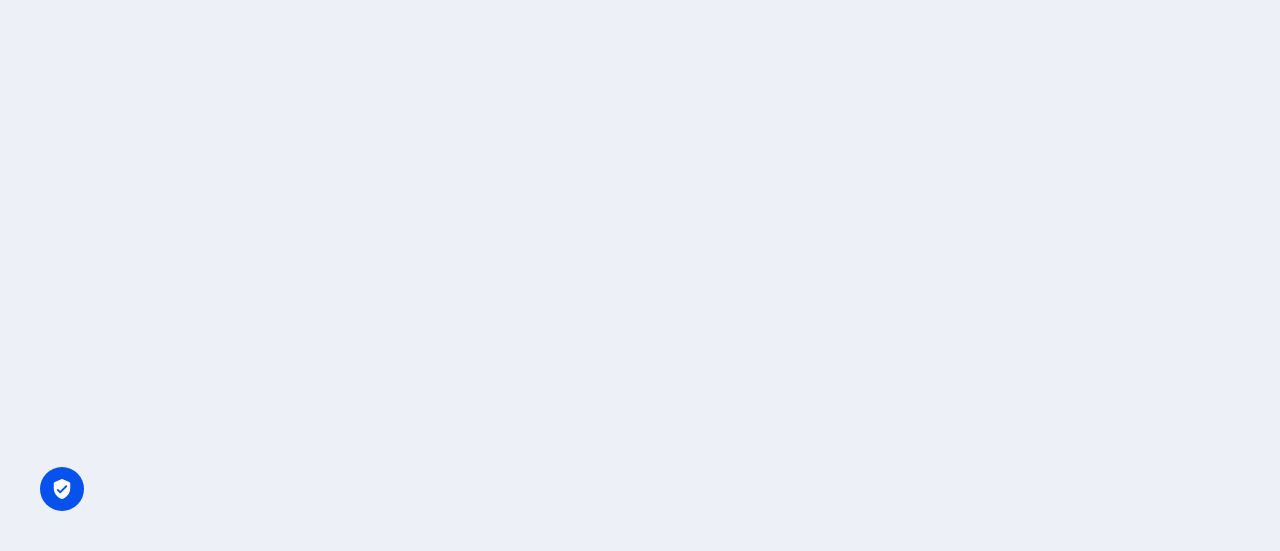 scroll, scrollTop: 0, scrollLeft: 0, axis: both 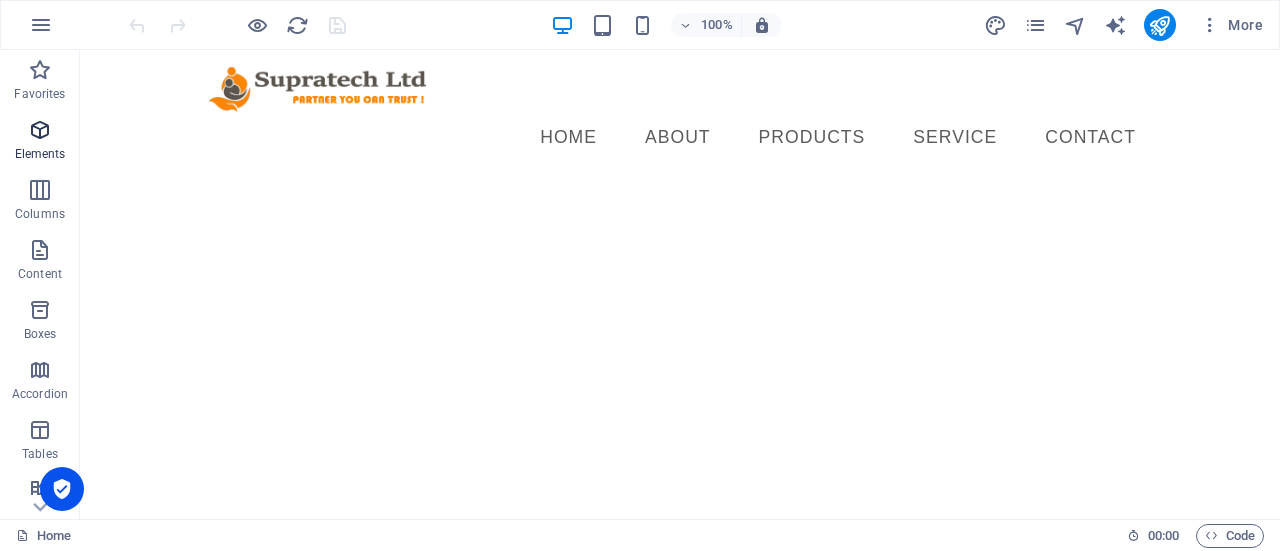 click at bounding box center (40, 130) 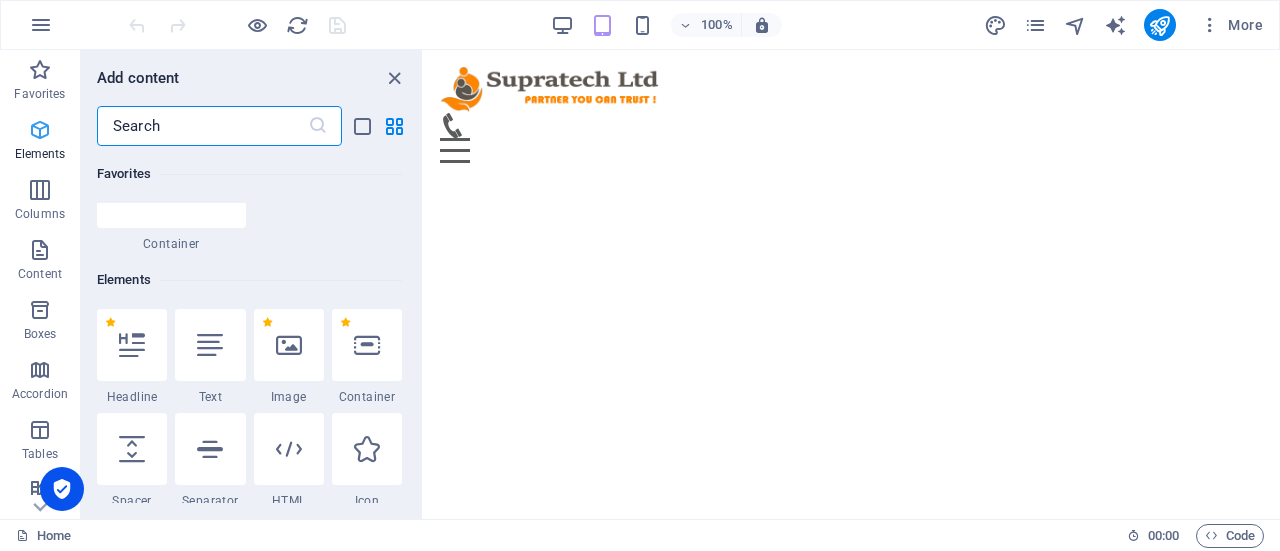 scroll, scrollTop: 377, scrollLeft: 0, axis: vertical 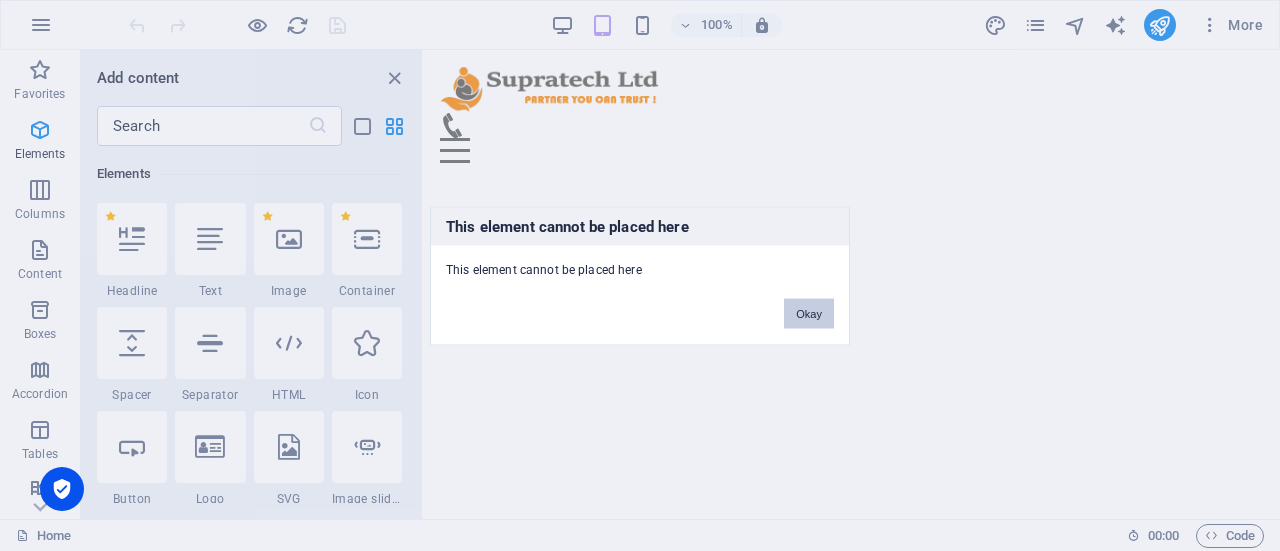 drag, startPoint x: 807, startPoint y: 310, endPoint x: 382, endPoint y: 259, distance: 428.04907 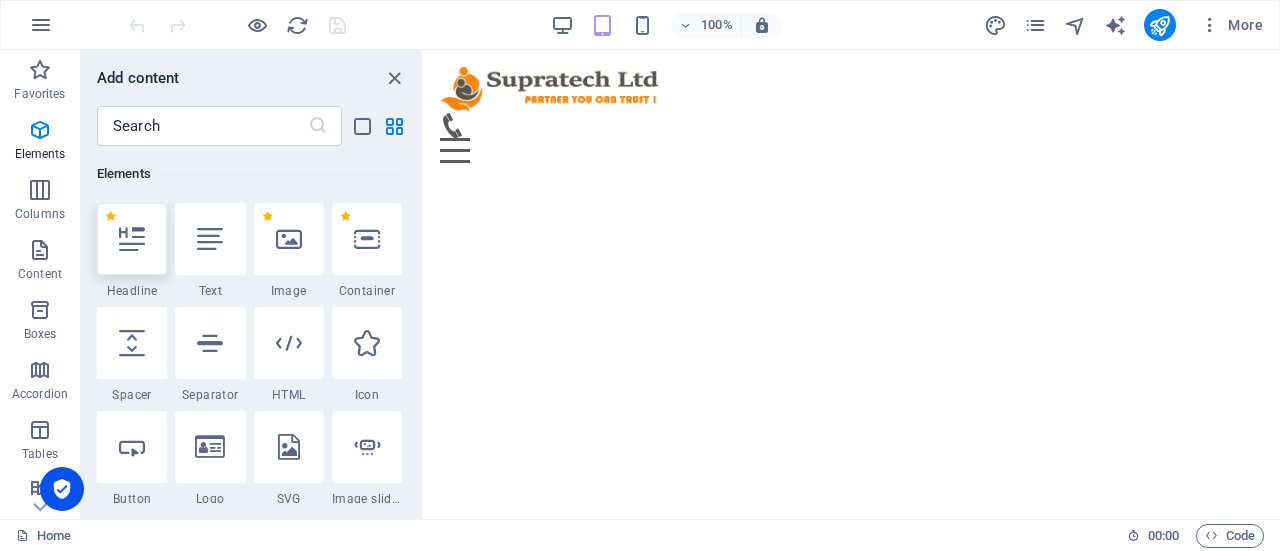 click at bounding box center (132, 239) 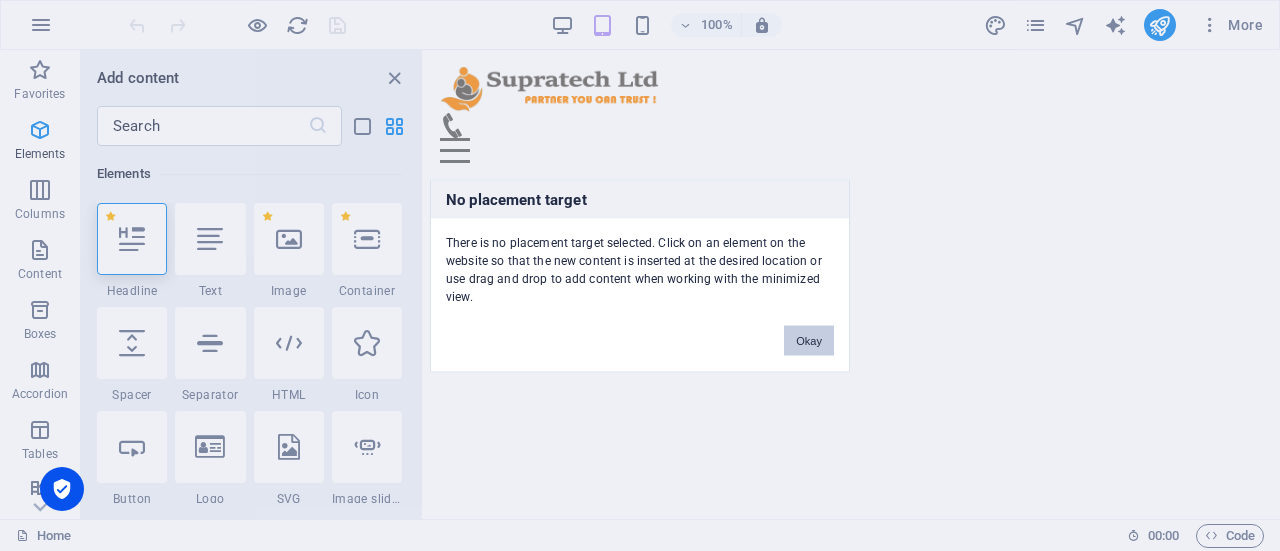 click on "Okay" at bounding box center [809, 340] 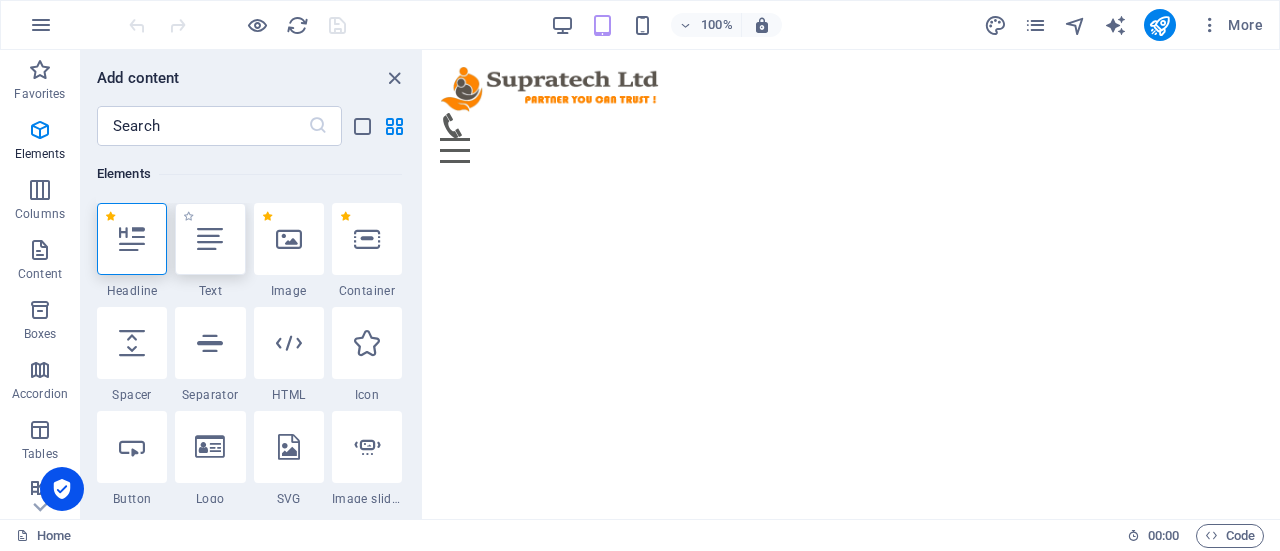 click at bounding box center (210, 239) 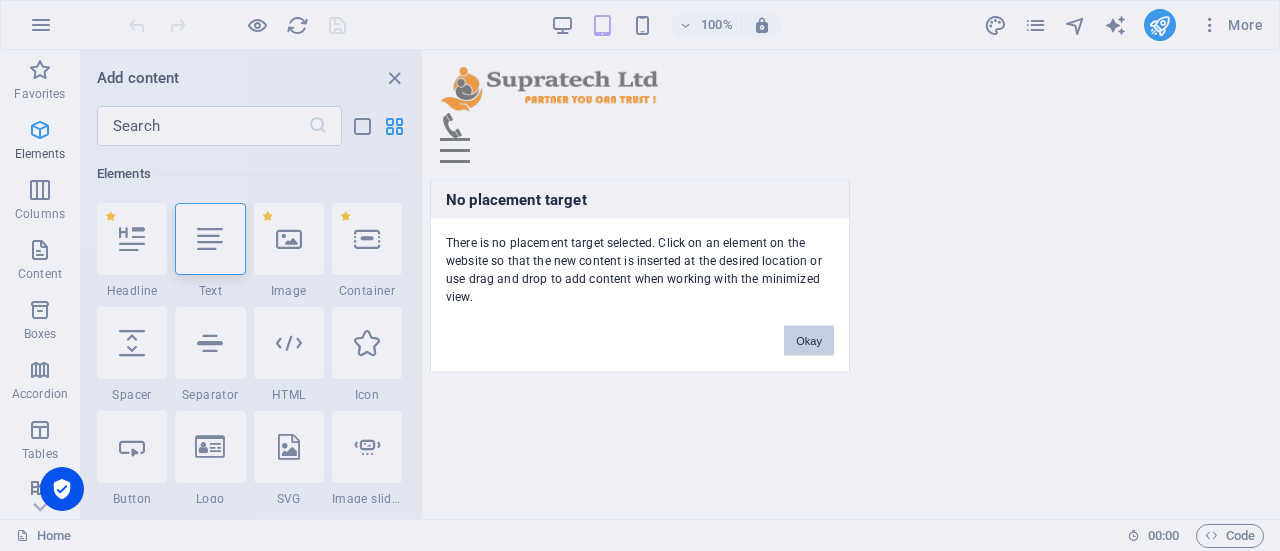 click on "Okay" at bounding box center (809, 340) 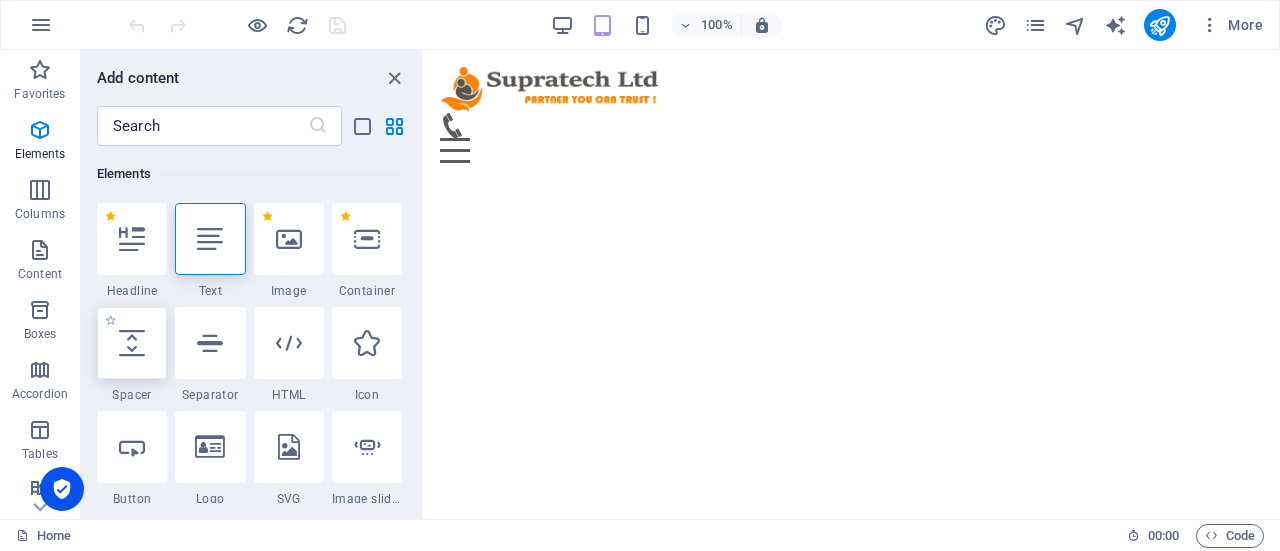 click at bounding box center [132, 343] 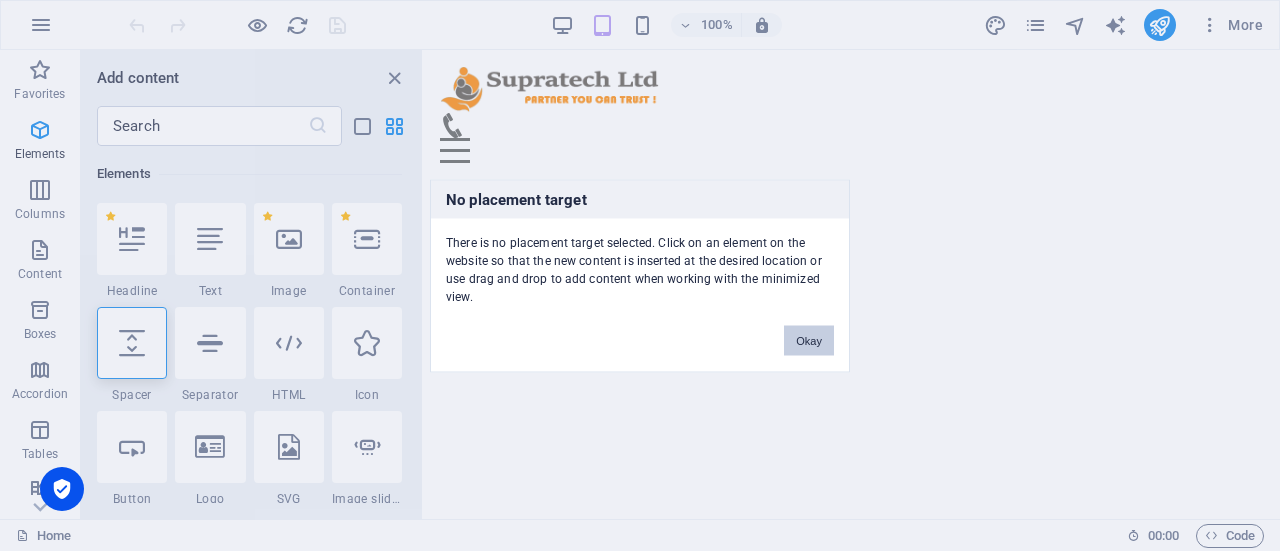 click on "Okay" at bounding box center [809, 340] 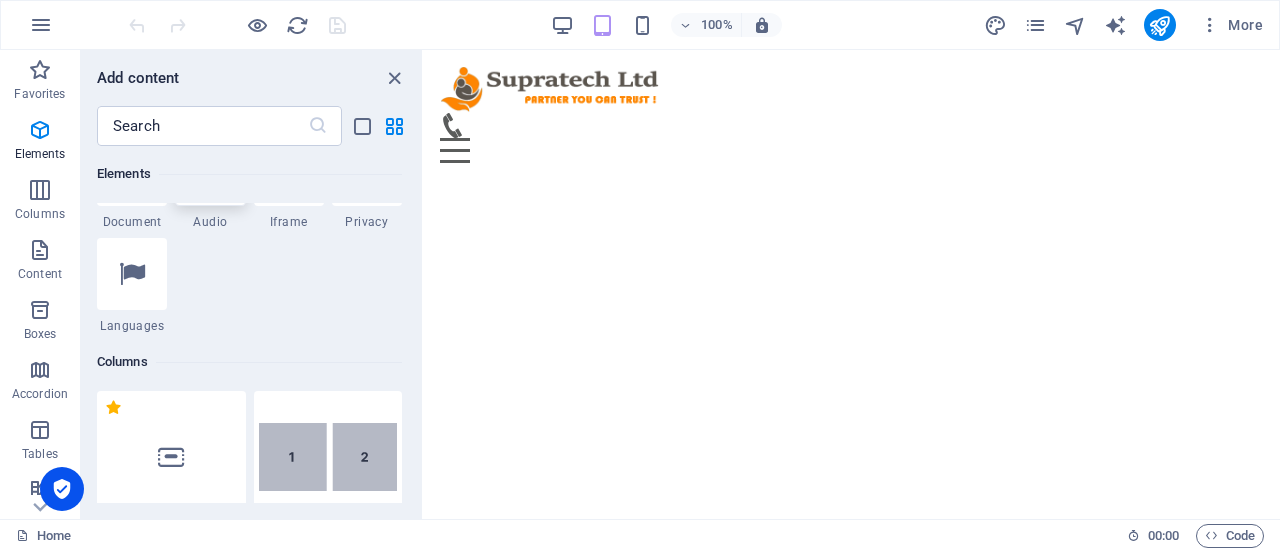 scroll, scrollTop: 1077, scrollLeft: 0, axis: vertical 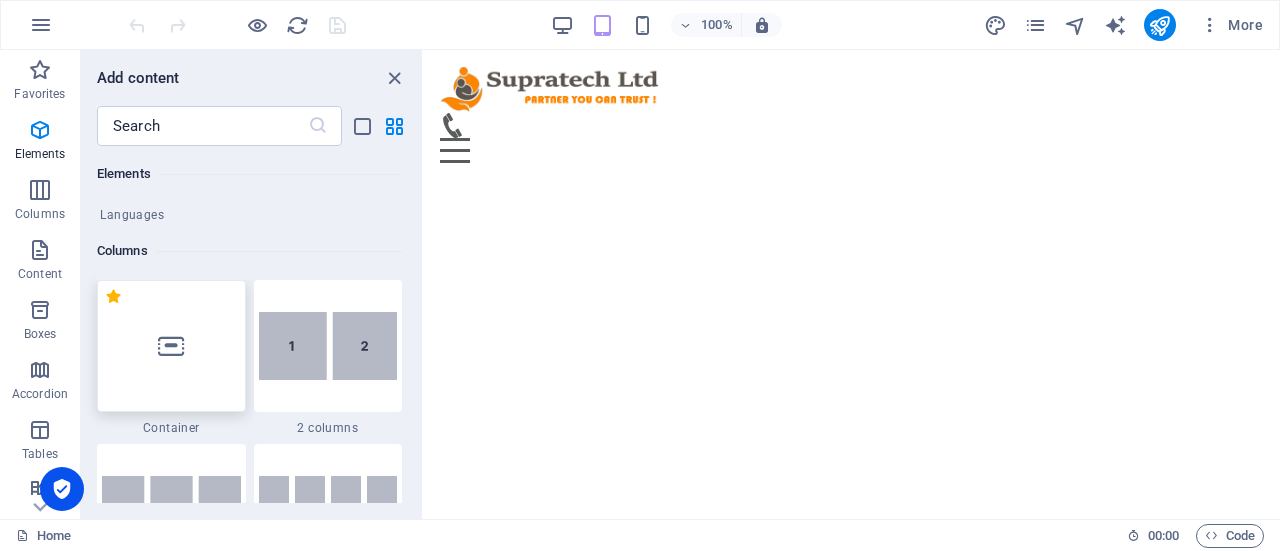 click at bounding box center (171, 346) 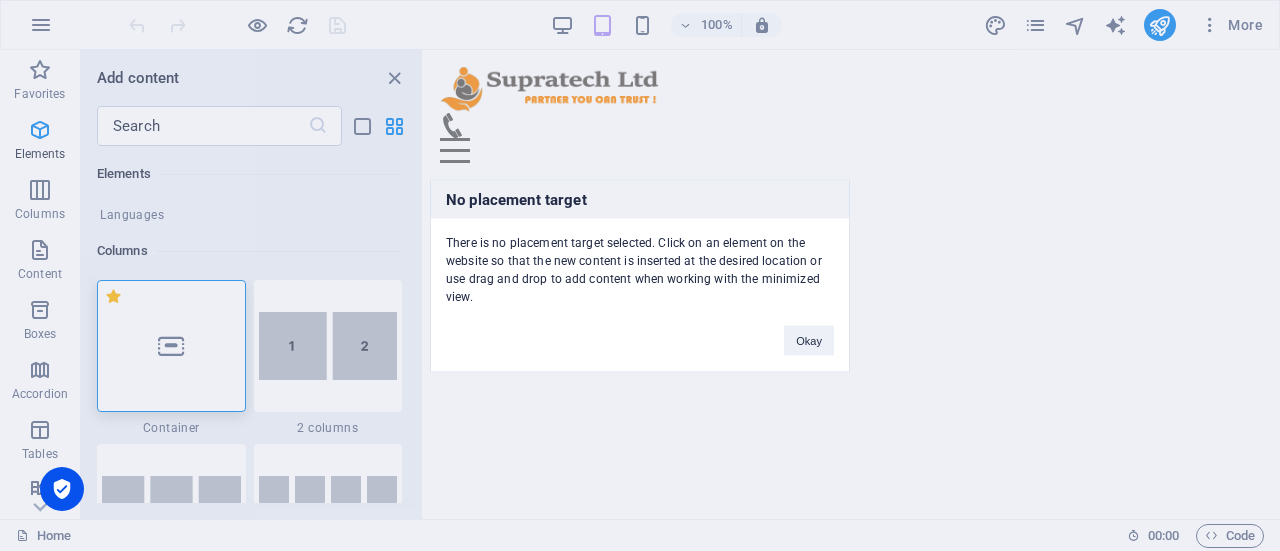 click on "No placement target There is no placement target selected. Click on an element on the website so that the new content is inserted at the desired location or use drag and drop to add content when working with the minimized view. Okay" at bounding box center (640, 275) 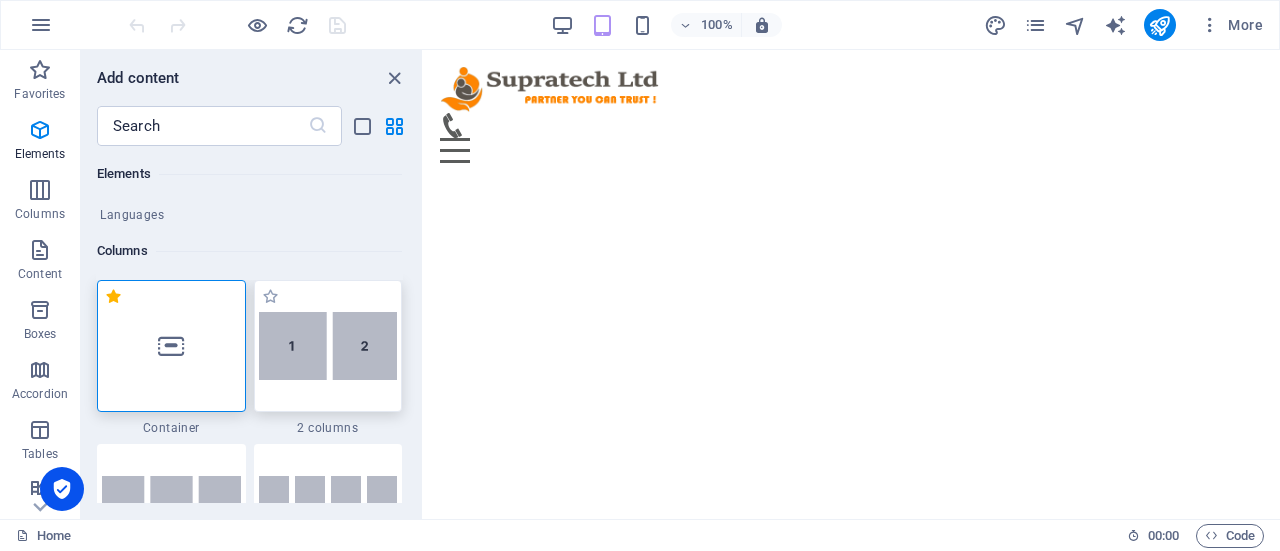 click at bounding box center (328, 346) 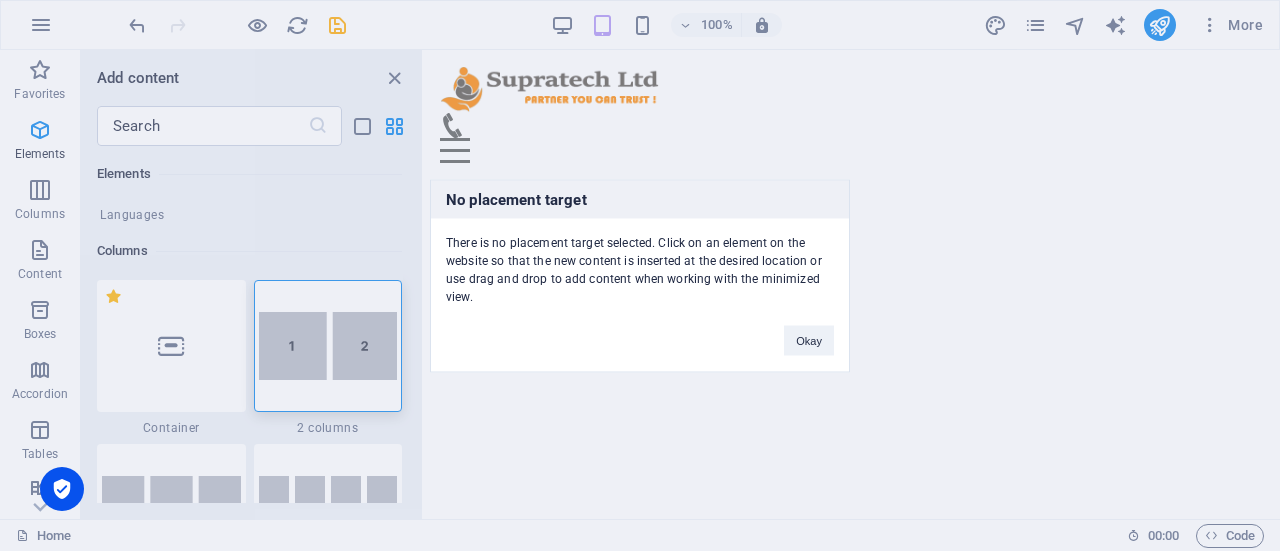 click on "No placement target There is no placement target selected. Click on an element on the website so that the new content is inserted at the desired location or use drag and drop to add content when working with the minimized view. Okay" at bounding box center (640, 275) 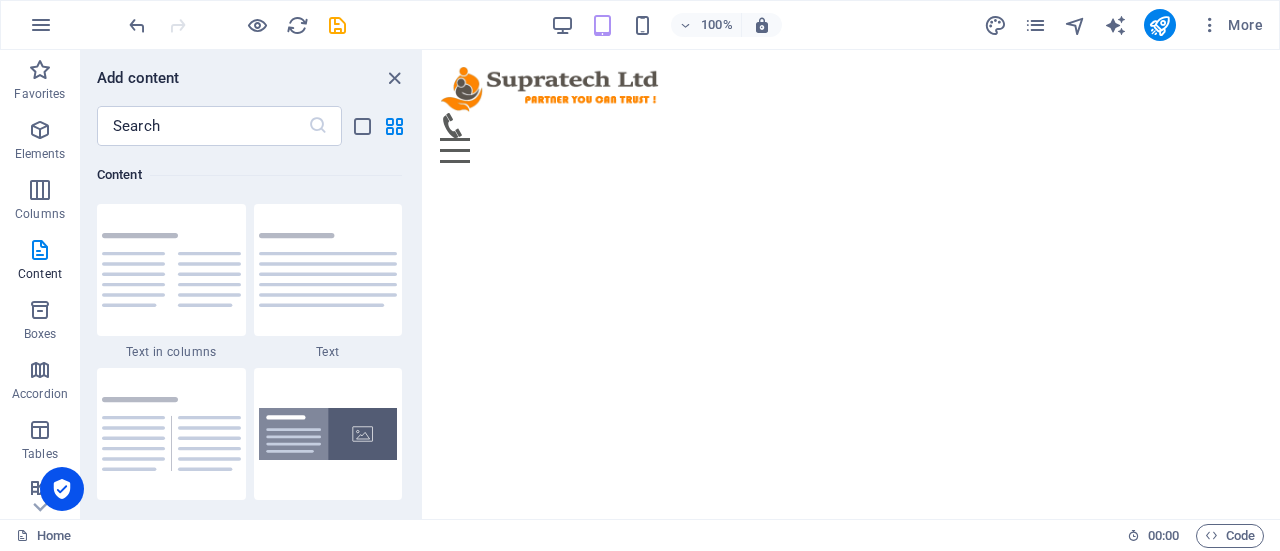 scroll, scrollTop: 3677, scrollLeft: 0, axis: vertical 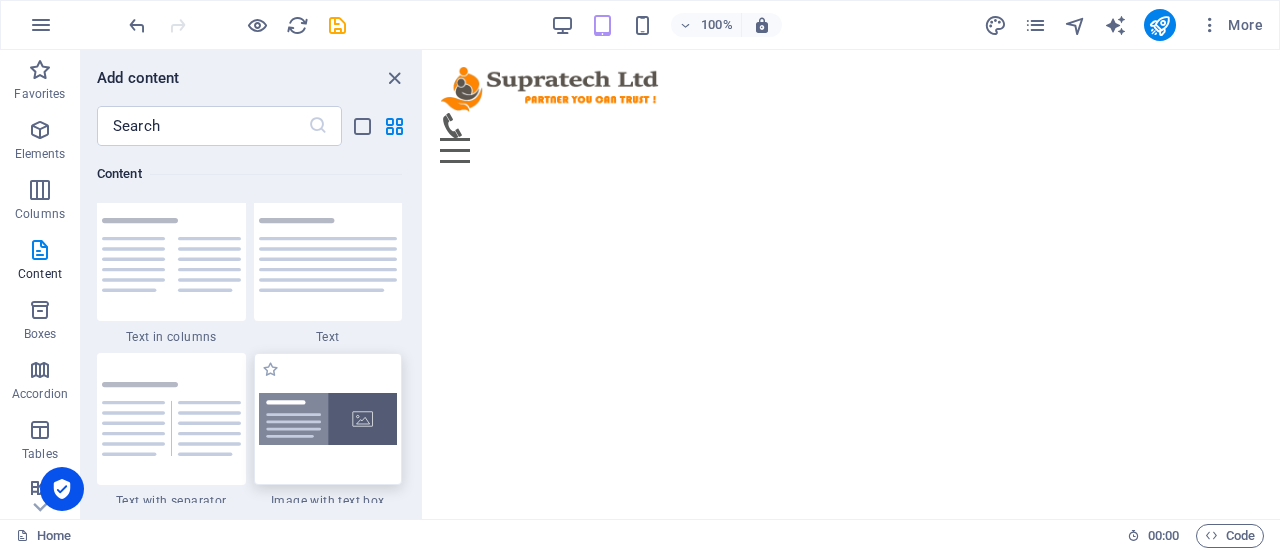 click at bounding box center [328, 419] 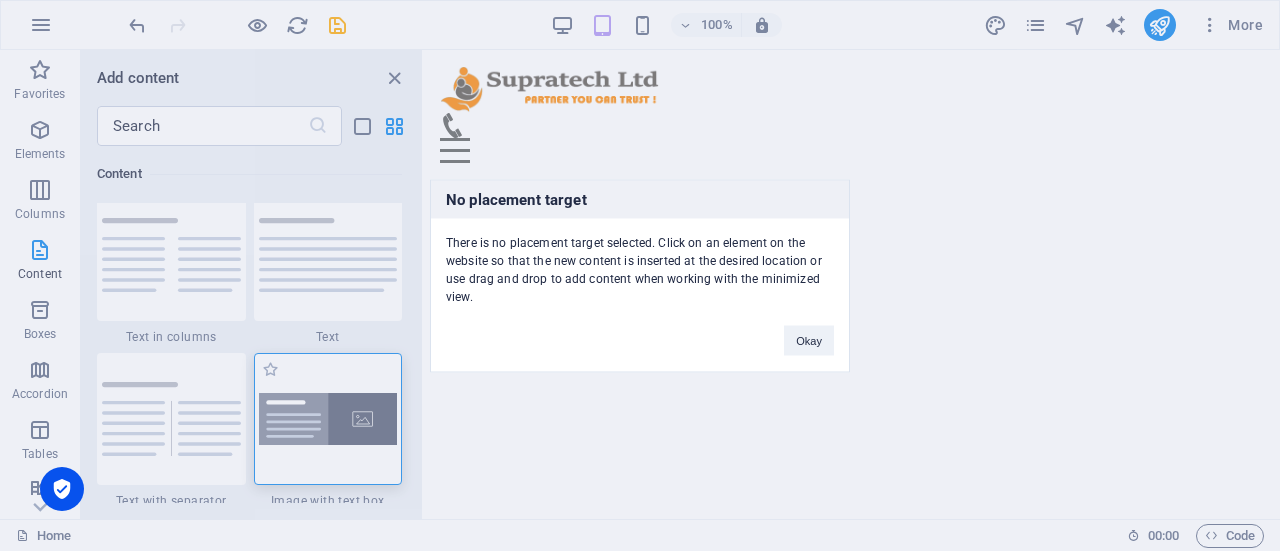 click on "No placement target There is no placement target selected. Click on an element on the website so that the new content is inserted at the desired location or use drag and drop to add content when working with the minimized view. Okay" at bounding box center (640, 275) 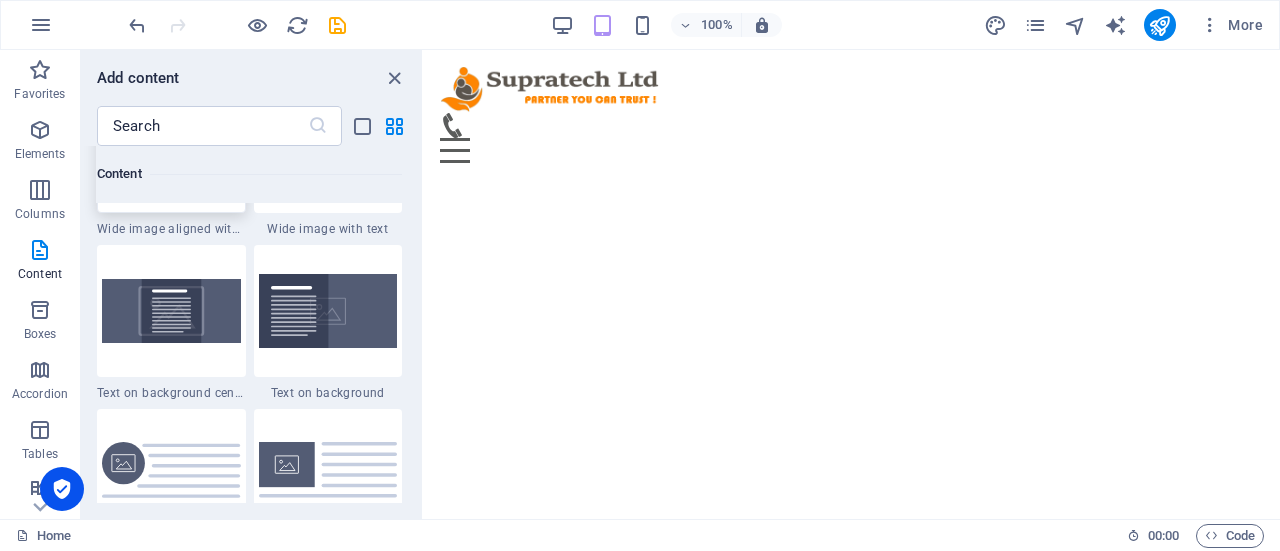 scroll, scrollTop: 4377, scrollLeft: 0, axis: vertical 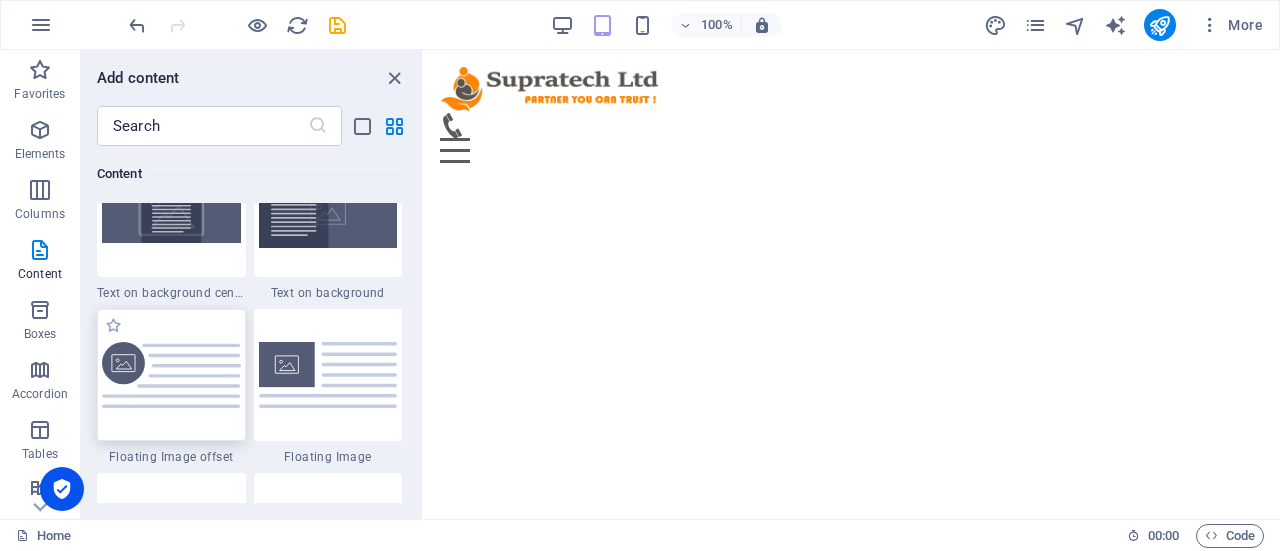 click at bounding box center [171, 375] 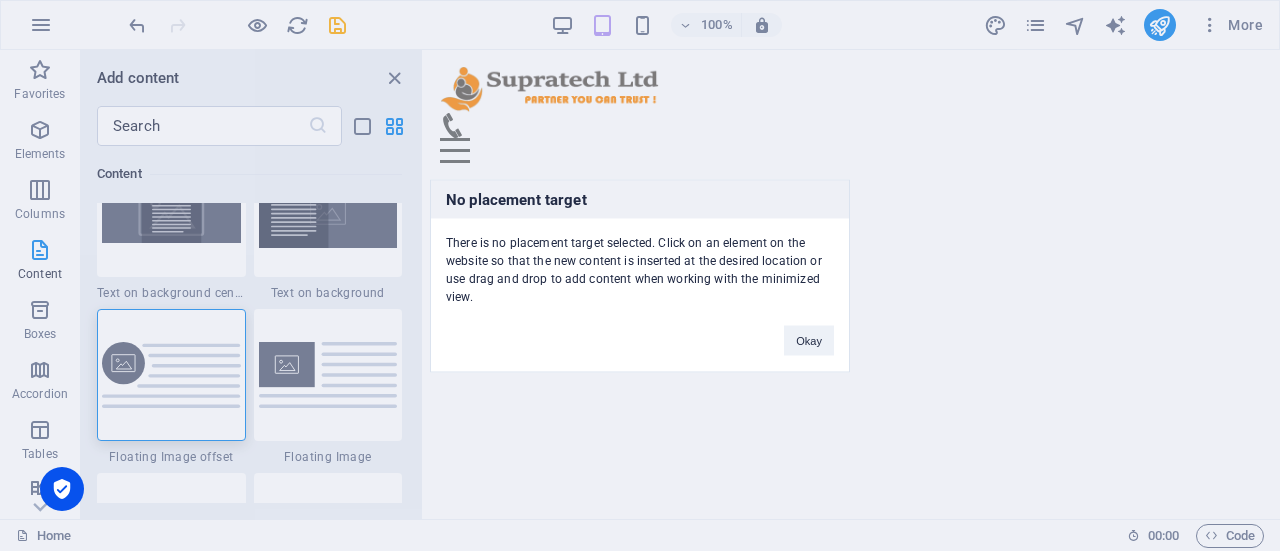 click on "No placement target There is no placement target selected. Click on an element on the website so that the new content is inserted at the desired location or use drag and drop to add content when working with the minimized view. Okay" at bounding box center [640, 275] 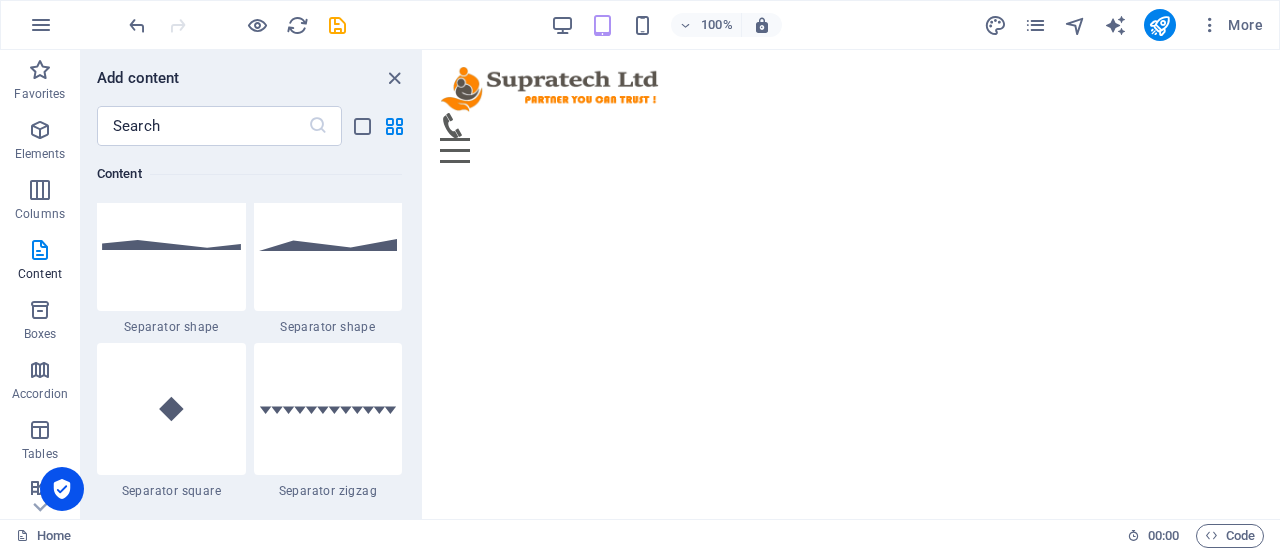 scroll, scrollTop: 5177, scrollLeft: 0, axis: vertical 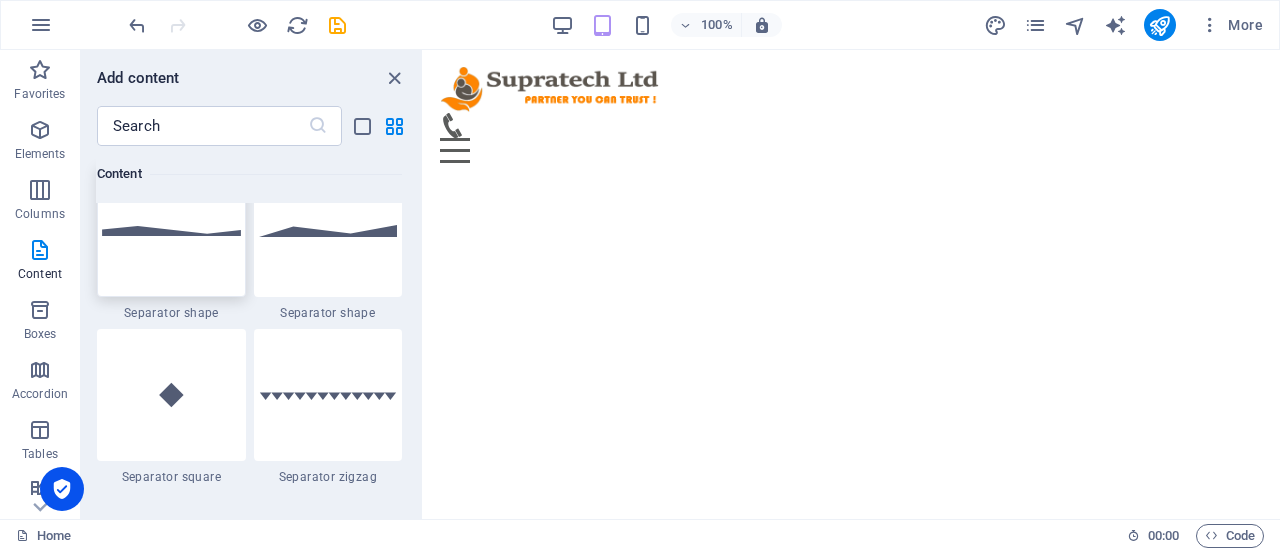 click at bounding box center (171, 231) 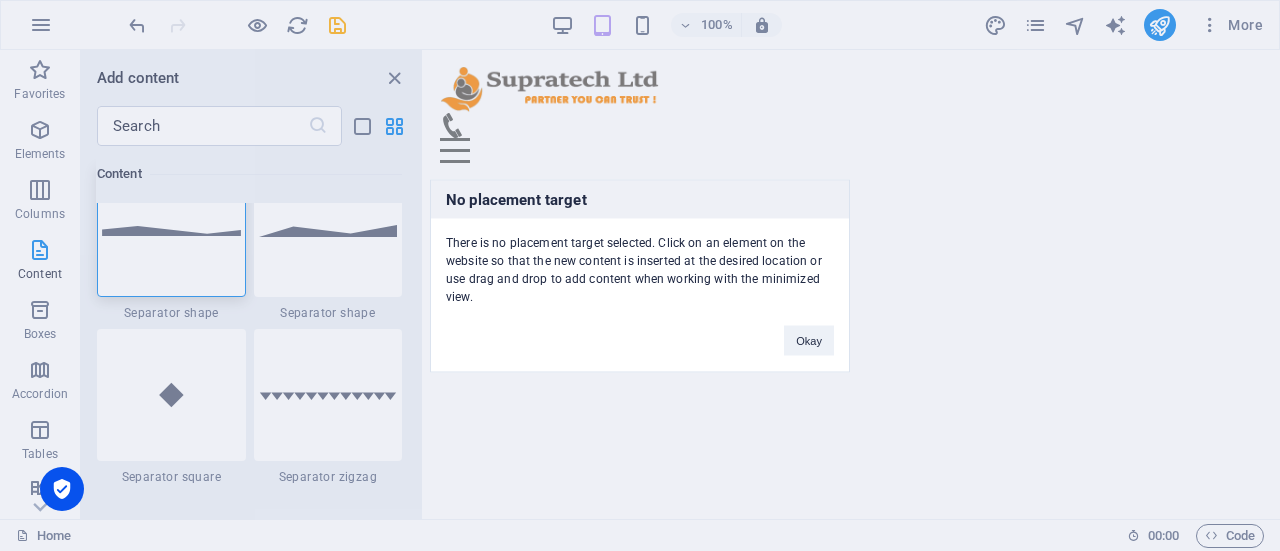 click on "No placement target There is no placement target selected. Click on an element on the website so that the new content is inserted at the desired location or use drag and drop to add content when working with the minimized view. Okay" at bounding box center [640, 275] 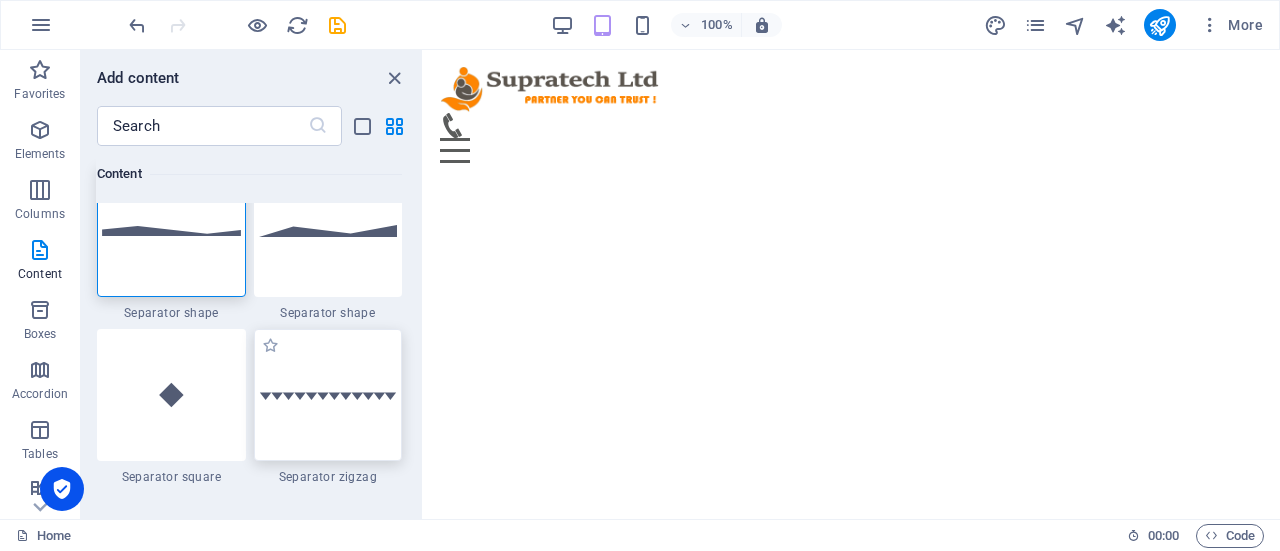 click at bounding box center [328, 395] 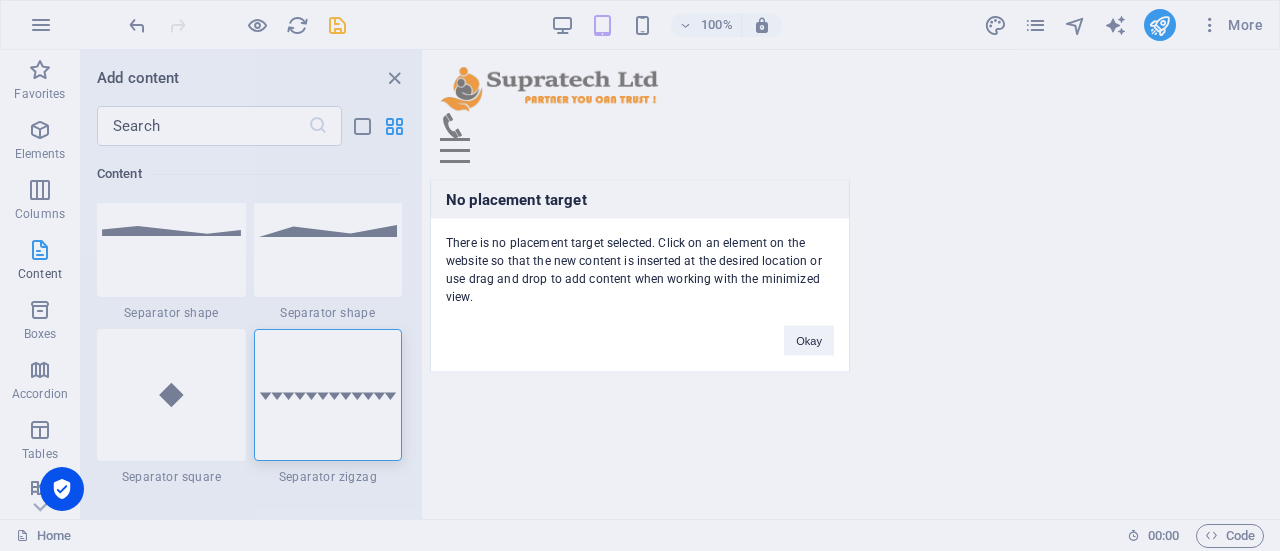 click on "No placement target There is no placement target selected. Click on an element on the website so that the new content is inserted at the desired location or use drag and drop to add content when working with the minimized view. Okay" at bounding box center [640, 275] 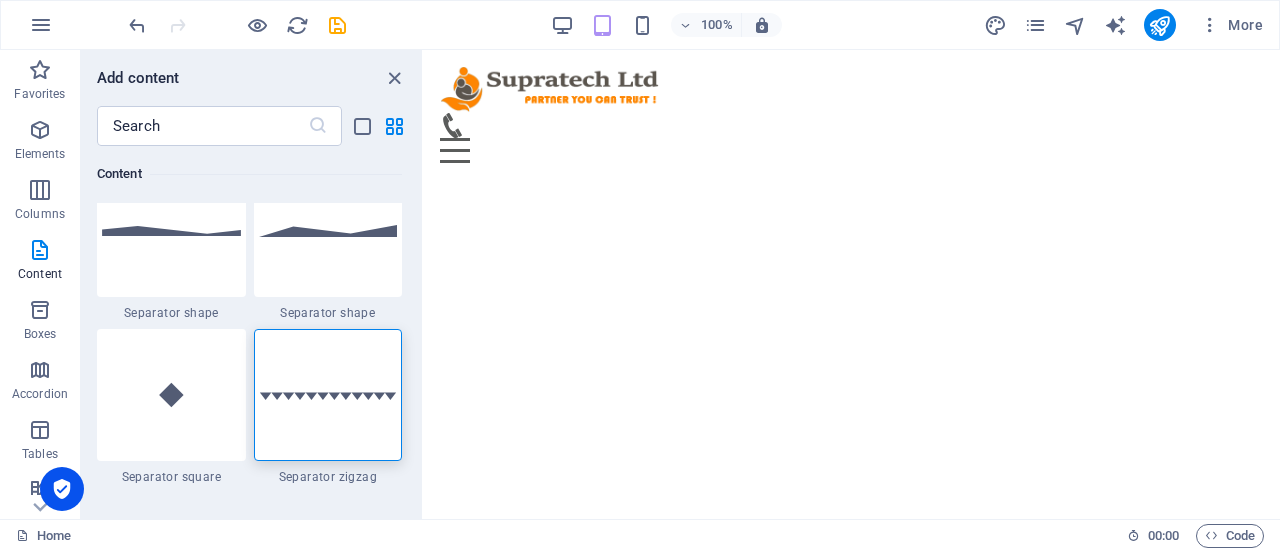 click on "Skip to main content
Menu Home About PRODUCTS Service Contact" at bounding box center (852, 114) 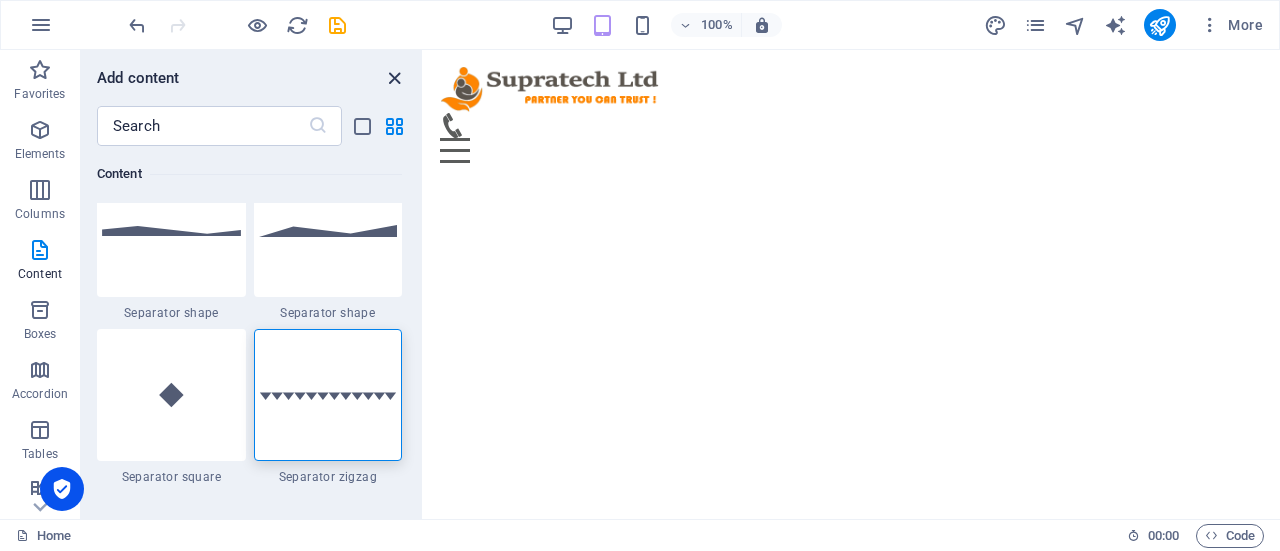 click at bounding box center [394, 78] 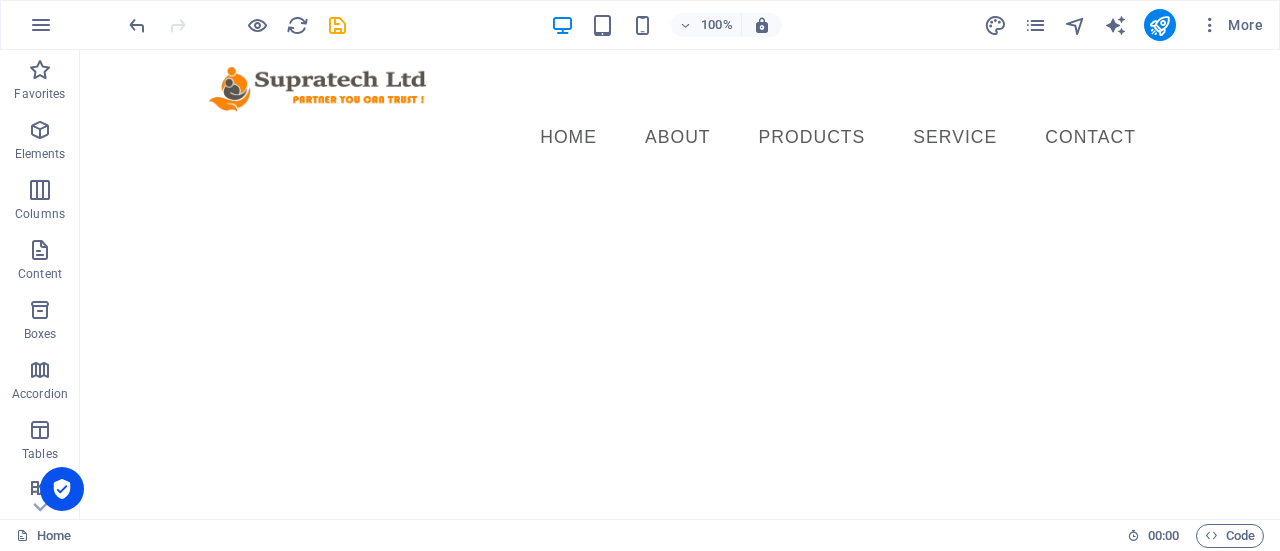 click on "Skip to main content
Menu Home About PRODUCTS Service Contact" at bounding box center [680, 114] 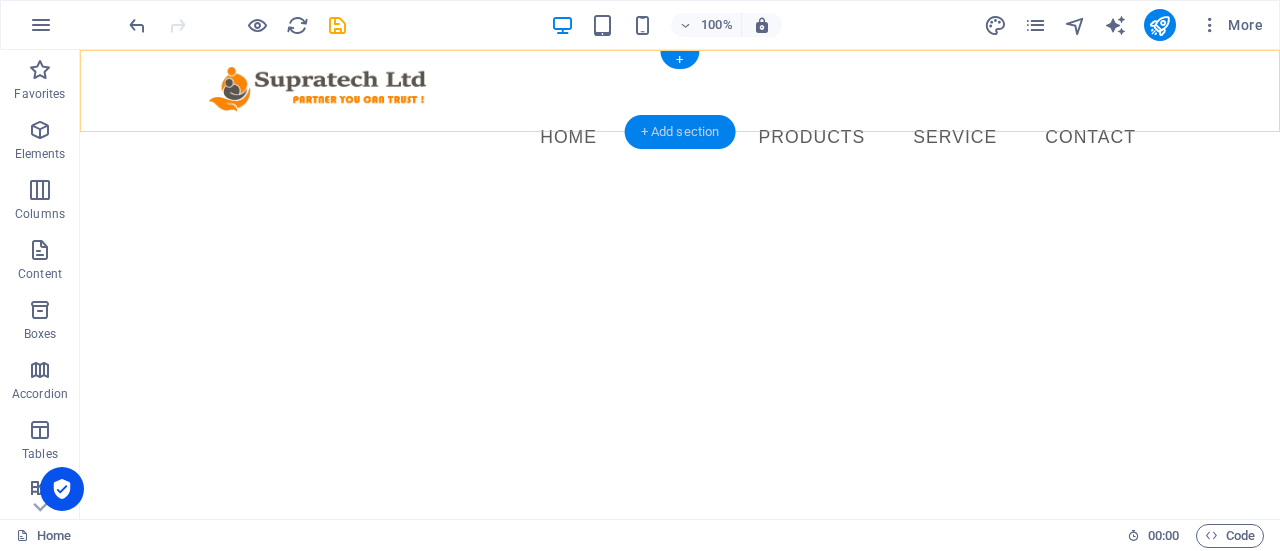 click on "+ Add section" at bounding box center (680, 132) 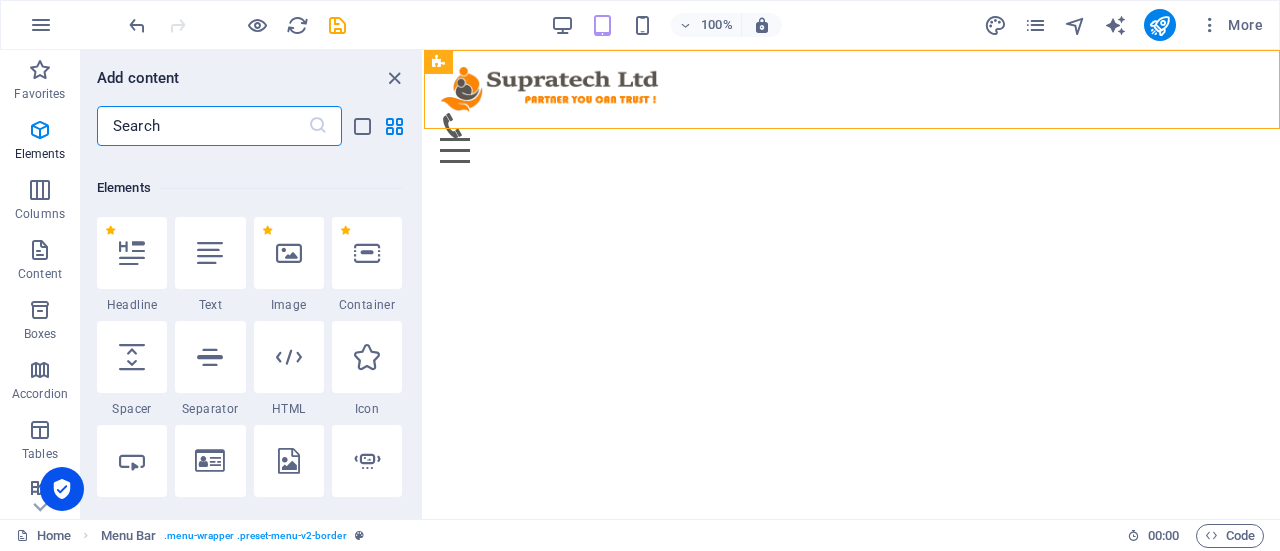 scroll, scrollTop: 0, scrollLeft: 0, axis: both 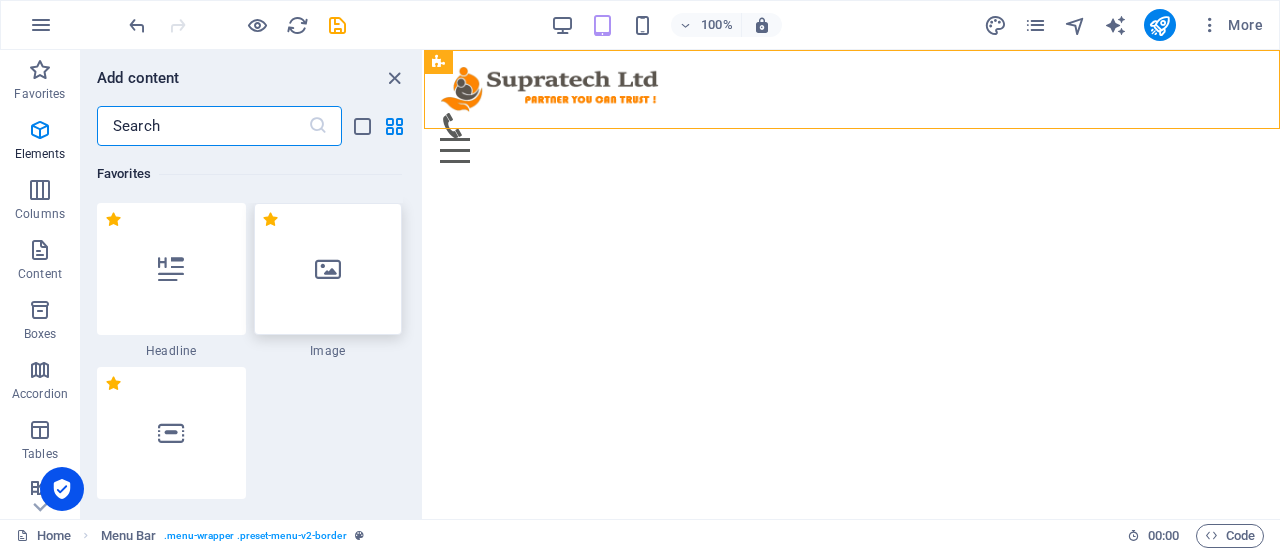 click at bounding box center (328, 269) 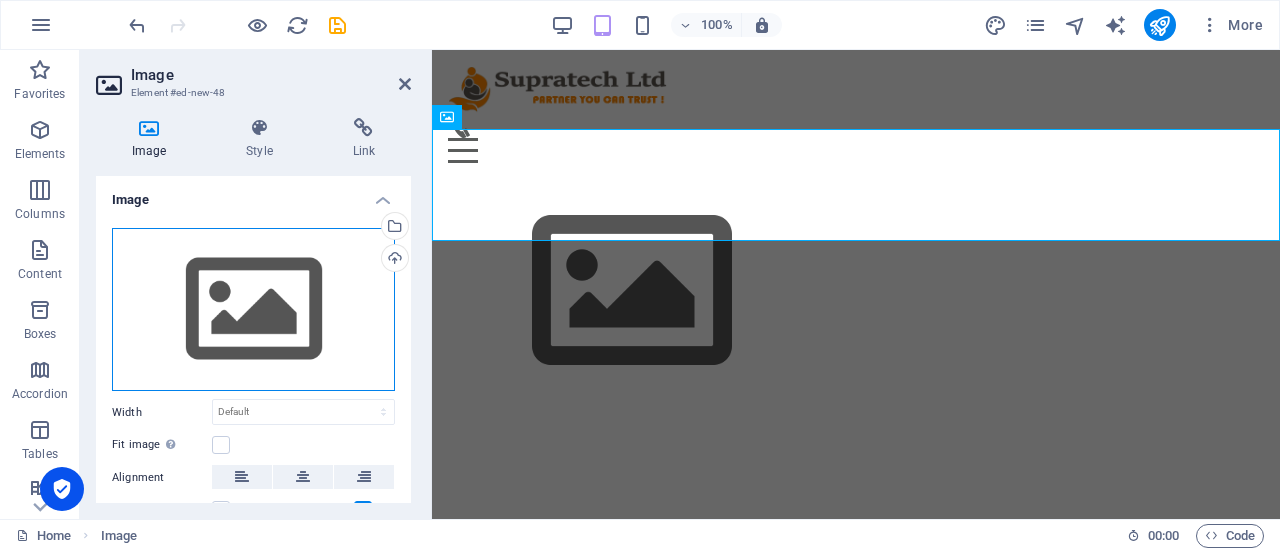 click on "Drag files here, click to choose files or select files from Files or our free stock photos & videos" at bounding box center (253, 310) 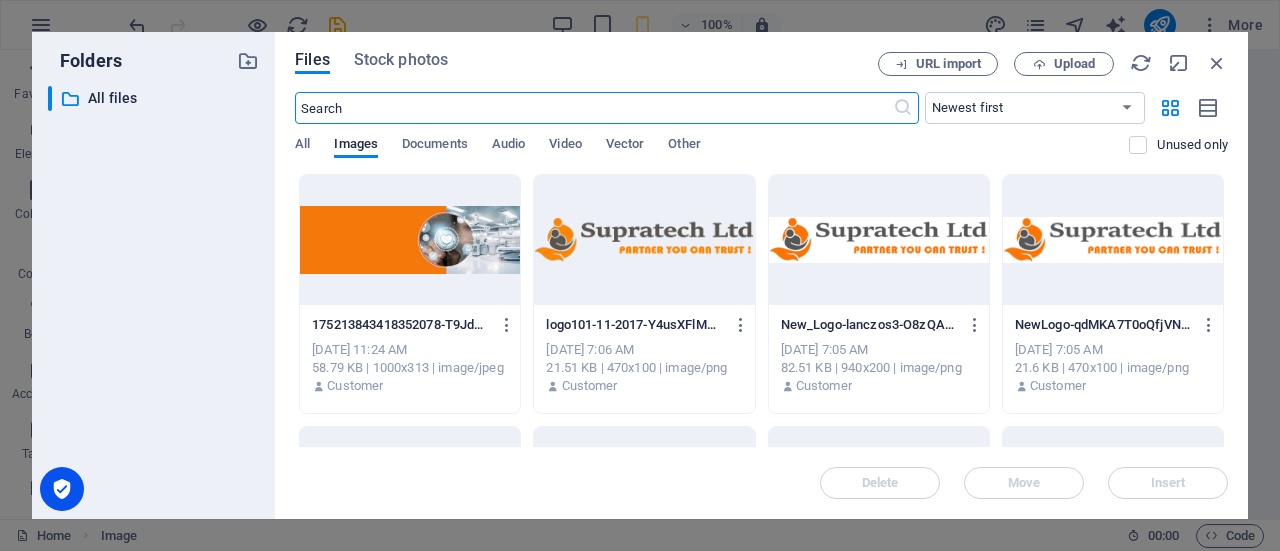 click at bounding box center (410, 240) 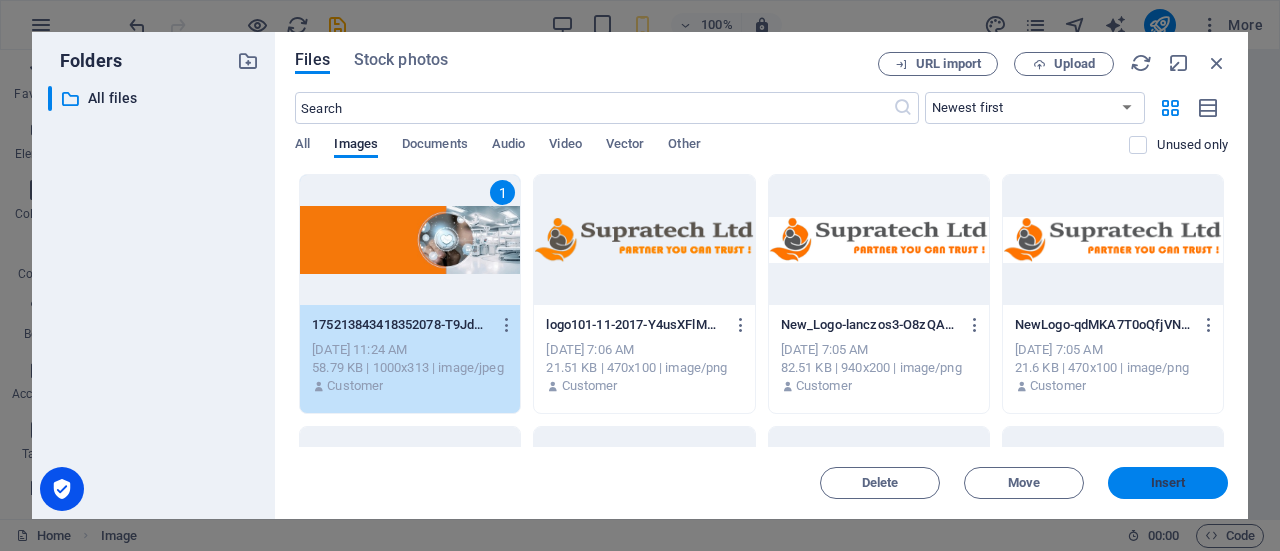 click on "Insert" at bounding box center [1168, 483] 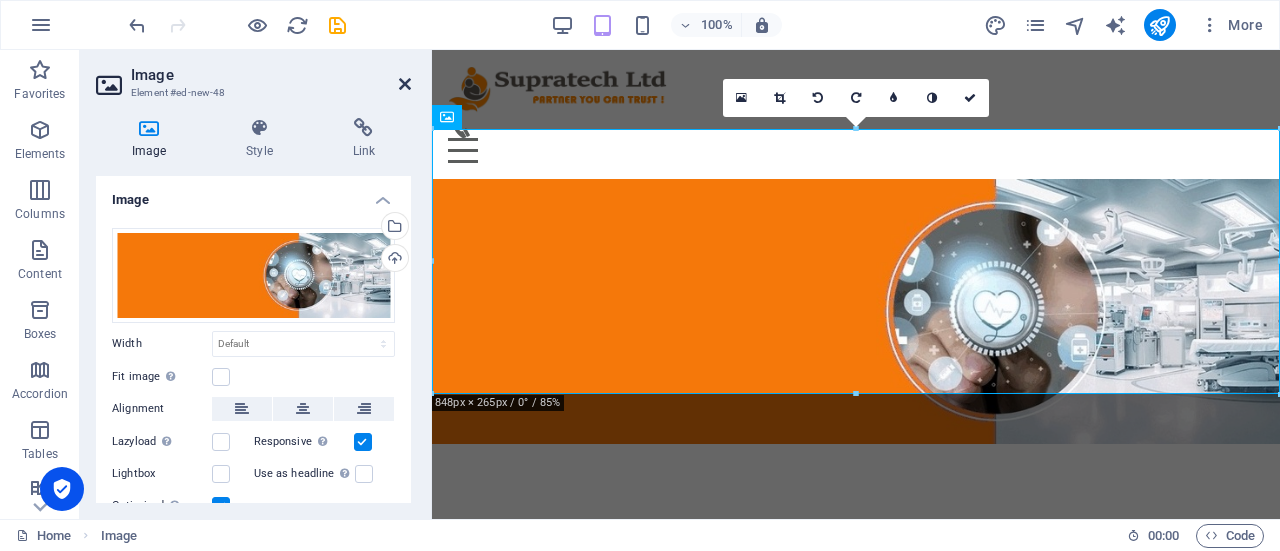 click at bounding box center [405, 84] 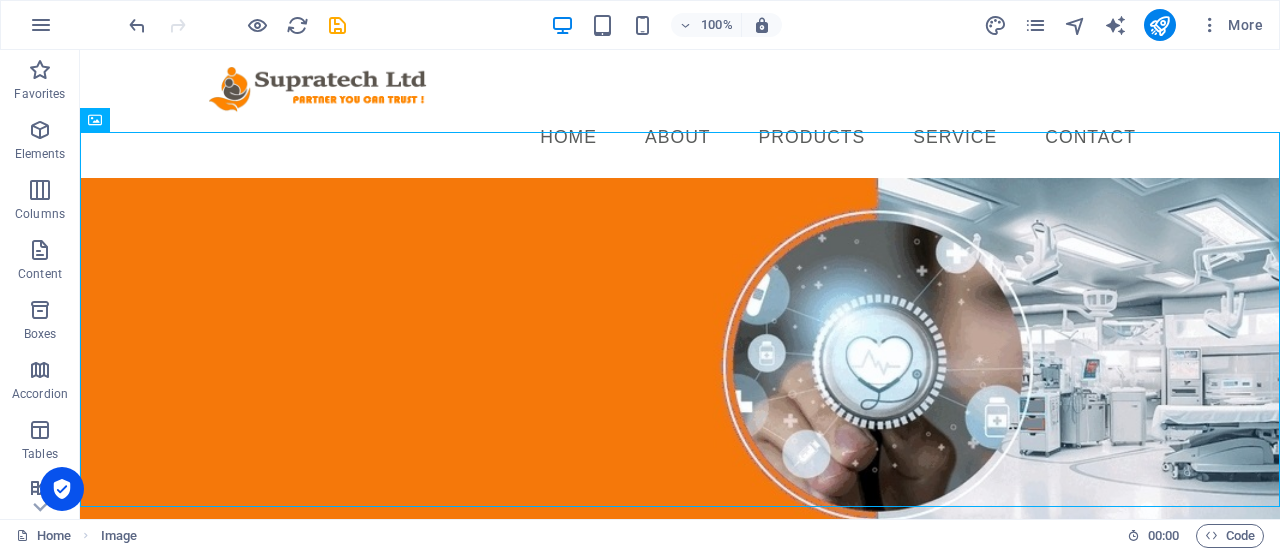 click on "Home Image" at bounding box center [563, 536] 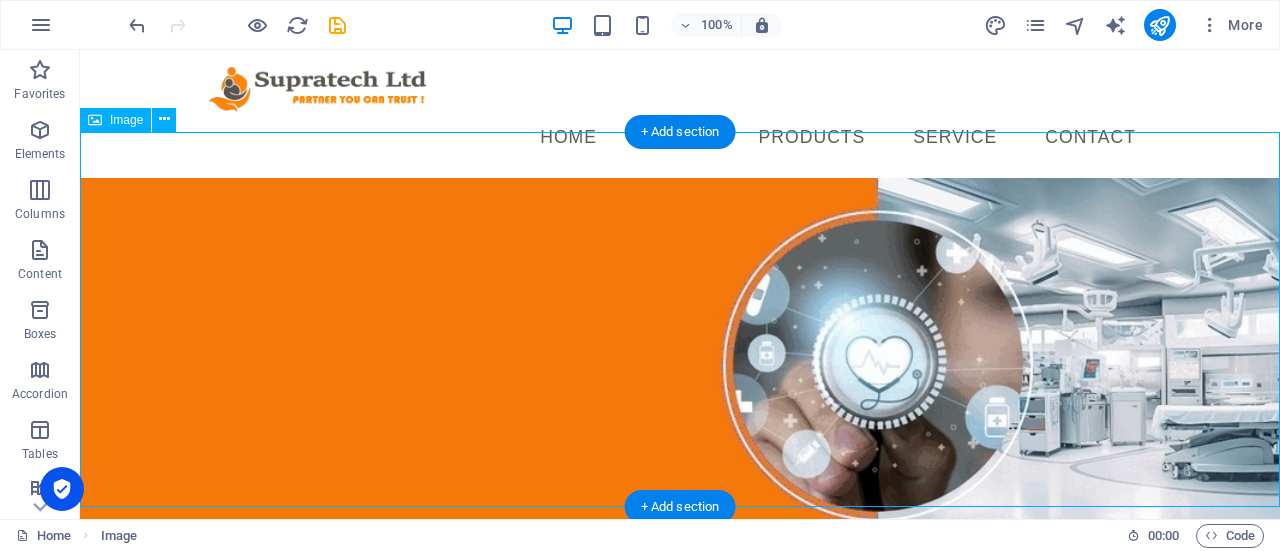 click at bounding box center (680, 366) 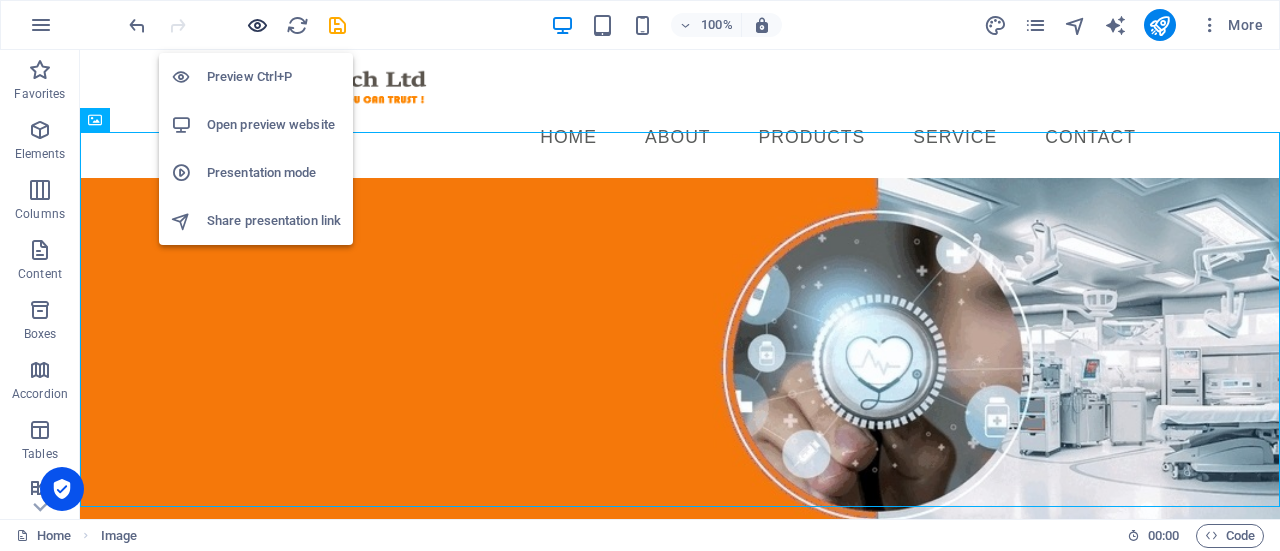click at bounding box center (257, 25) 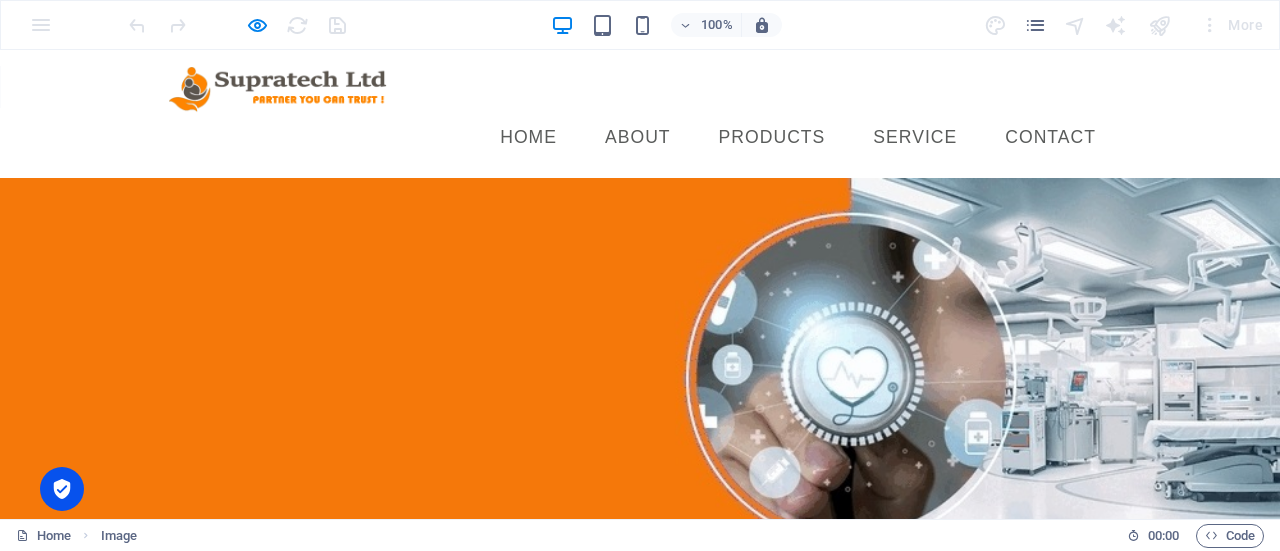 scroll, scrollTop: 8, scrollLeft: 0, axis: vertical 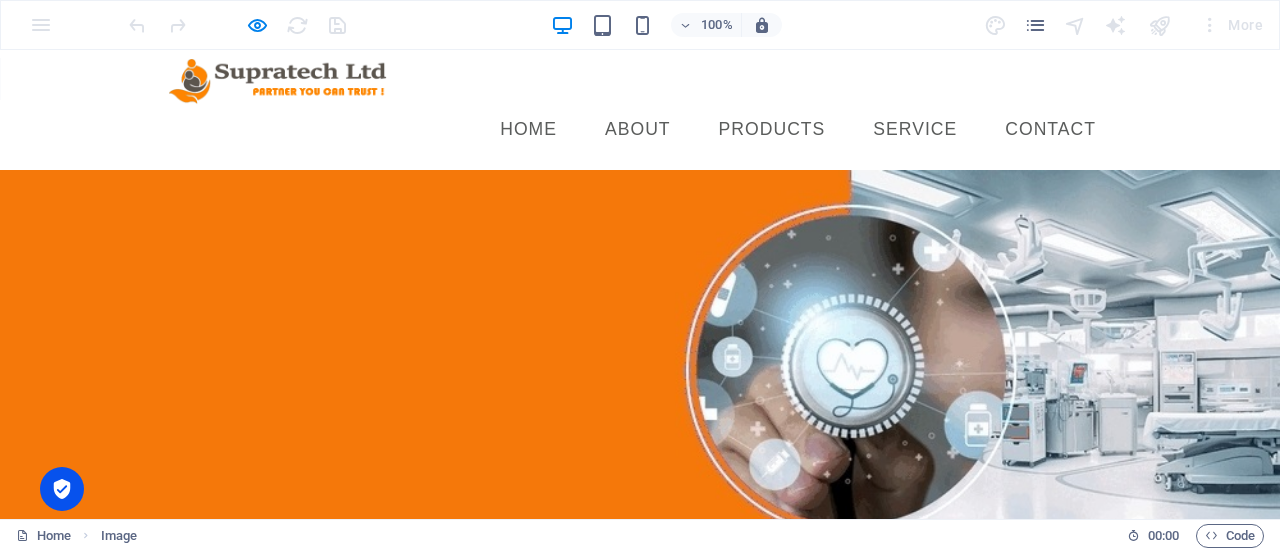 click at bounding box center (640, 370) 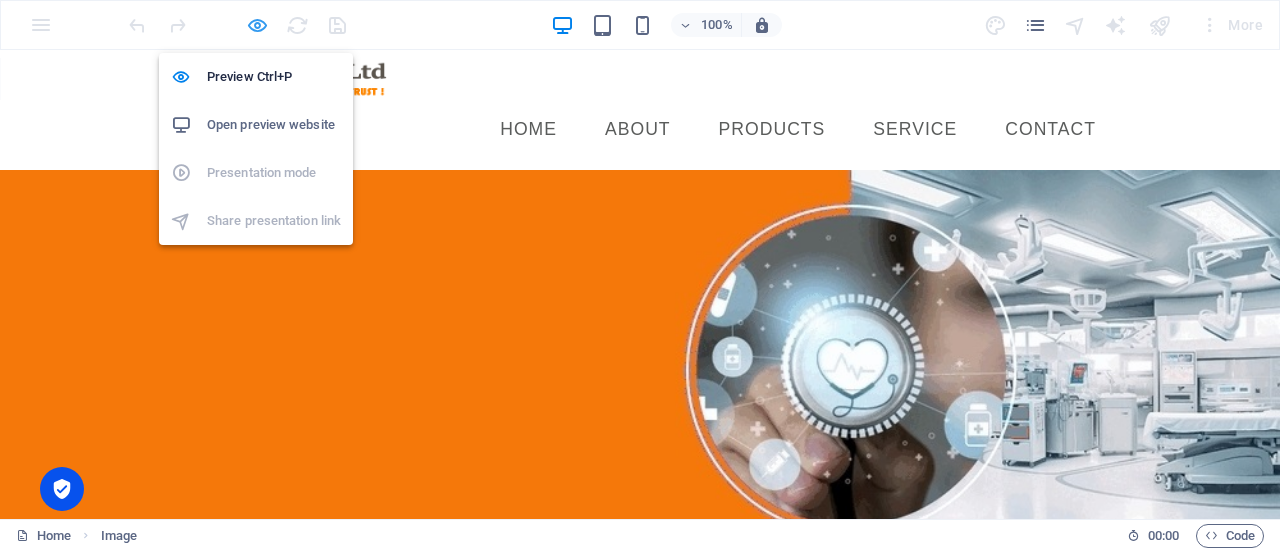 click at bounding box center (257, 25) 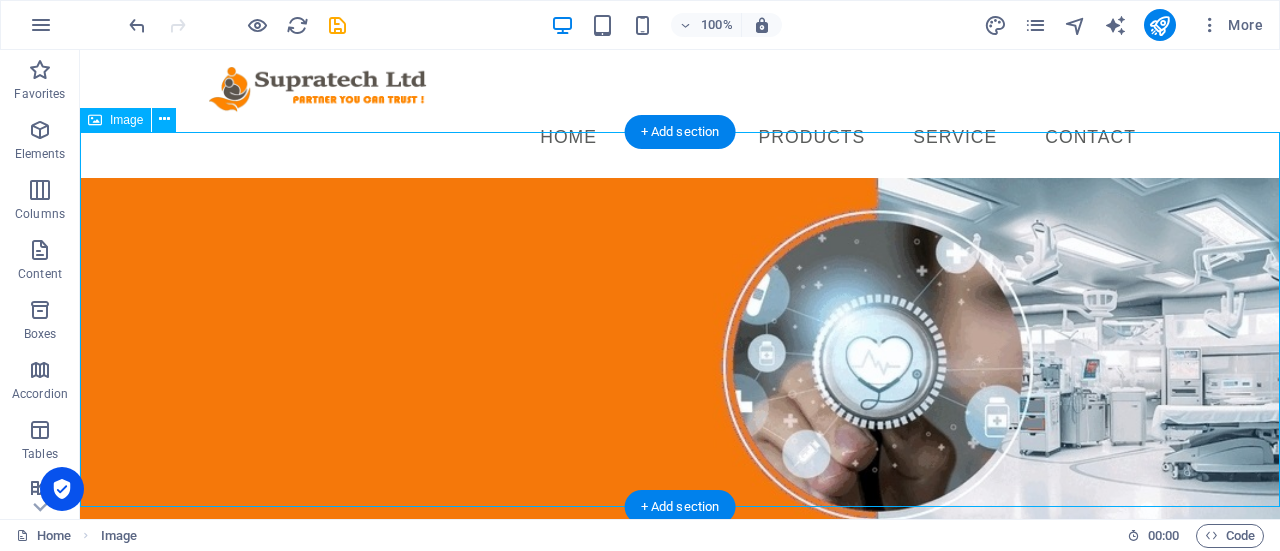 click at bounding box center (680, 366) 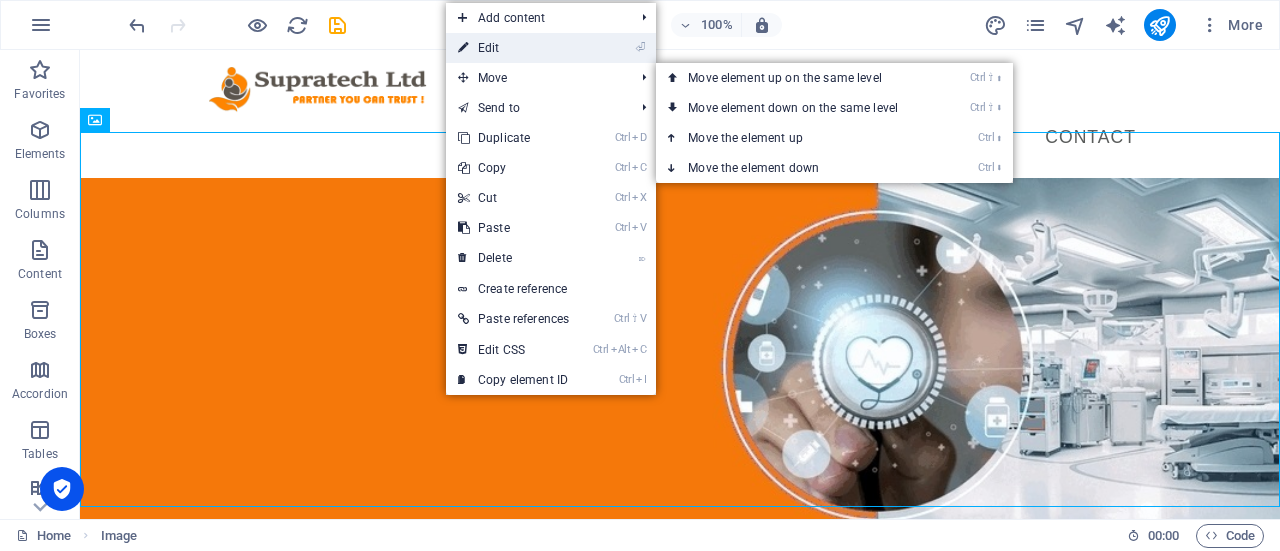 click on "⏎  Edit" at bounding box center (513, 48) 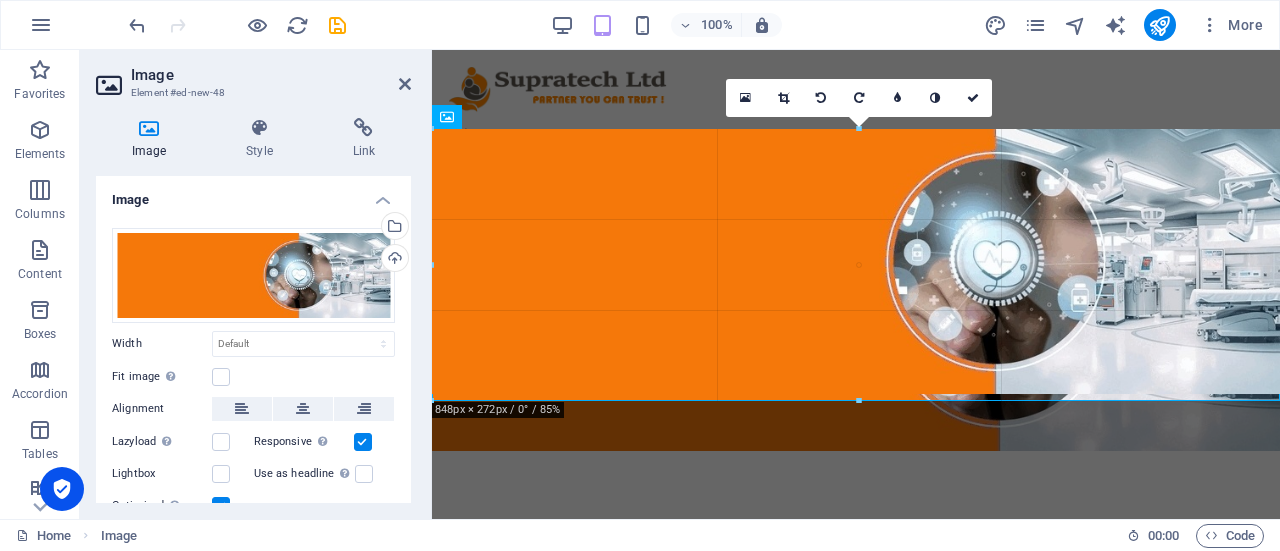 drag, startPoint x: 856, startPoint y: 392, endPoint x: 342, endPoint y: 335, distance: 517.1509 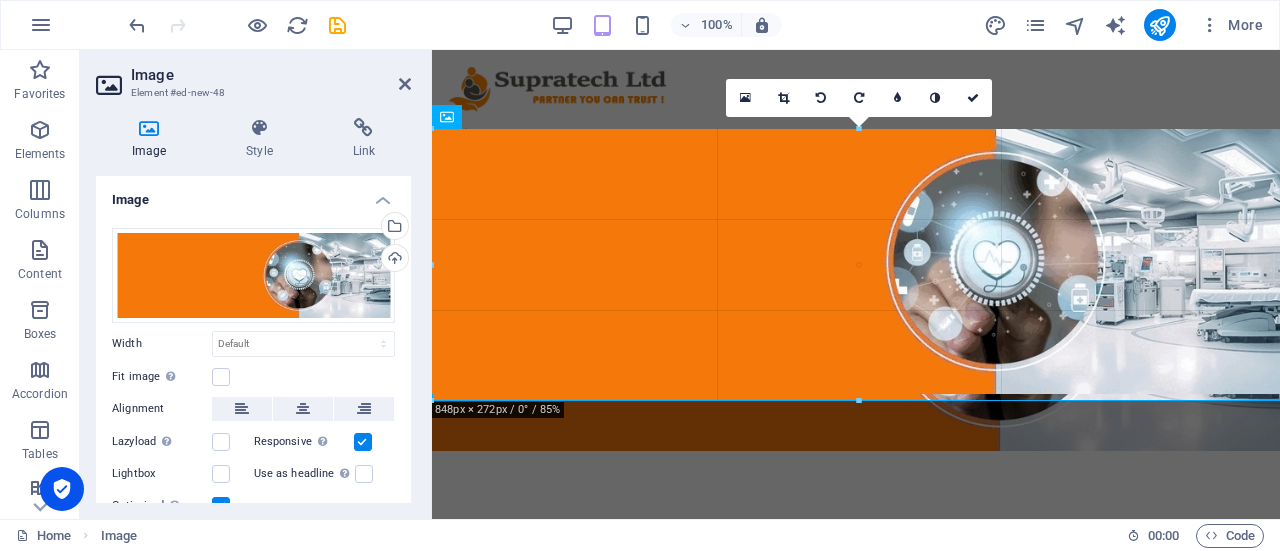 click at bounding box center [859, 401] 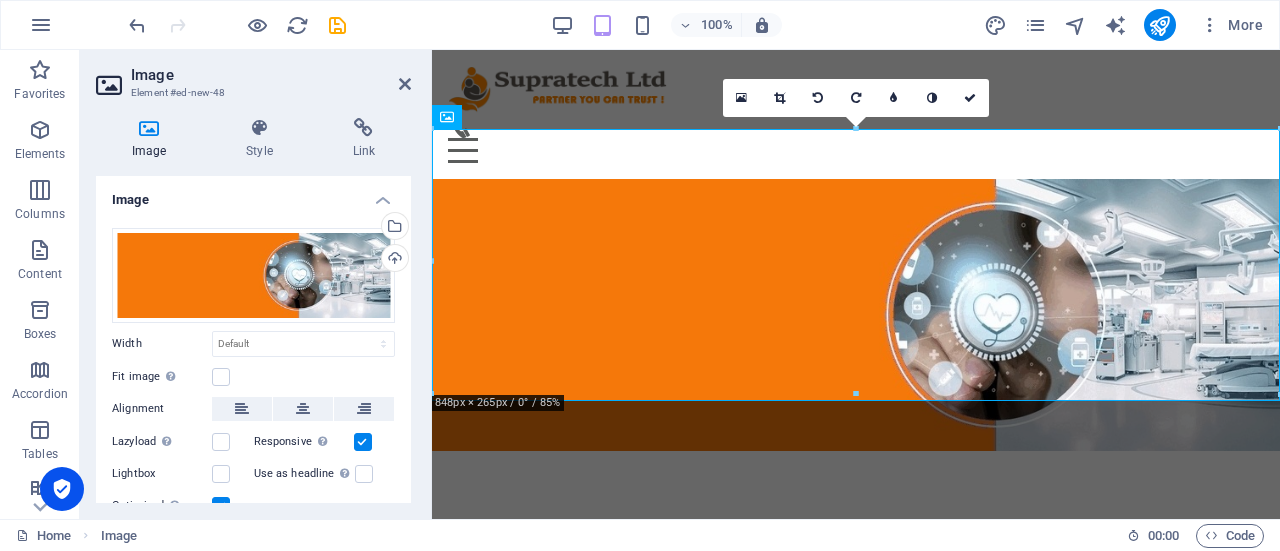 click on "Image Element #ed-new-48 Image Style Link Image Drag files here, click to choose files or select files from Files or our free stock photos & videos Select files from the file manager, stock photos, or upload file(s) Upload Width Default auto px rem % em vh vw Fit image Automatically fit image to a fixed width and height Height Default auto px Alignment Lazyload Loading images after the page loads improves page speed. Responsive Automatically load retina image and smartphone optimized sizes. Lightbox Use as headline The image will be wrapped in an H1 headline tag. Useful for giving alternative text the weight of an H1 headline, e.g. for the logo. Leave unchecked if uncertain. Optimized Images are compressed to improve page speed. Position Direction Custom X offset 50 px rem % vh vw Y offset 50 px rem % vh vw Text Float No float Image left Image right Determine how text should behave around the image. Text Alternative text Image caption Paragraph Format Normal Heading 1 Heading 2 Heading 3 Heading 4 Heading 5 8" at bounding box center [256, 284] 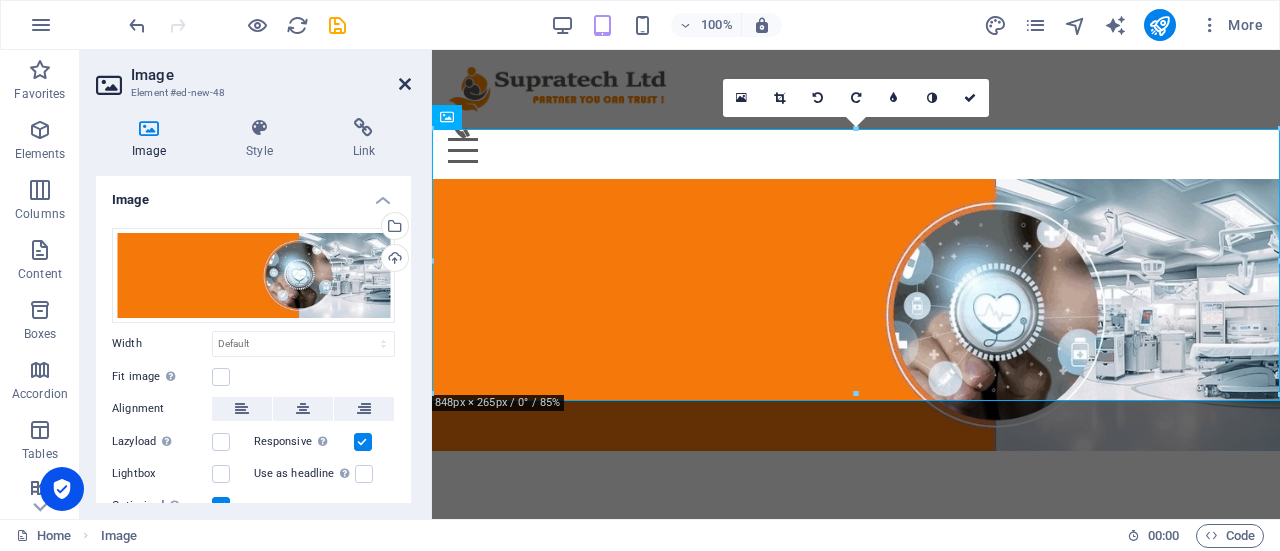 click at bounding box center [405, 84] 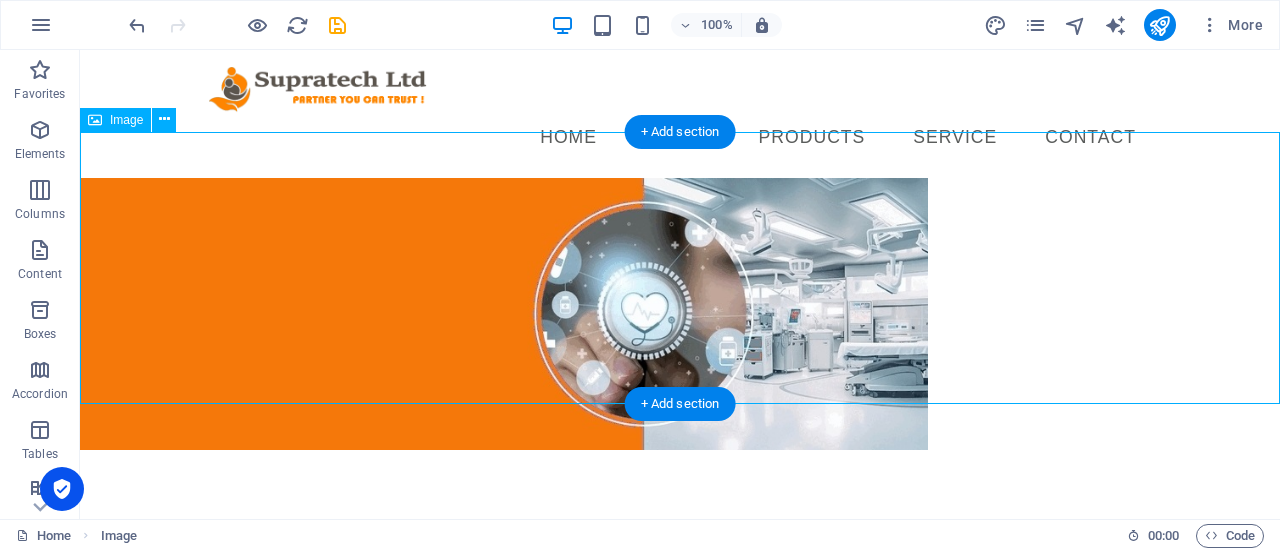 click at bounding box center [680, 314] 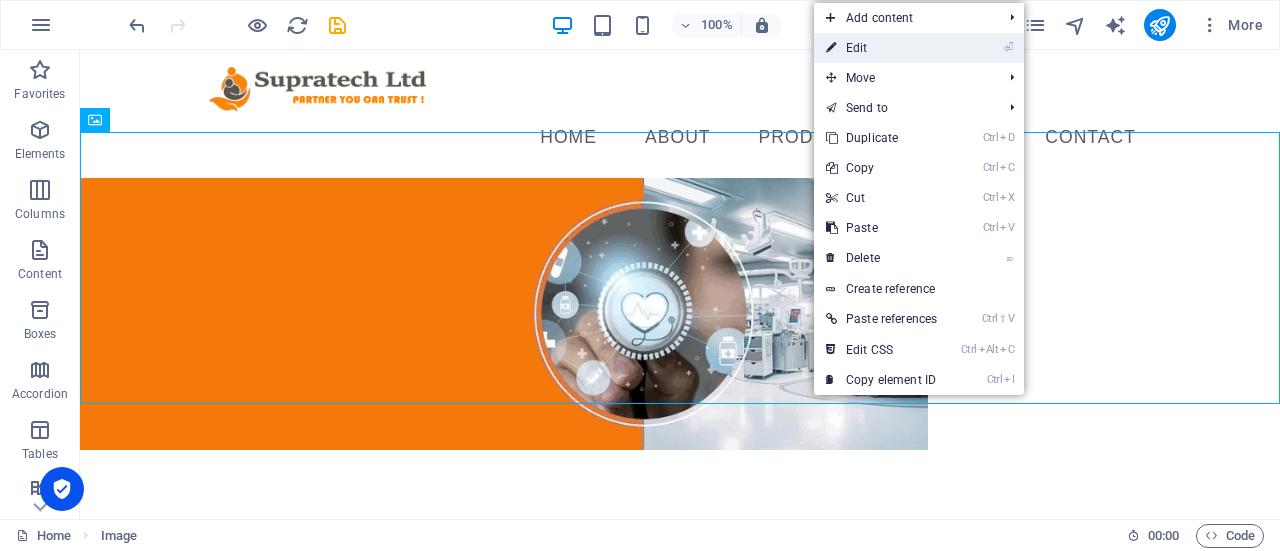 click on "⏎  Edit" at bounding box center [881, 48] 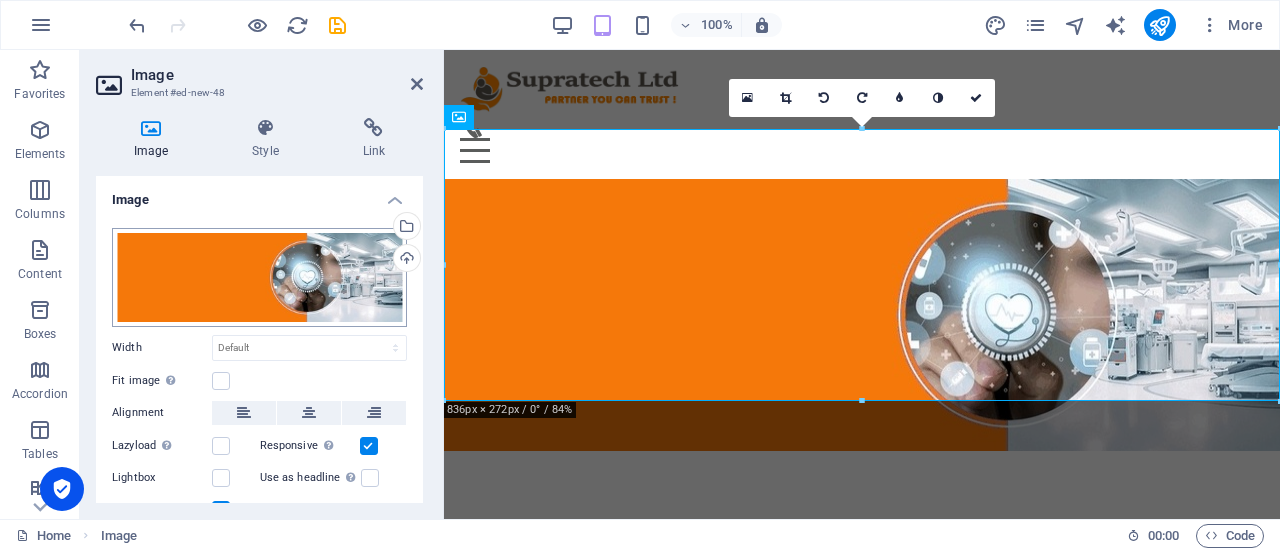 drag, startPoint x: 429, startPoint y: 259, endPoint x: 148, endPoint y: 271, distance: 281.2561 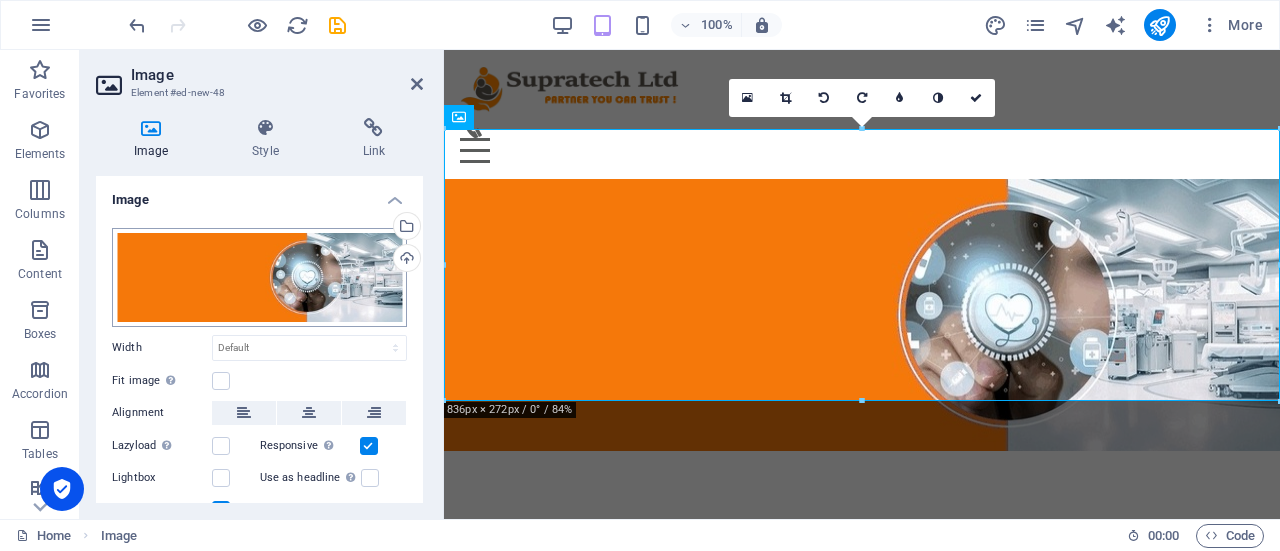 click on "Image Element #ed-new-48 Image Style Link Image Drag files here, click to choose files or select files from Files or our free stock photos & videos Select files from the file manager, stock photos, or upload file(s) Upload Width Default auto px rem % em vh vw Fit image Automatically fit image to a fixed width and height Height Default auto px Alignment Lazyload Loading images after the page loads improves page speed. Responsive Automatically load retina image and smartphone optimized sizes. Lightbox Use as headline The image will be wrapped in an H1 headline tag. Useful for giving alternative text the weight of an H1 headline, e.g. for the logo. Leave unchecked if uncertain. Optimized Images are compressed to improve page speed. Position Direction Custom X offset 50 px rem % vh vw Y offset 50 px rem % vh vw Text Float No float Image left Image right Determine how text should behave around the image. Text Alternative text Image caption Paragraph Format Normal Heading 1 Heading 2 Heading 3 Heading 4 Heading 5 8" at bounding box center [262, 284] 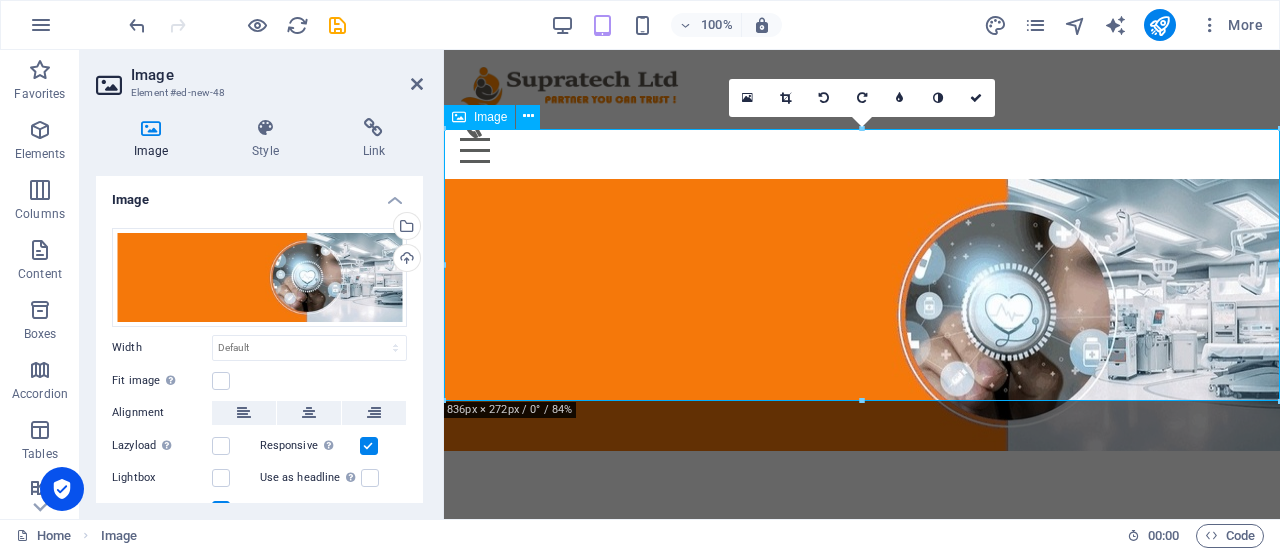 click at bounding box center (862, 315) 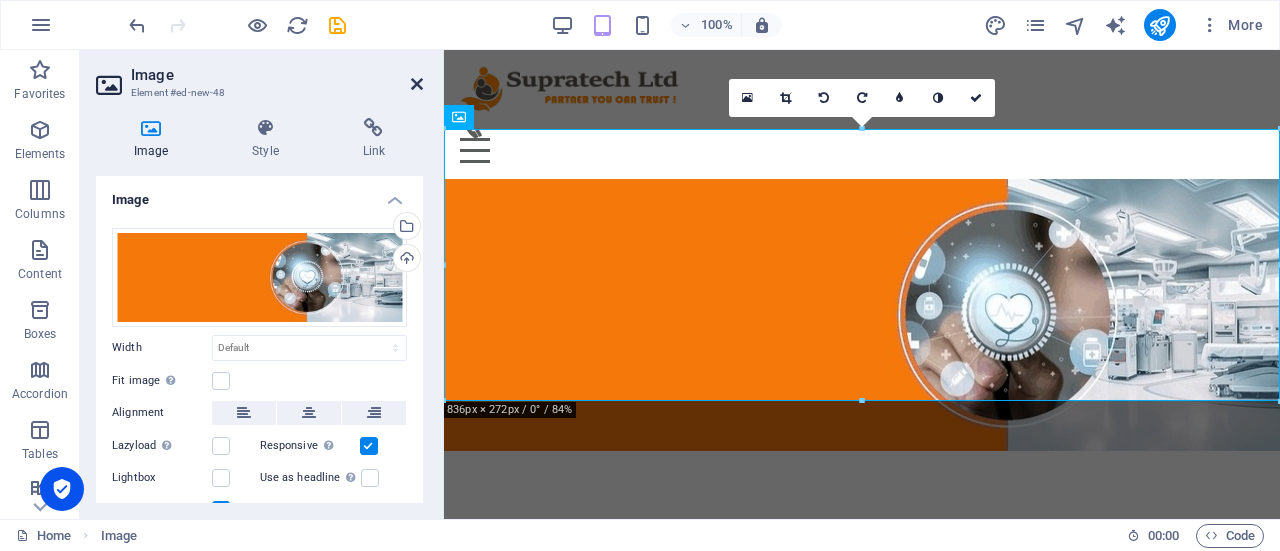 click at bounding box center [417, 84] 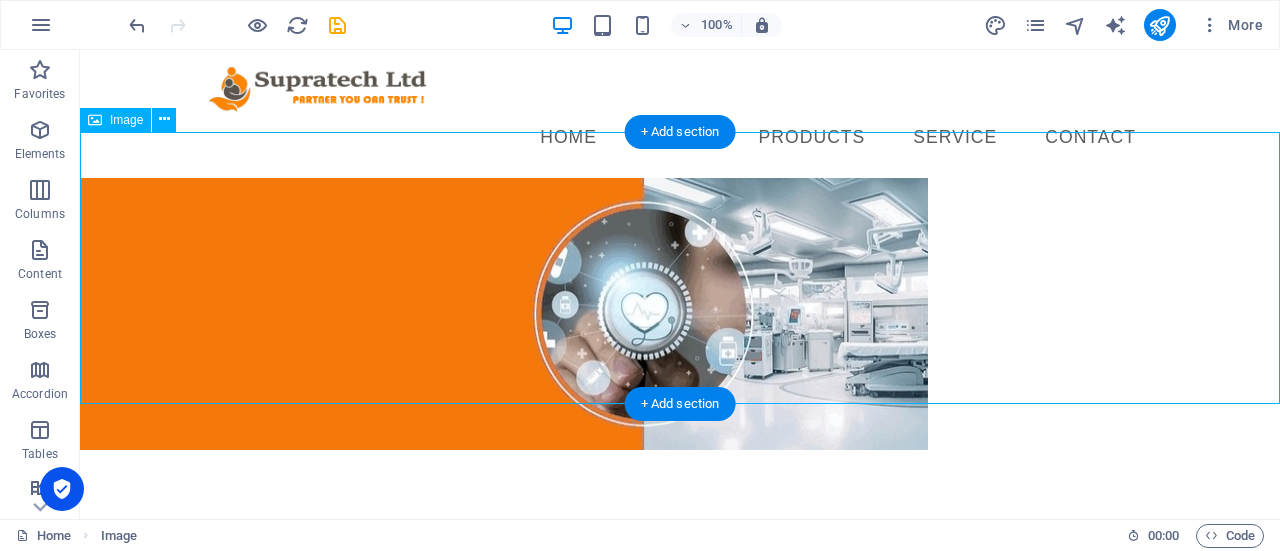 click at bounding box center [680, 314] 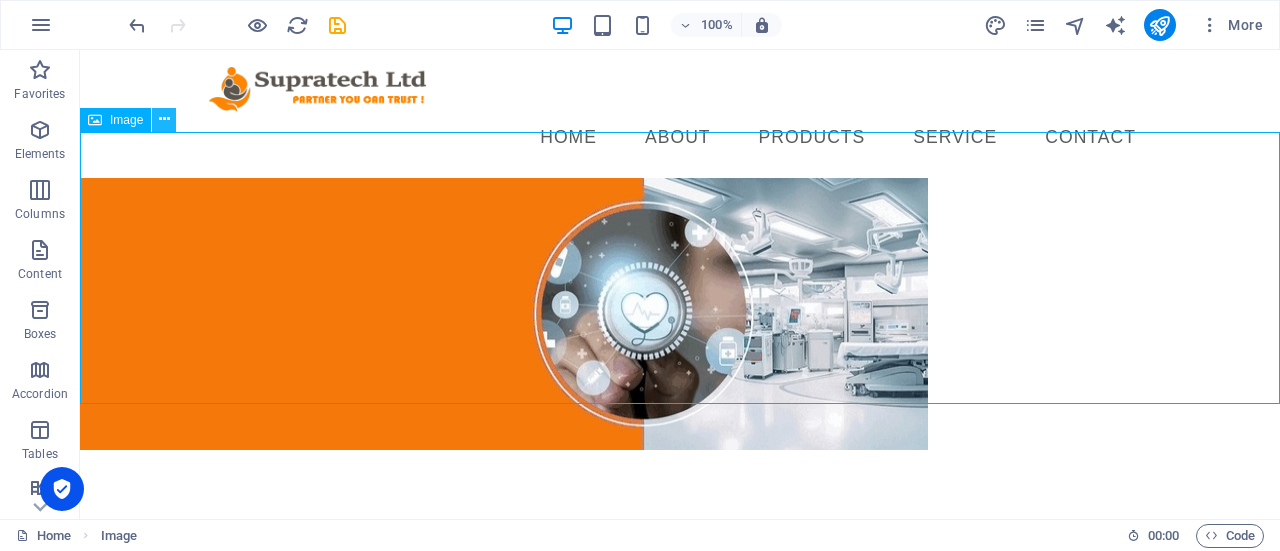 click at bounding box center (164, 119) 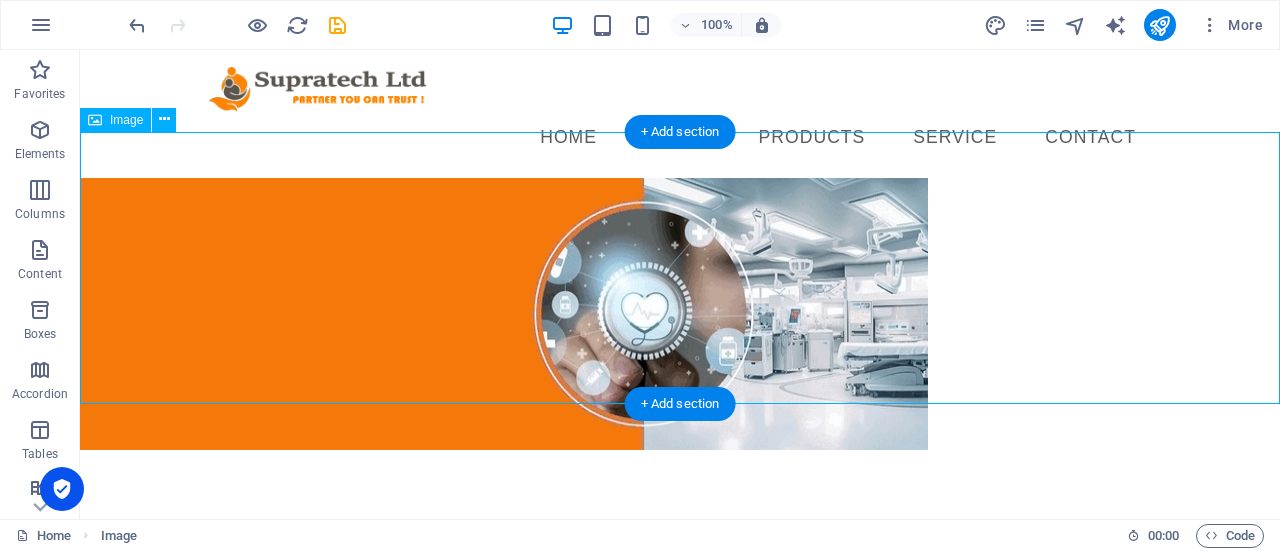 click at bounding box center [680, 314] 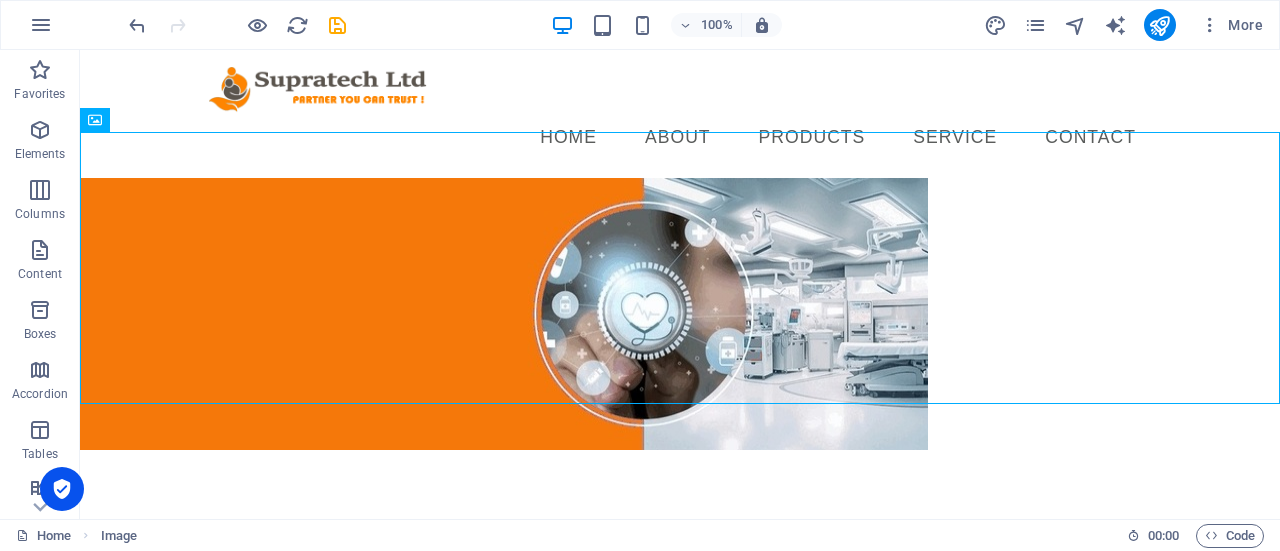 click on "Skip to main content
Menu Home About PRODUCTS Service Contact" at bounding box center [680, 250] 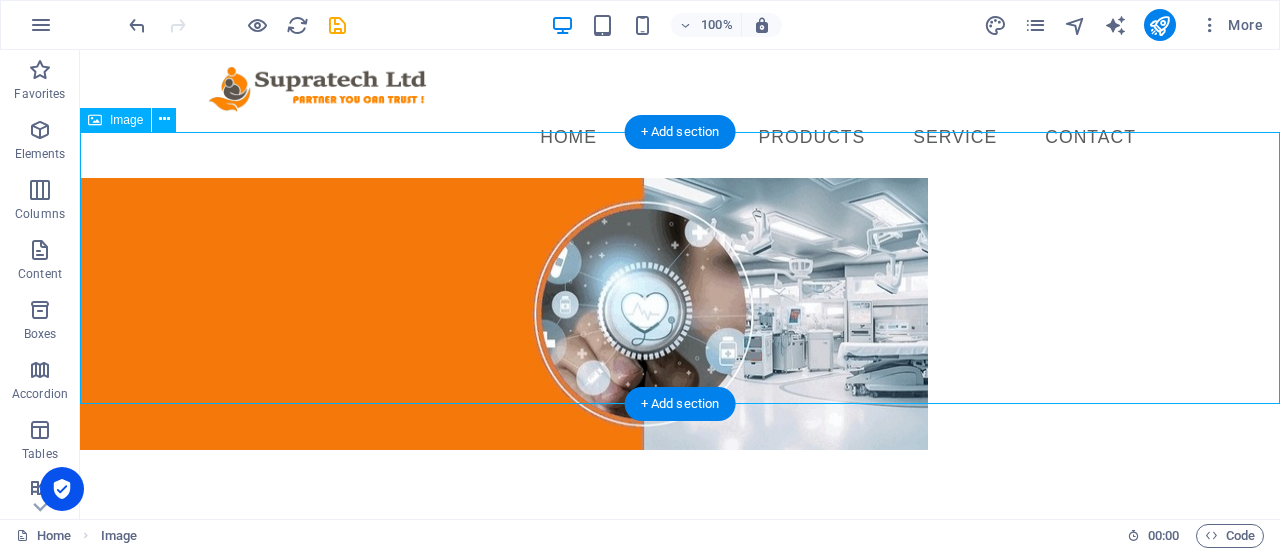 click at bounding box center (680, 314) 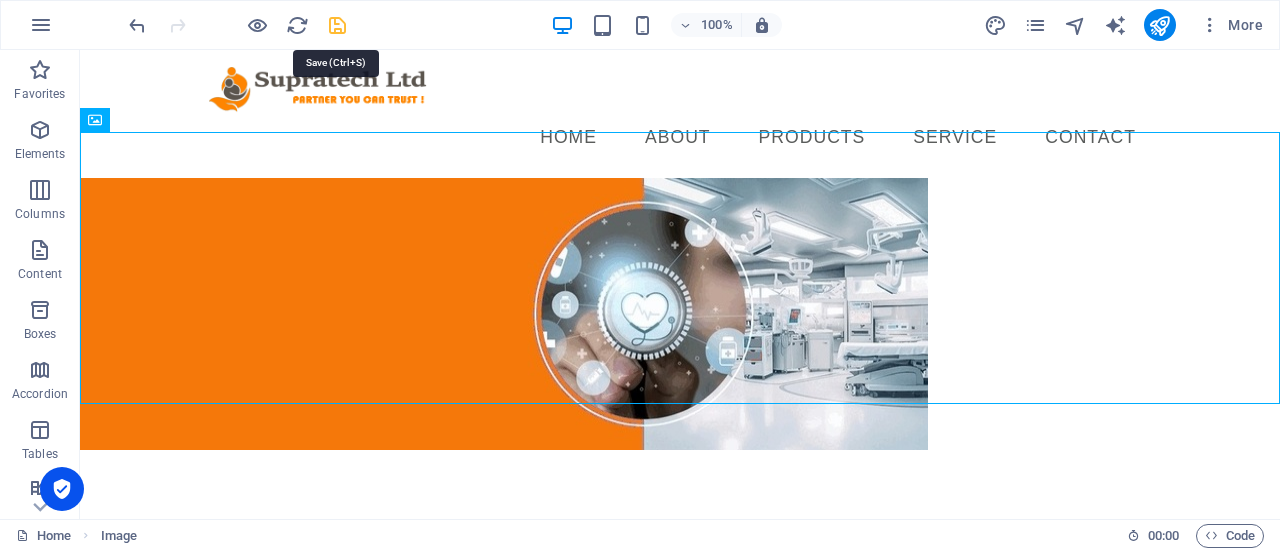 click at bounding box center (337, 25) 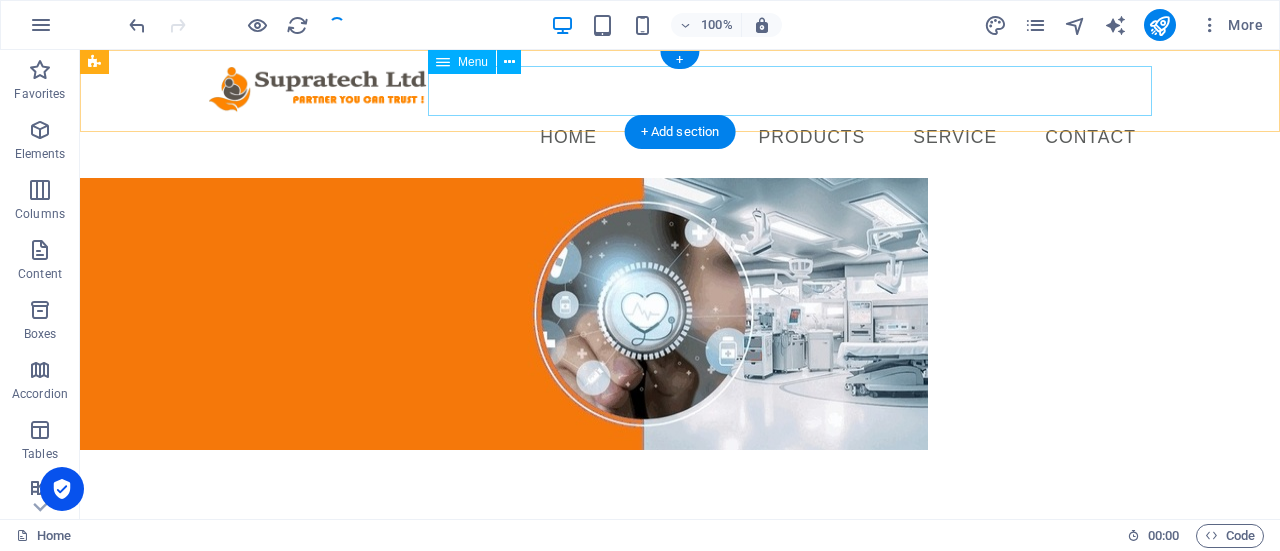 click on "Home About PRODUCTS Service Contact" at bounding box center [680, 138] 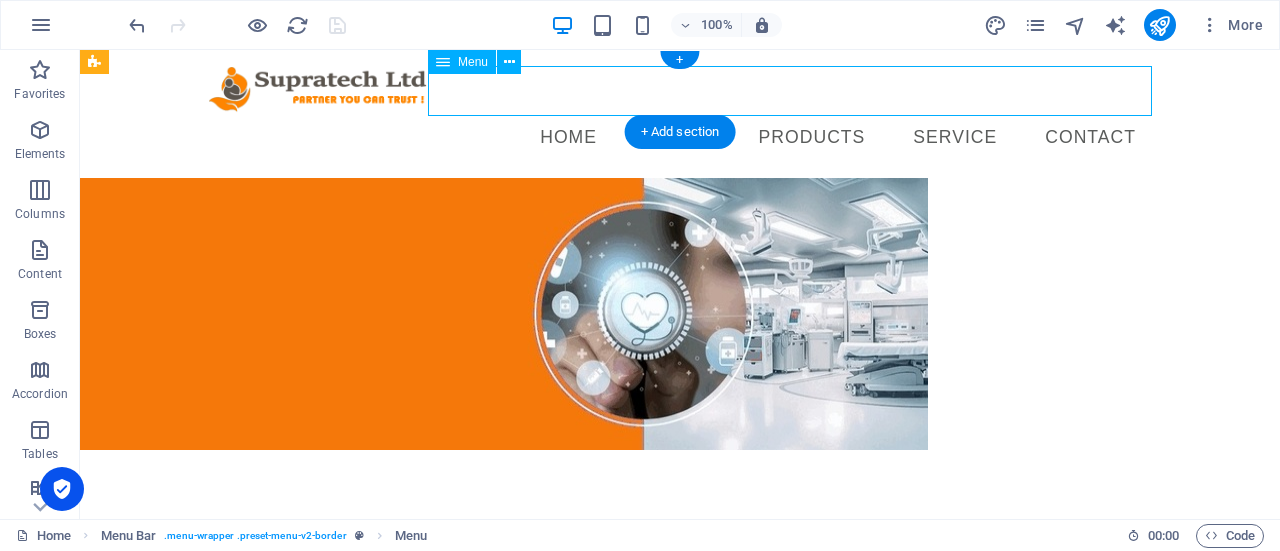 click on "Home About PRODUCTS Service Contact" at bounding box center (680, 138) 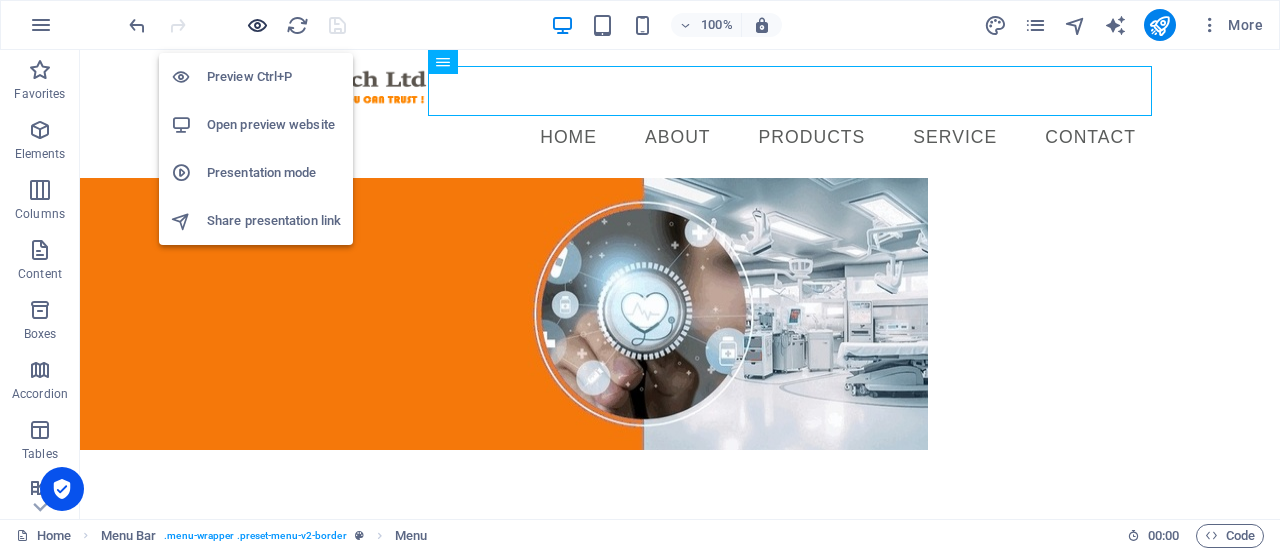 click at bounding box center [257, 25] 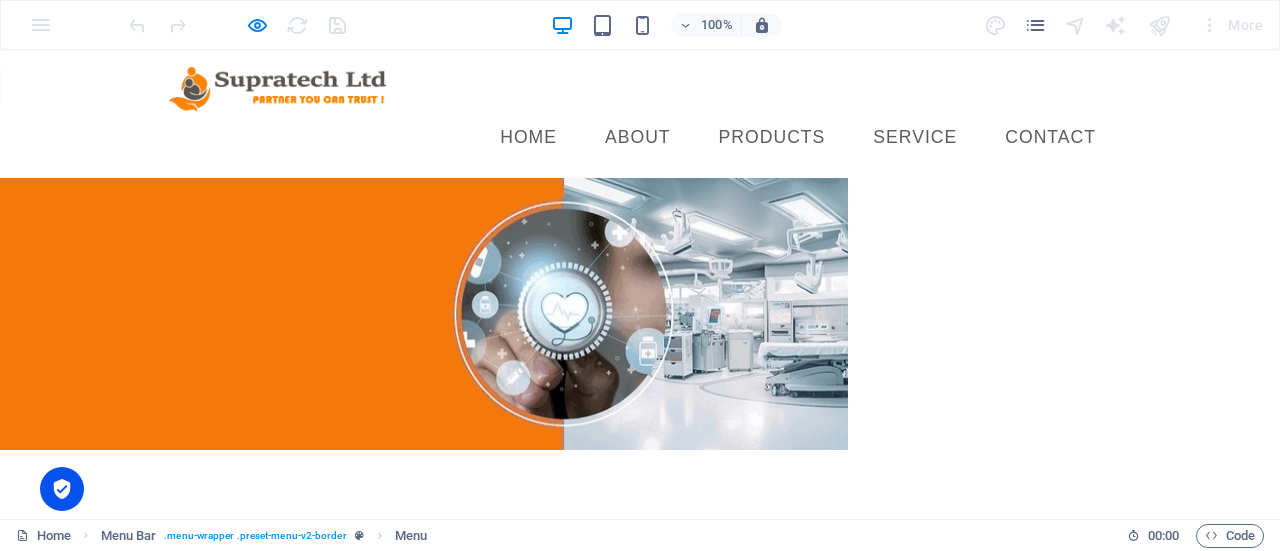 click on "PRODUCTS" at bounding box center (772, 138) 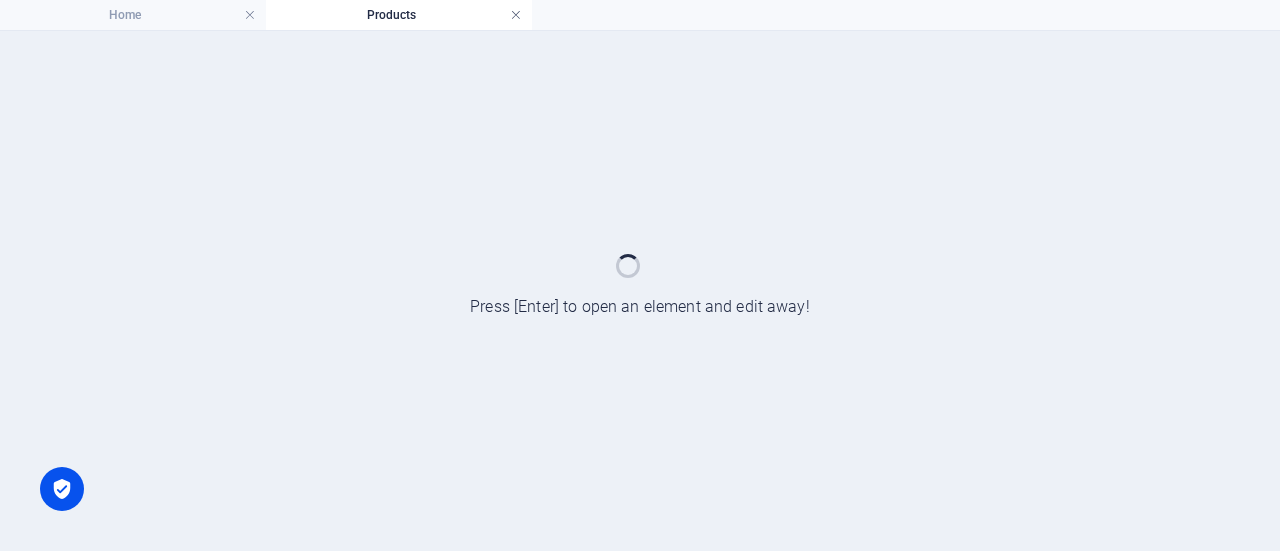 click at bounding box center (516, 15) 